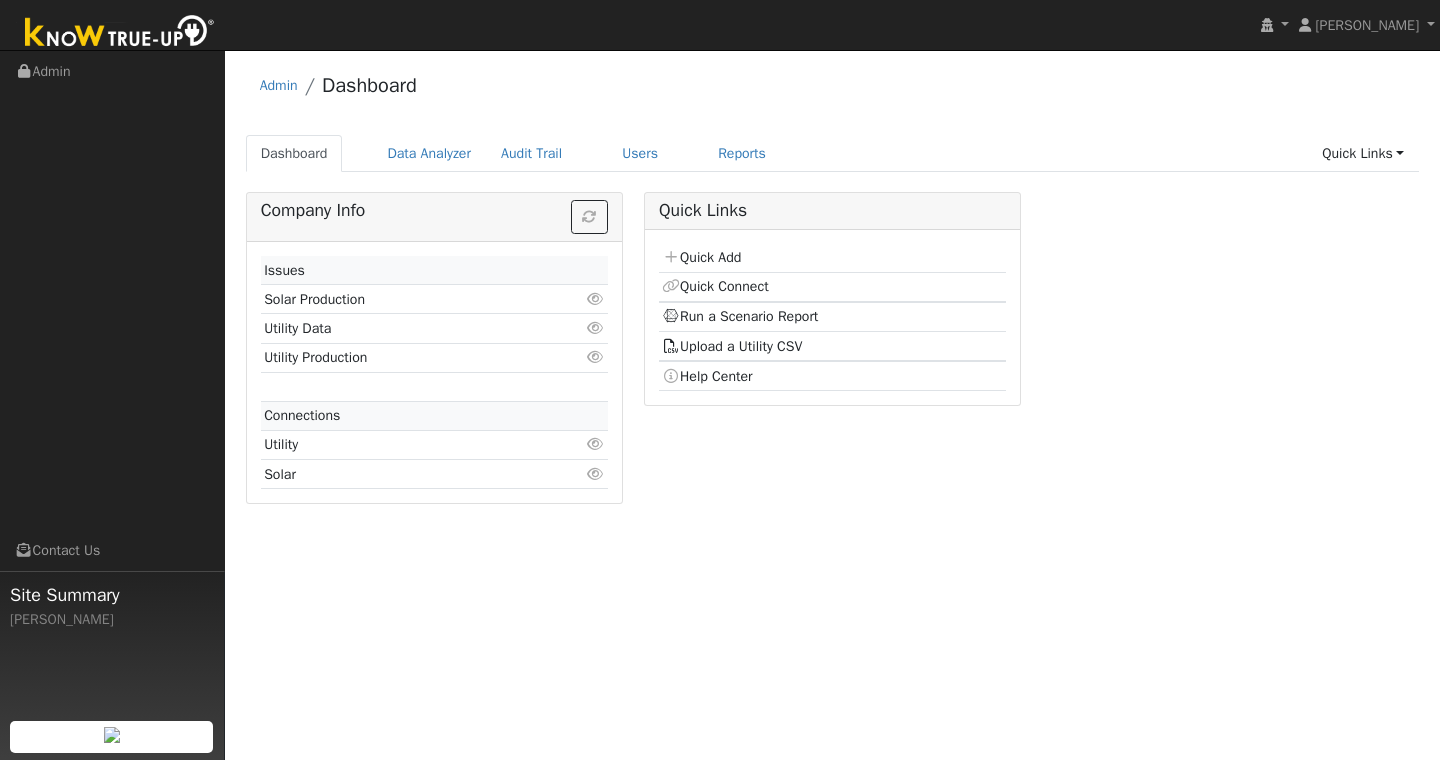 scroll, scrollTop: 0, scrollLeft: 0, axis: both 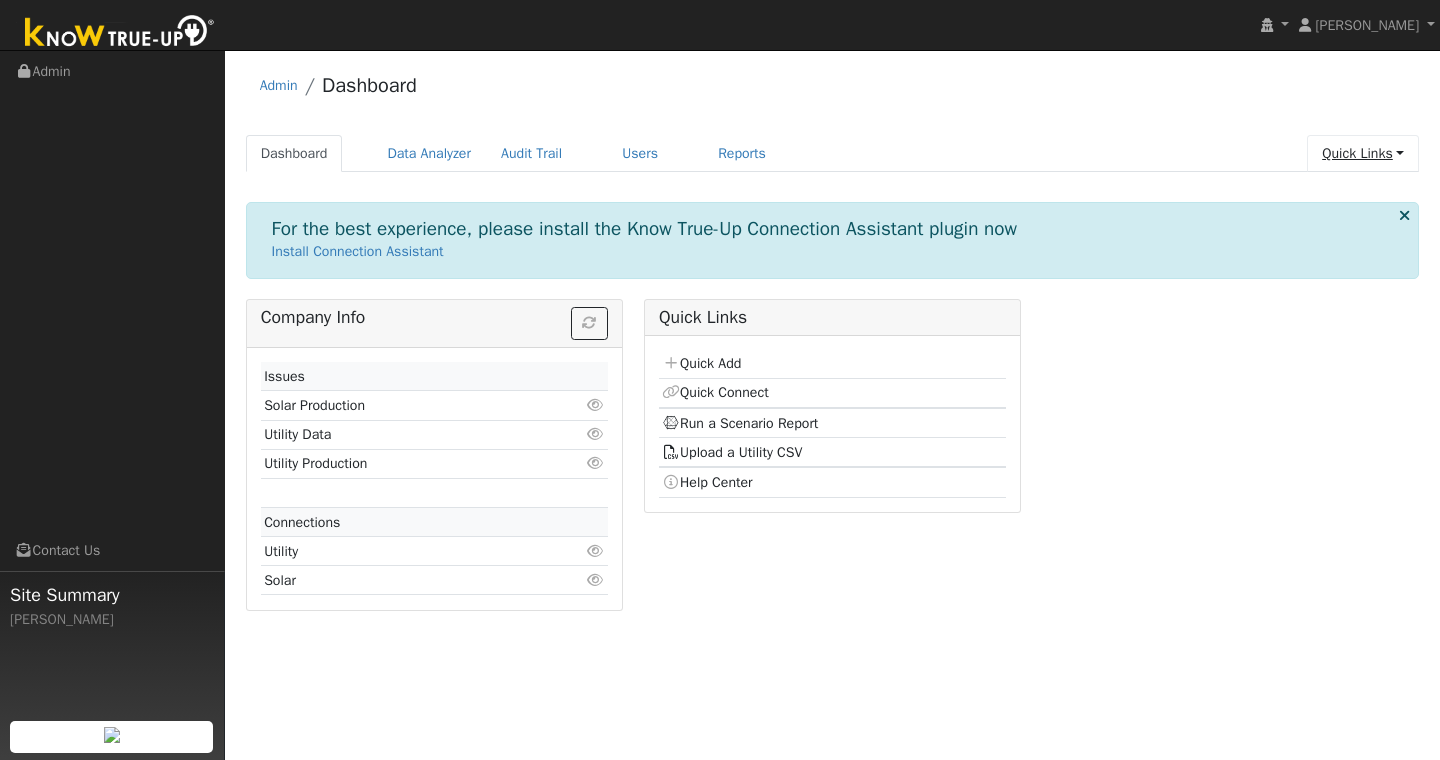 click on "Quick Links" at bounding box center [1363, 153] 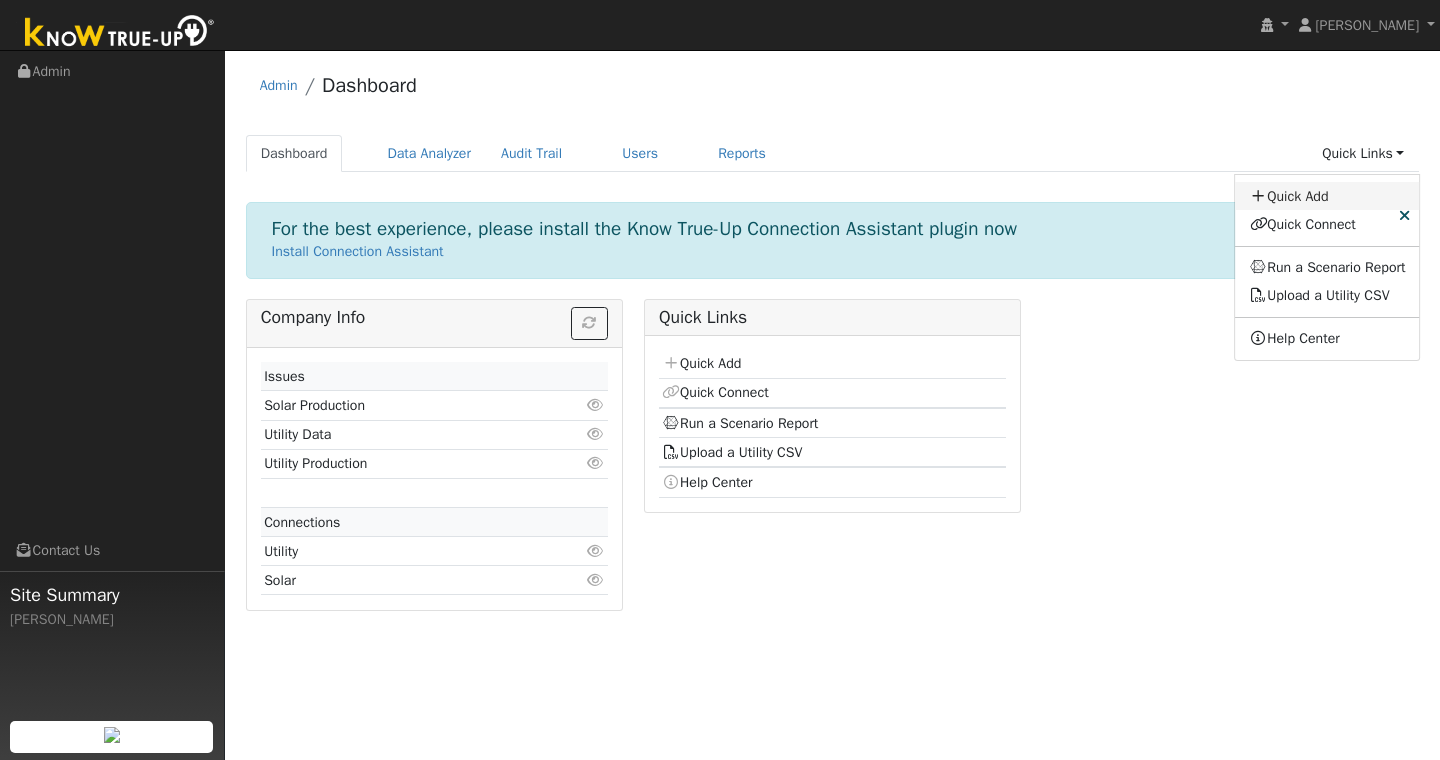 click on "Quick Add" at bounding box center [1328, 196] 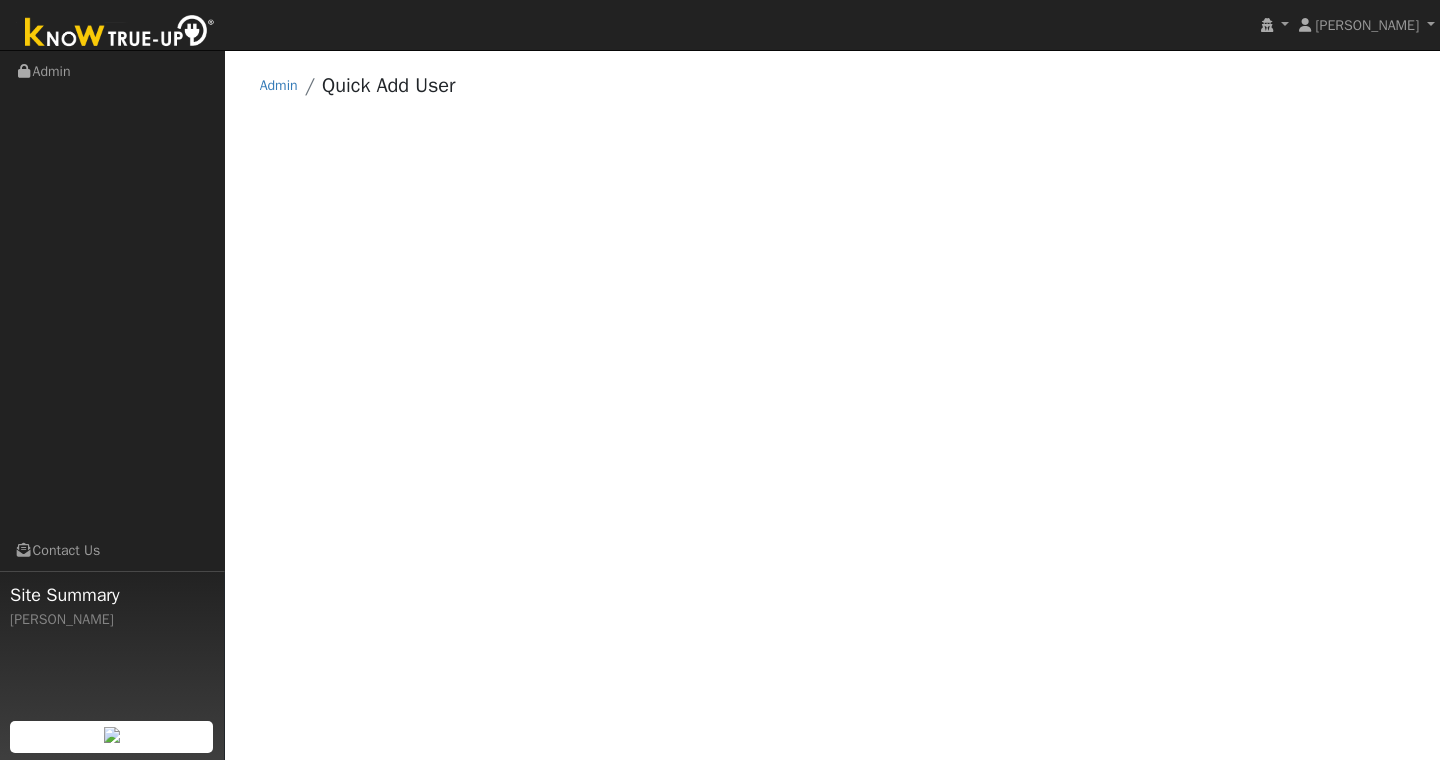 scroll, scrollTop: 0, scrollLeft: 0, axis: both 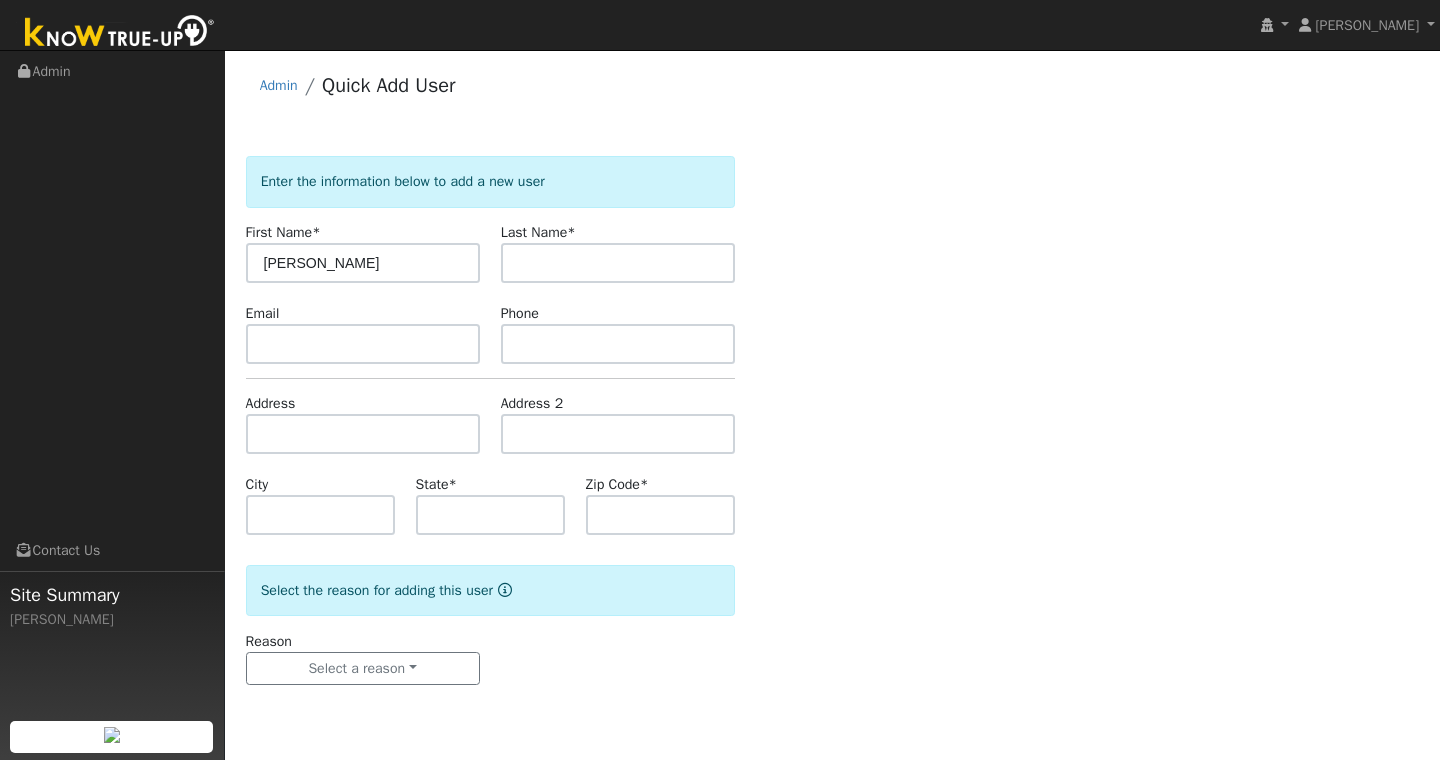 type on "[PERSON_NAME]" 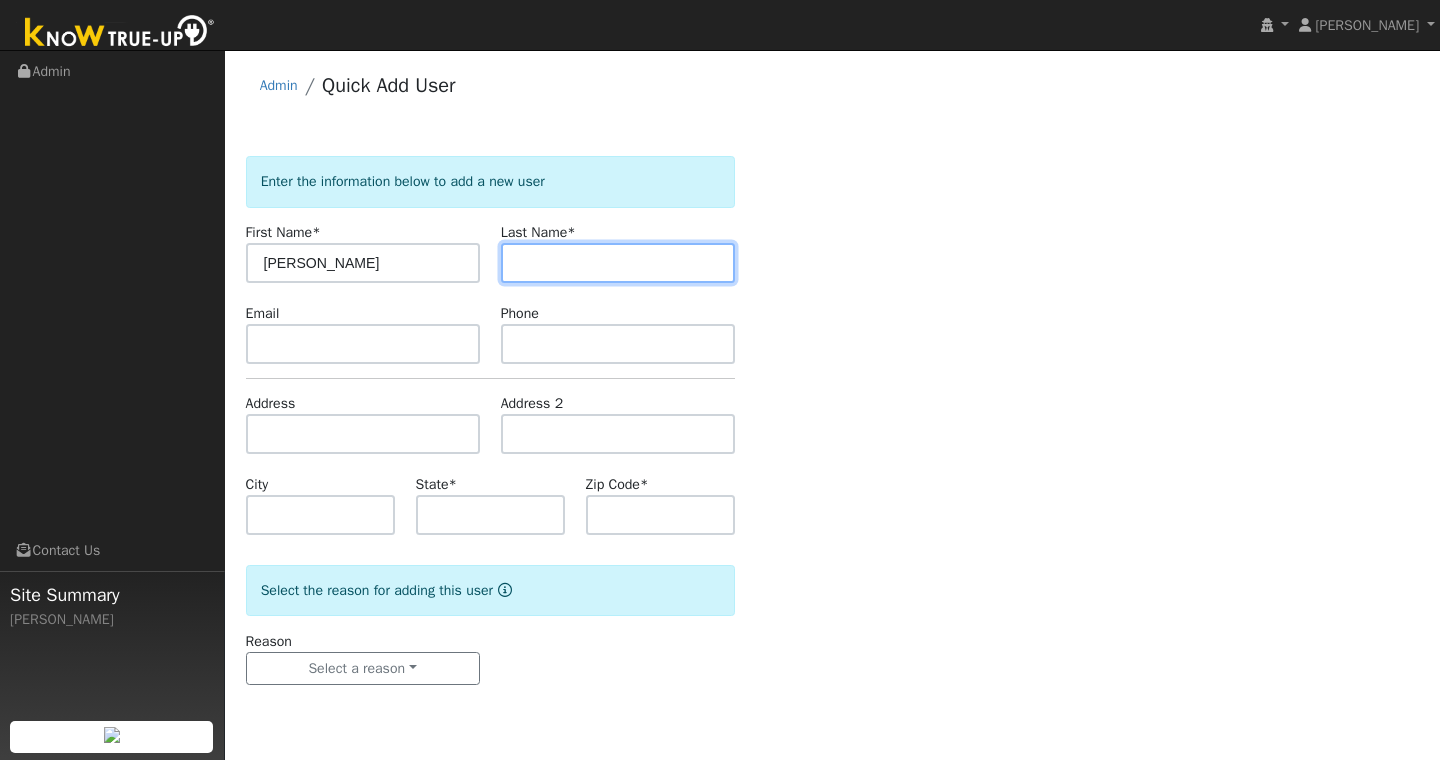 click at bounding box center [618, 263] 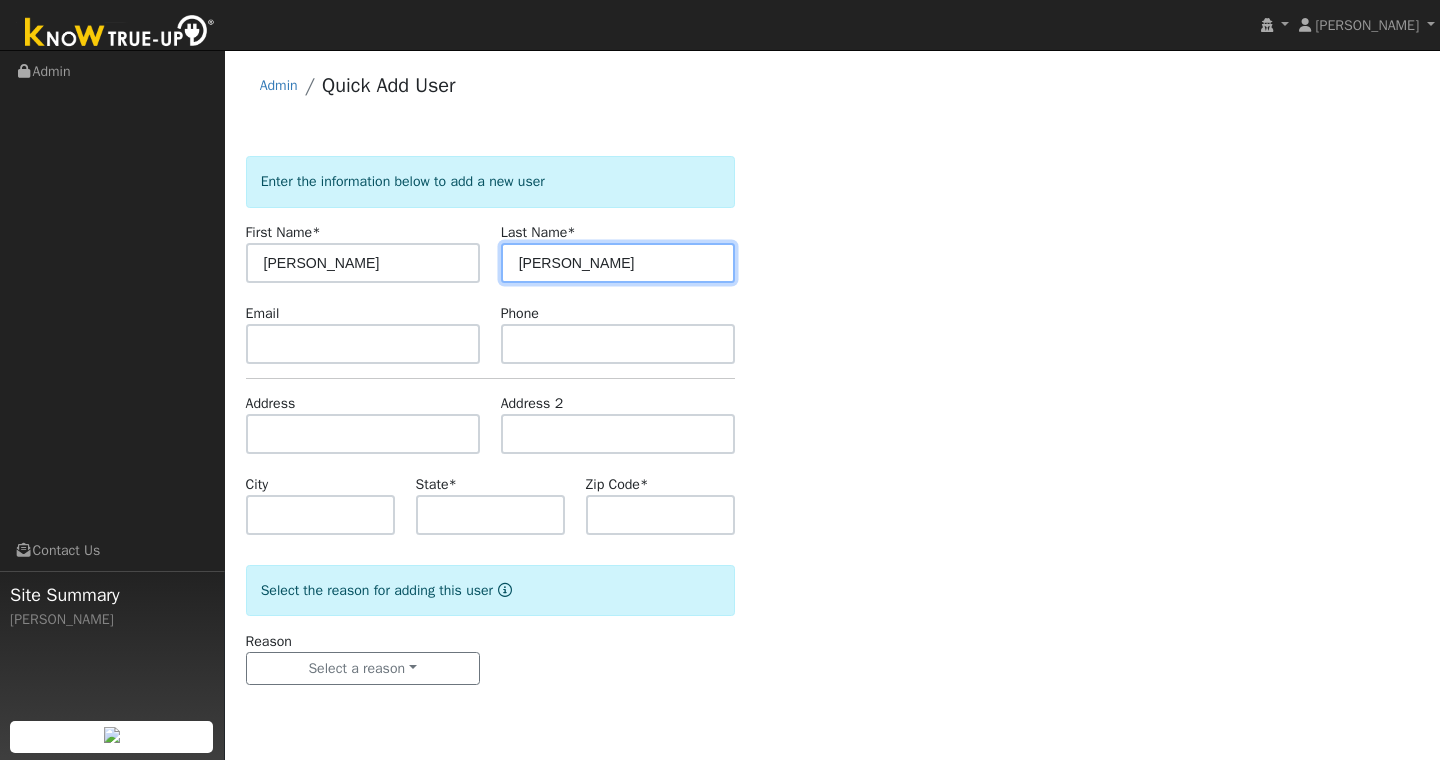 type on "John" 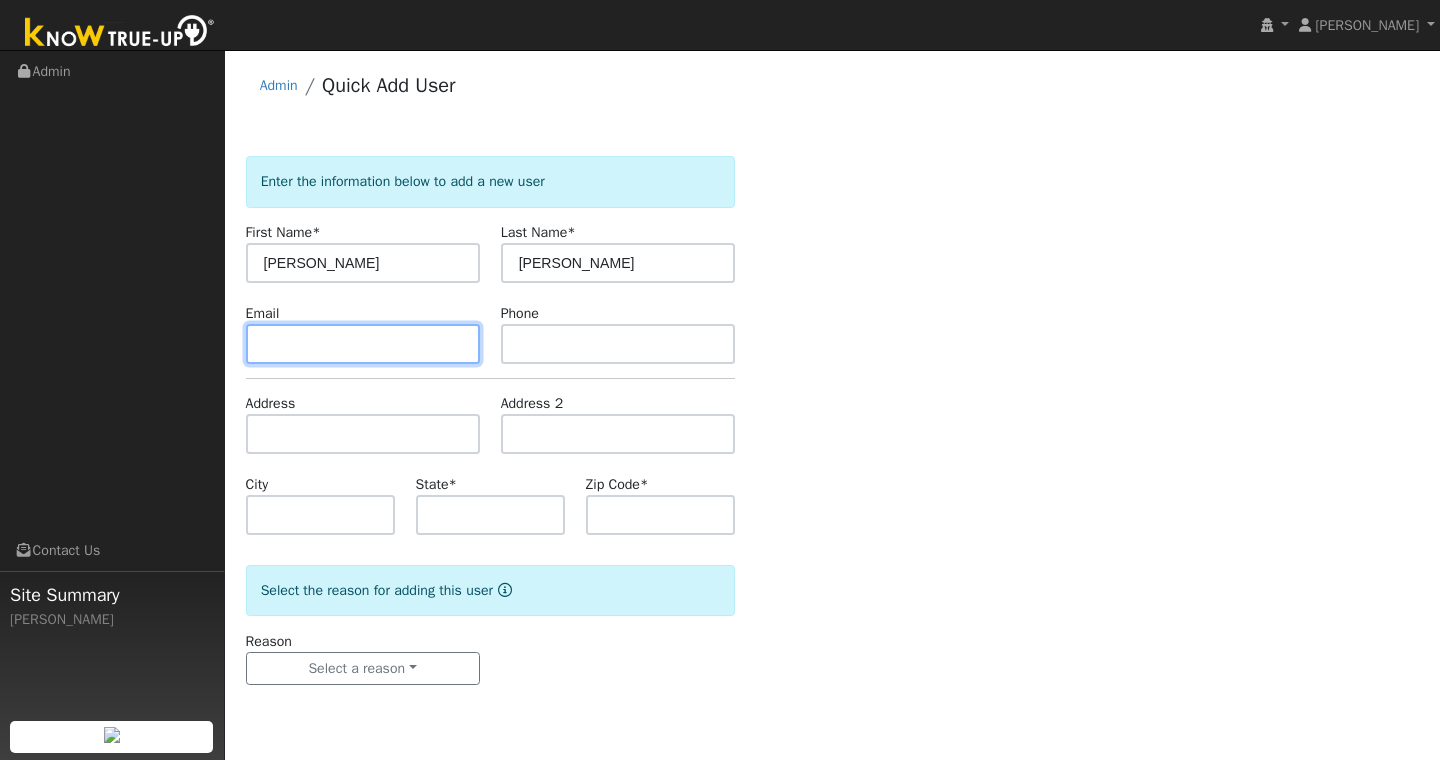 click at bounding box center [363, 344] 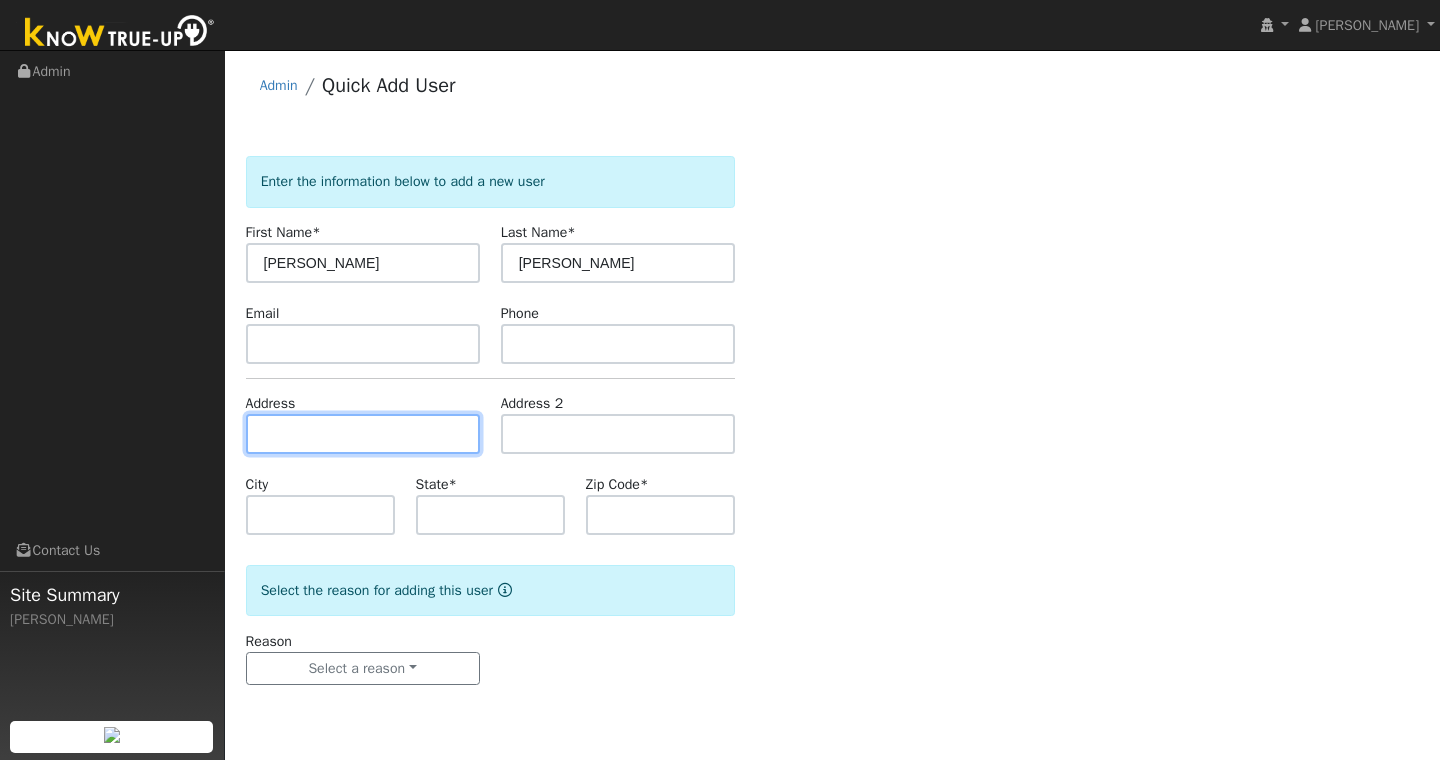 click at bounding box center (363, 434) 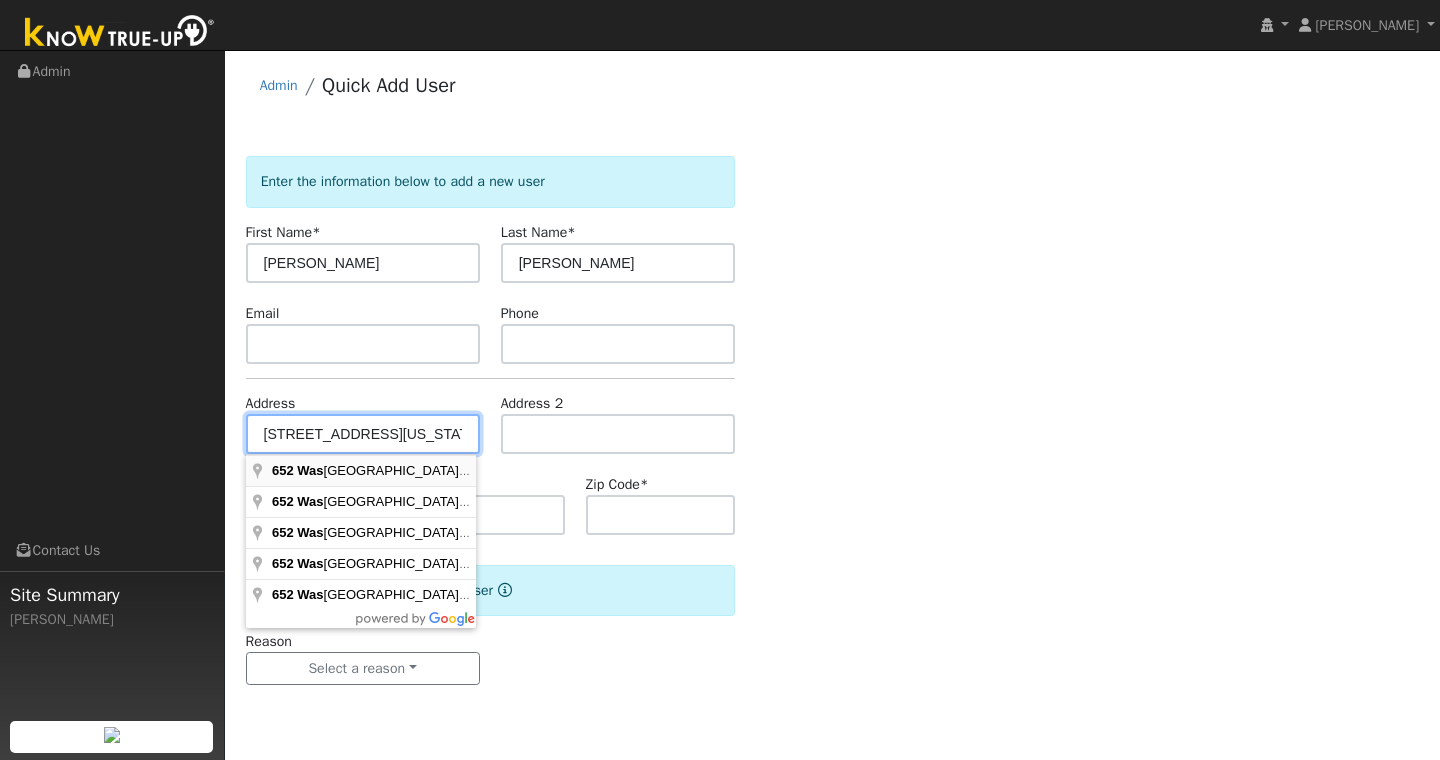 type on "652 Washington Street" 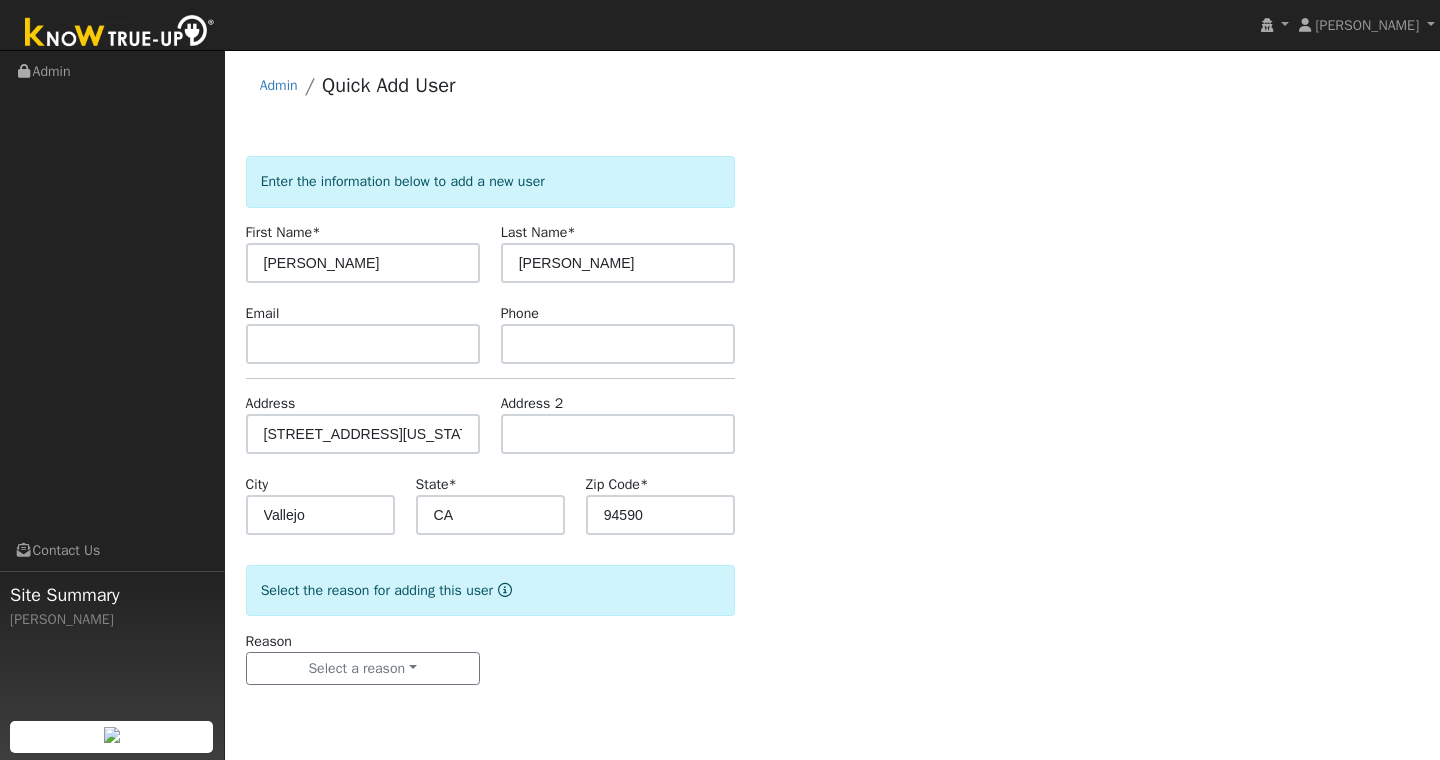 click on "Reason Select a reason New lead New customer adding solar New customer has solar" at bounding box center [362, 658] 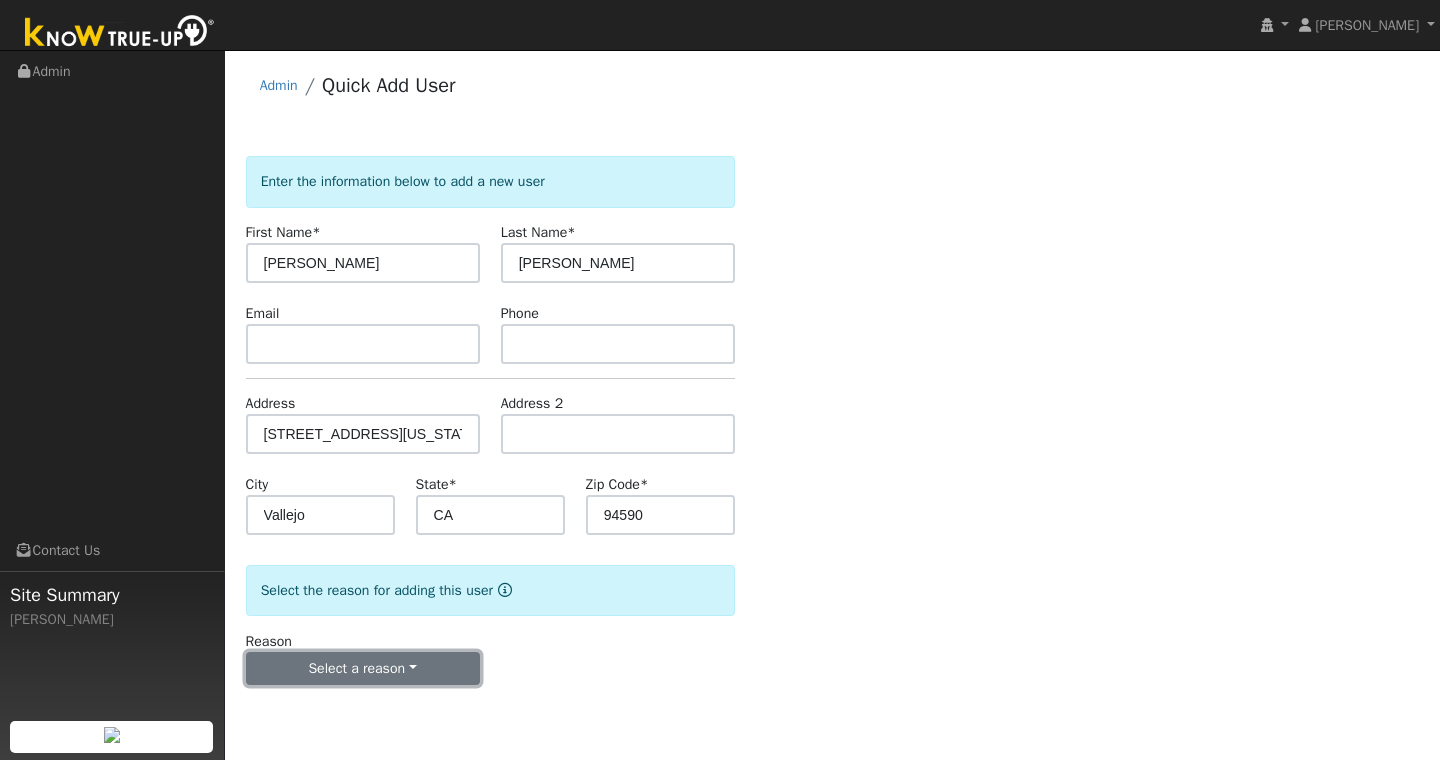 click on "Select a reason" at bounding box center [363, 669] 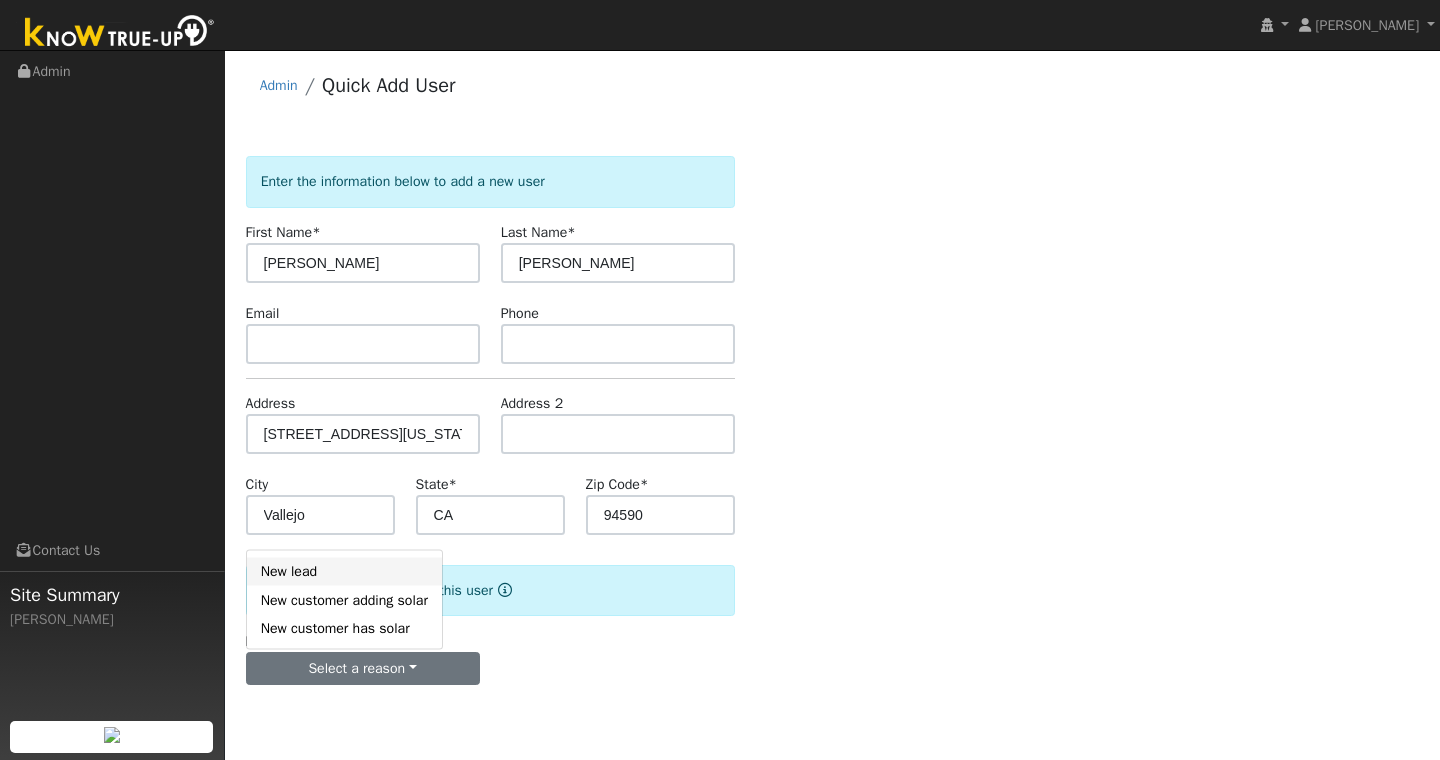 click on "New lead" at bounding box center [344, 571] 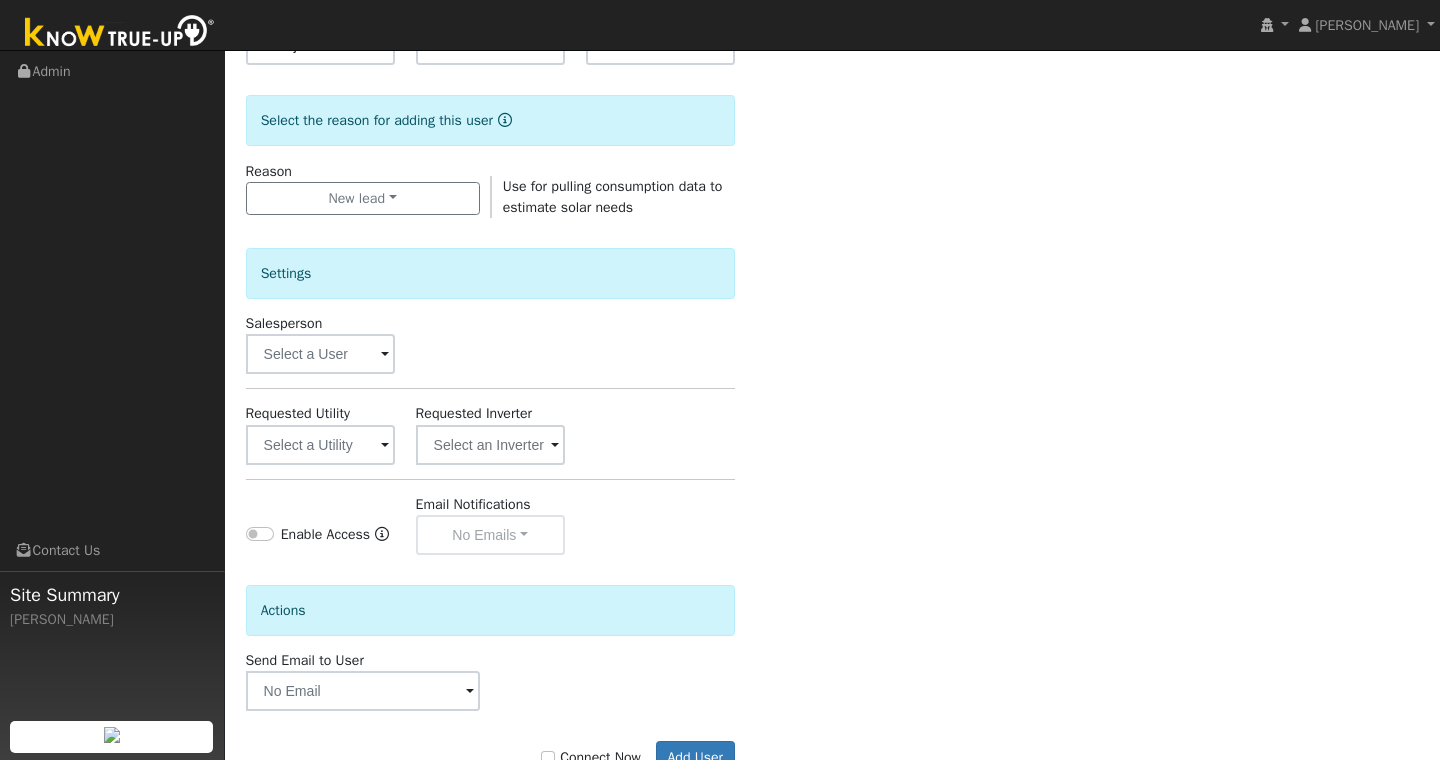 scroll, scrollTop: 535, scrollLeft: 0, axis: vertical 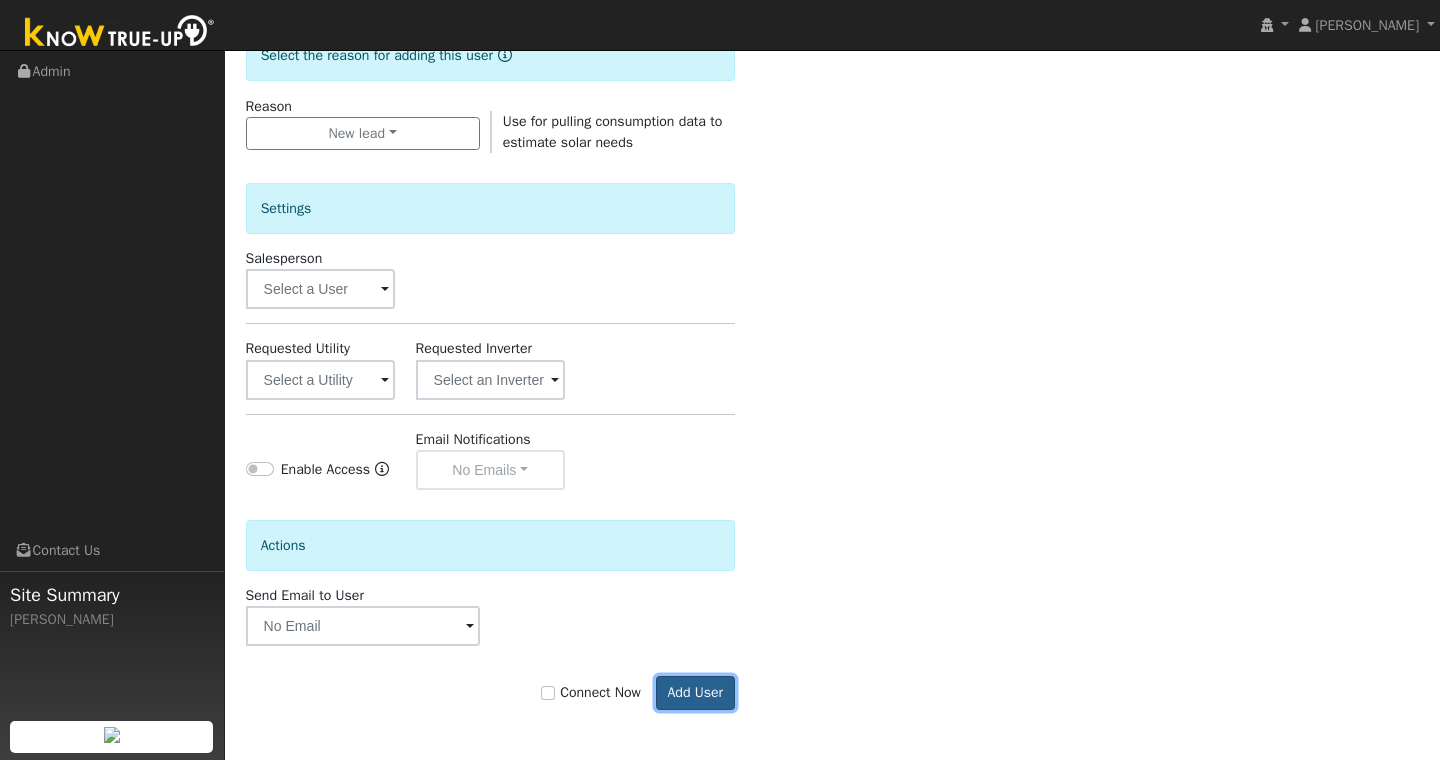 click on "Add User" at bounding box center [695, 693] 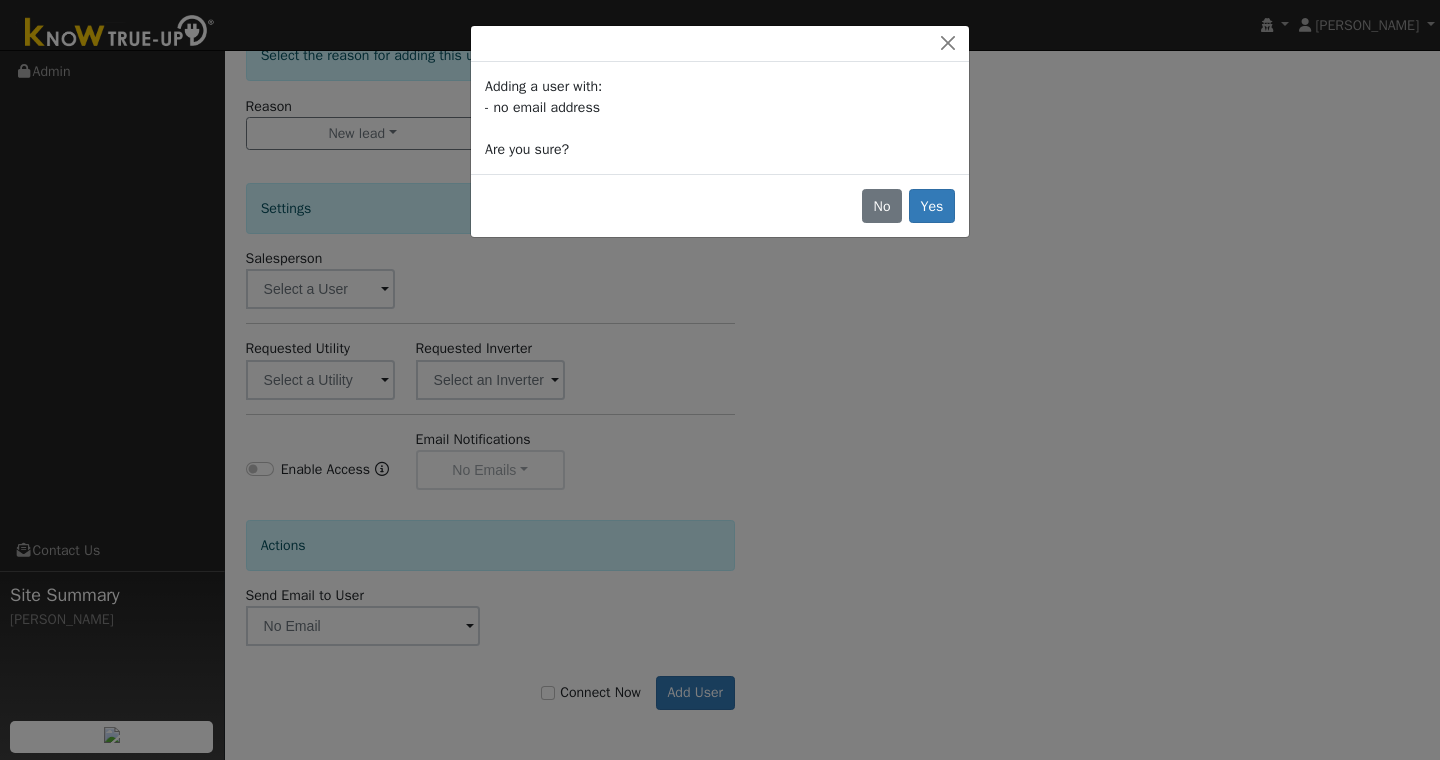 click on "Are you sure?" 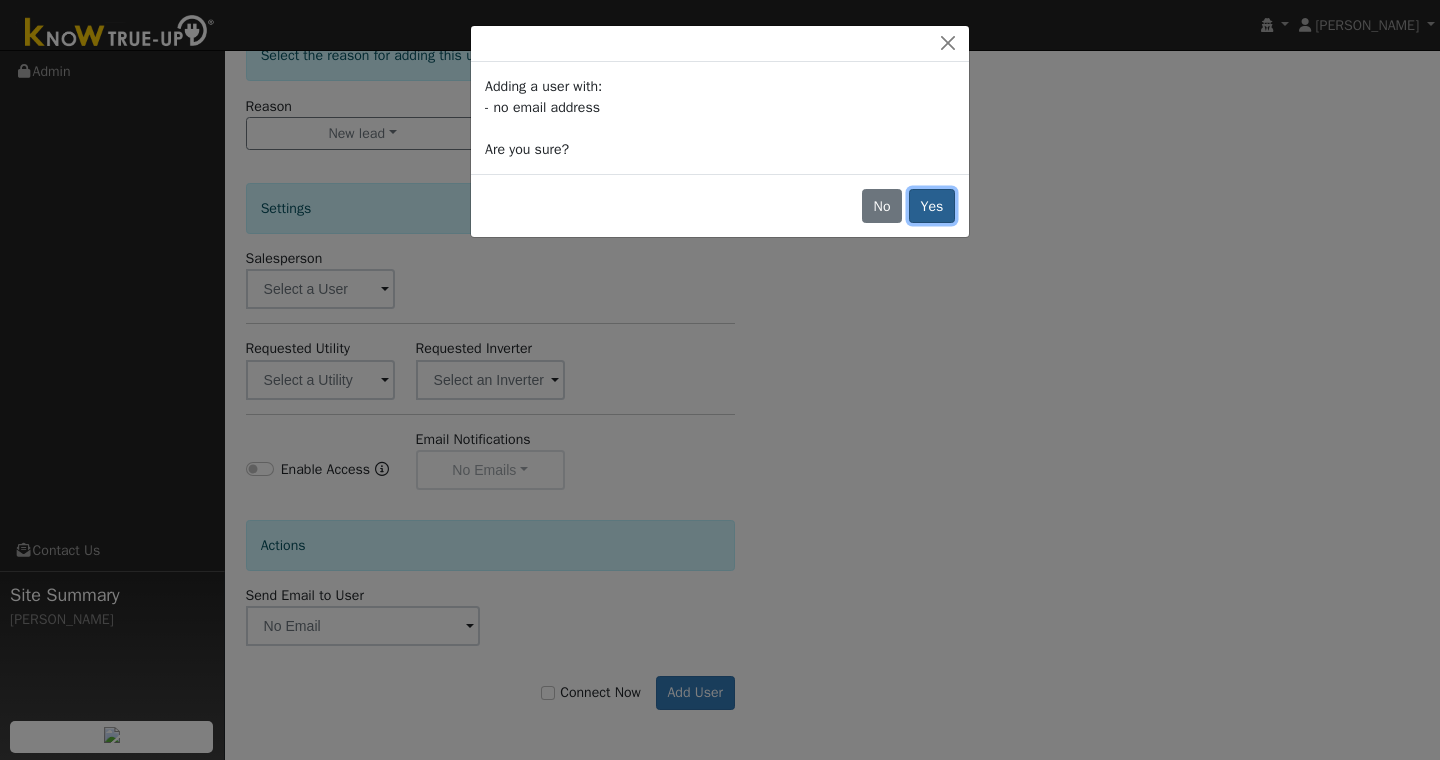 click on "Yes" at bounding box center [932, 206] 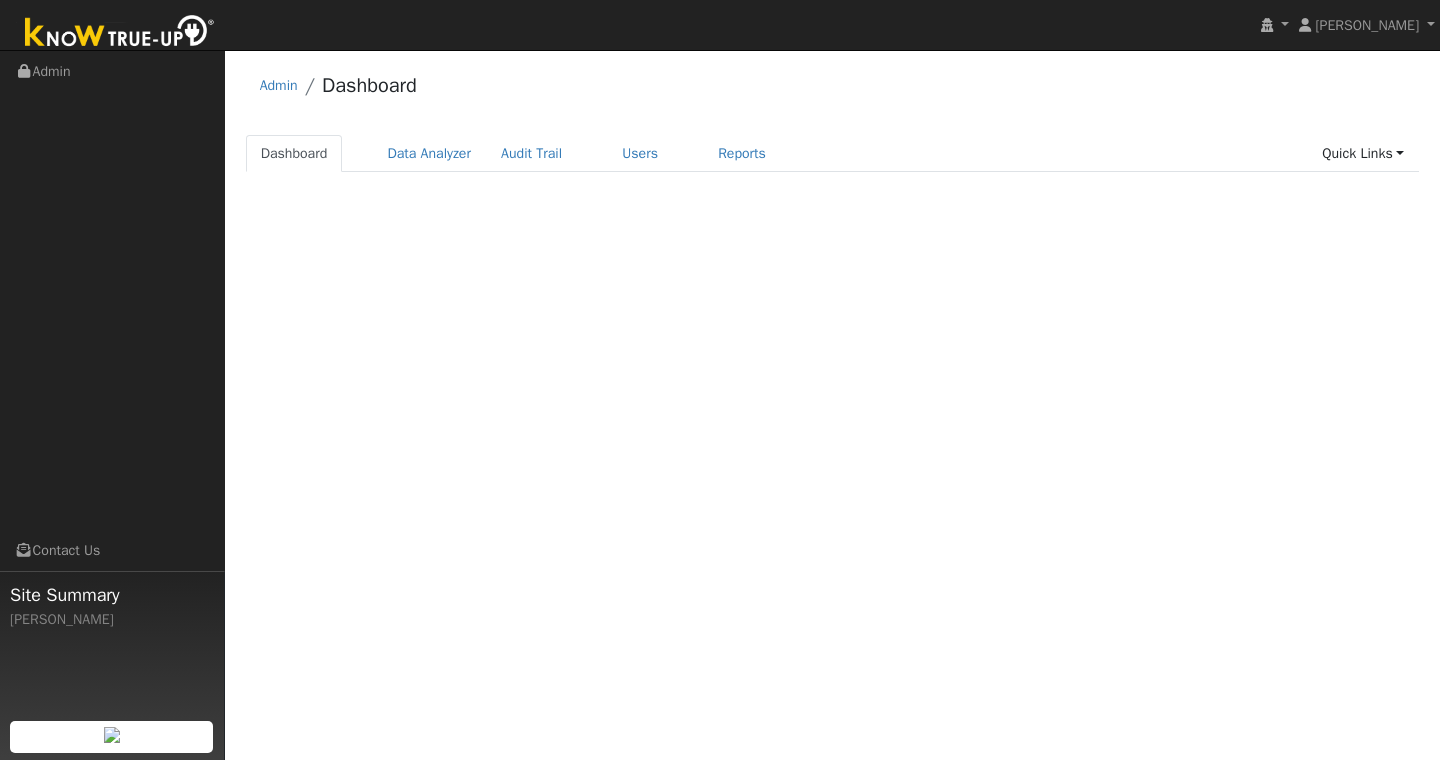 scroll, scrollTop: 0, scrollLeft: 0, axis: both 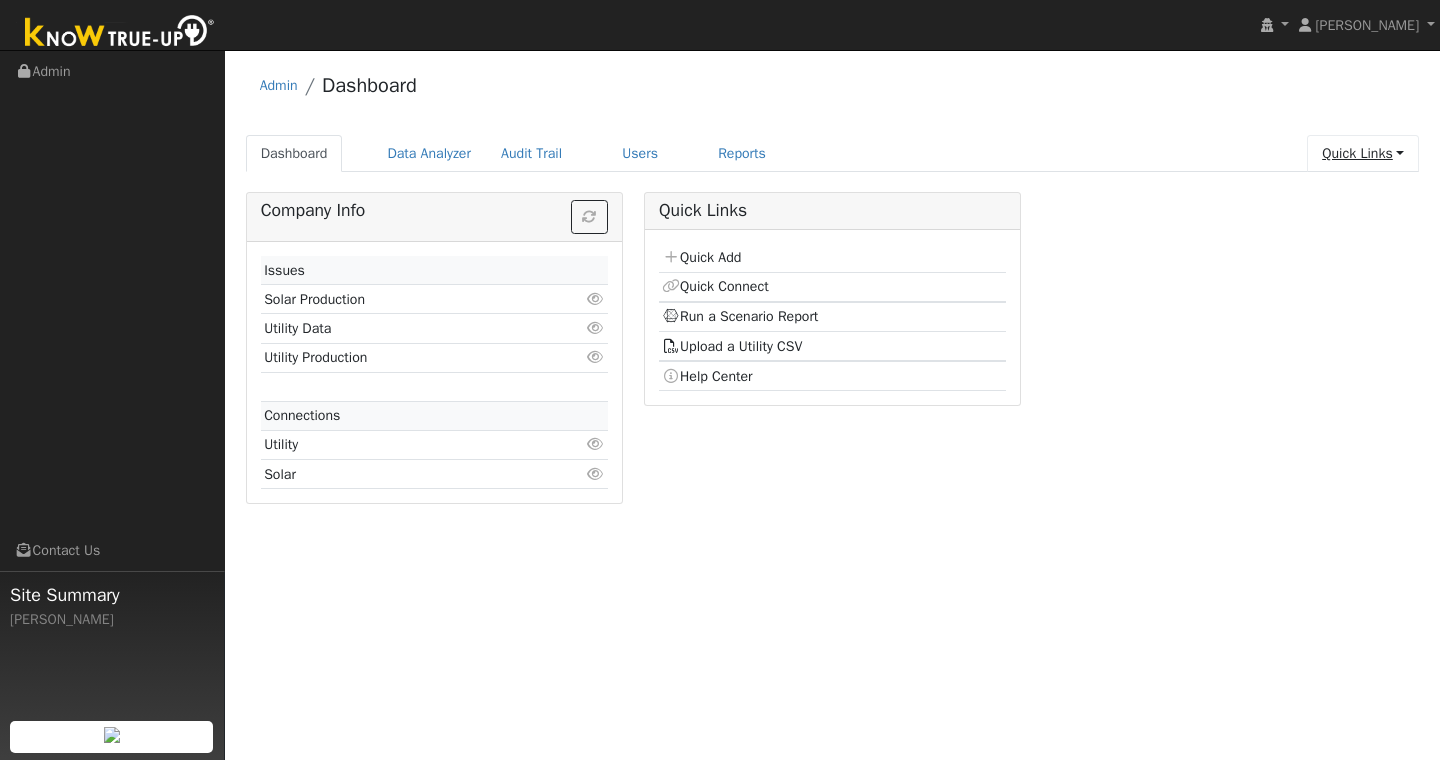 click on "Quick Links" at bounding box center [1363, 153] 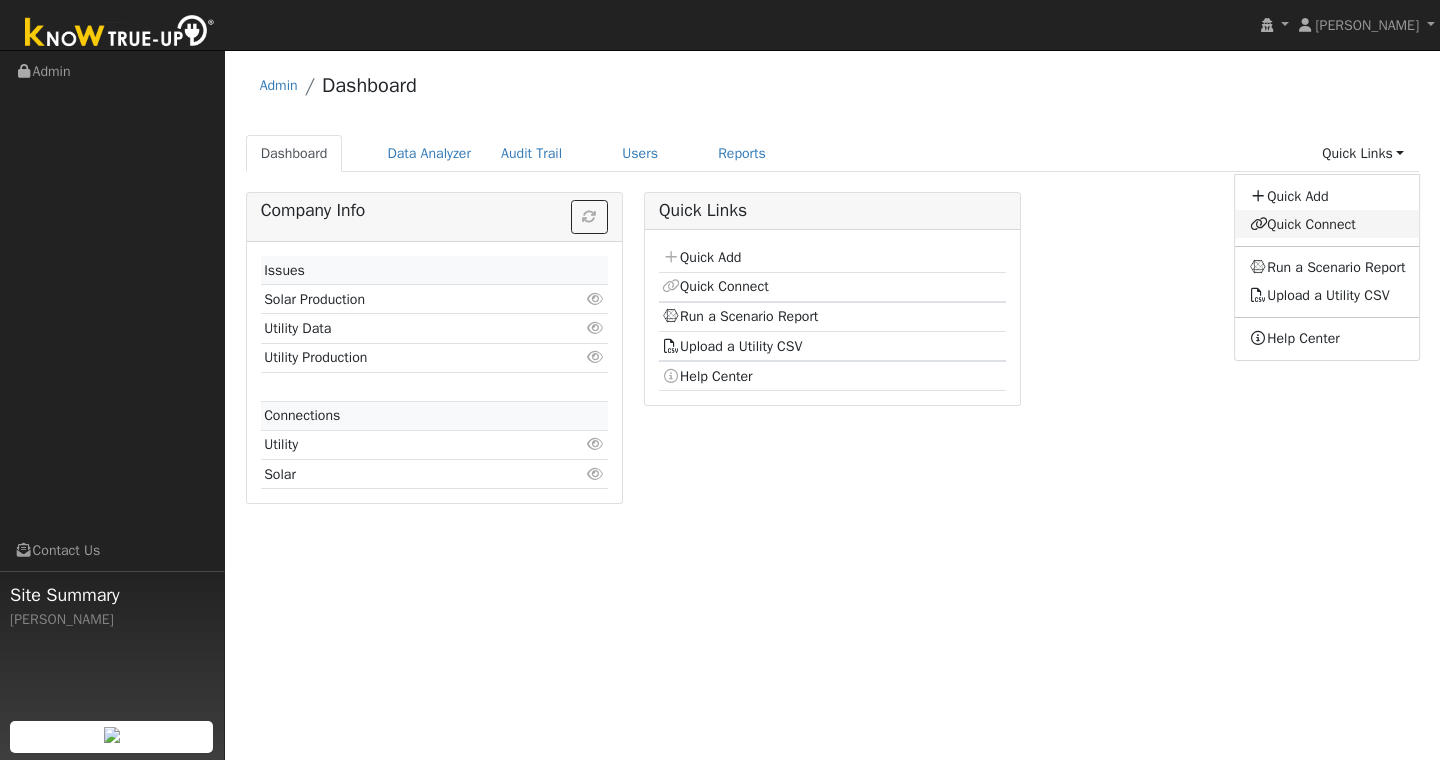 click on "Quick Connect" at bounding box center [1328, 224] 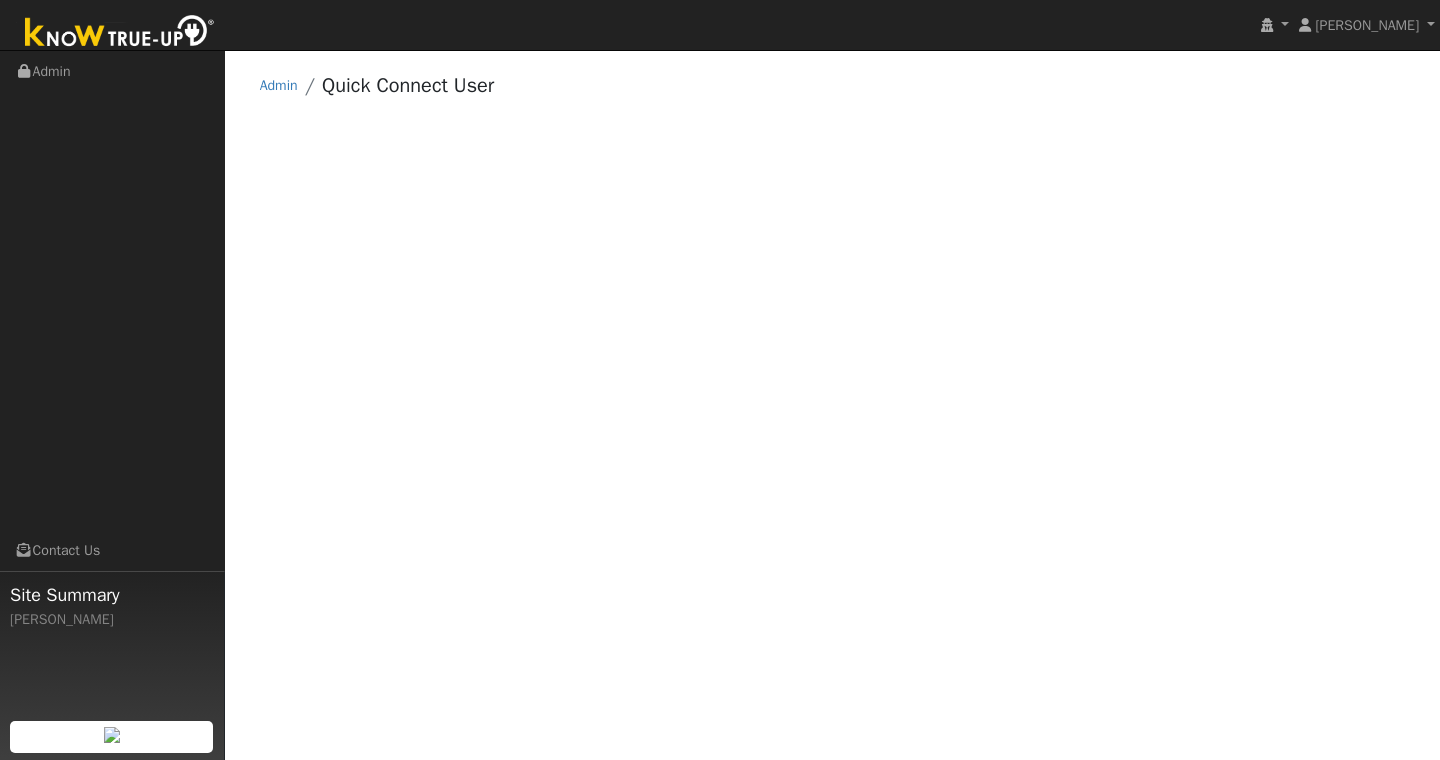 scroll, scrollTop: 0, scrollLeft: 0, axis: both 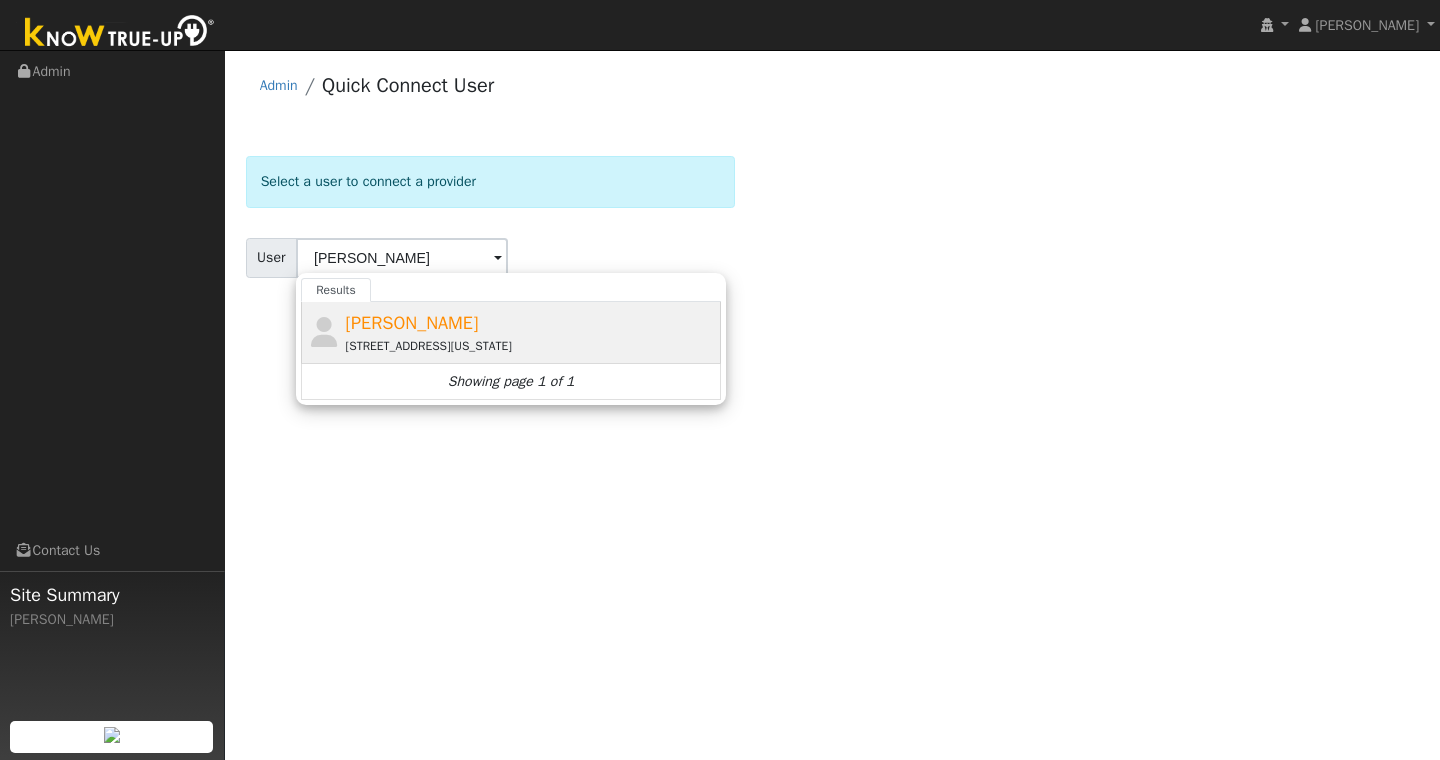 click on "Hazel John 652 Washington Street, Vallejo, CA 94590" 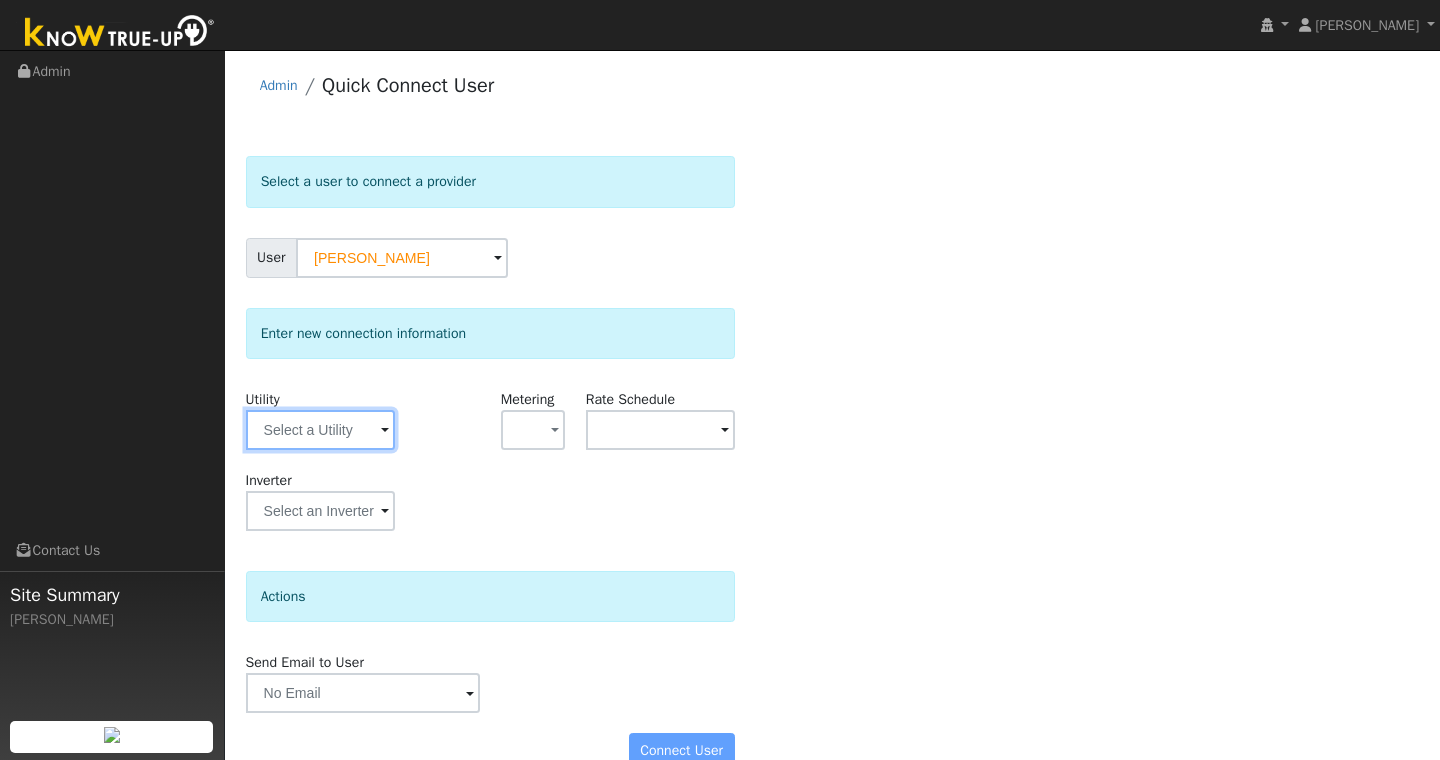 click at bounding box center (320, 430) 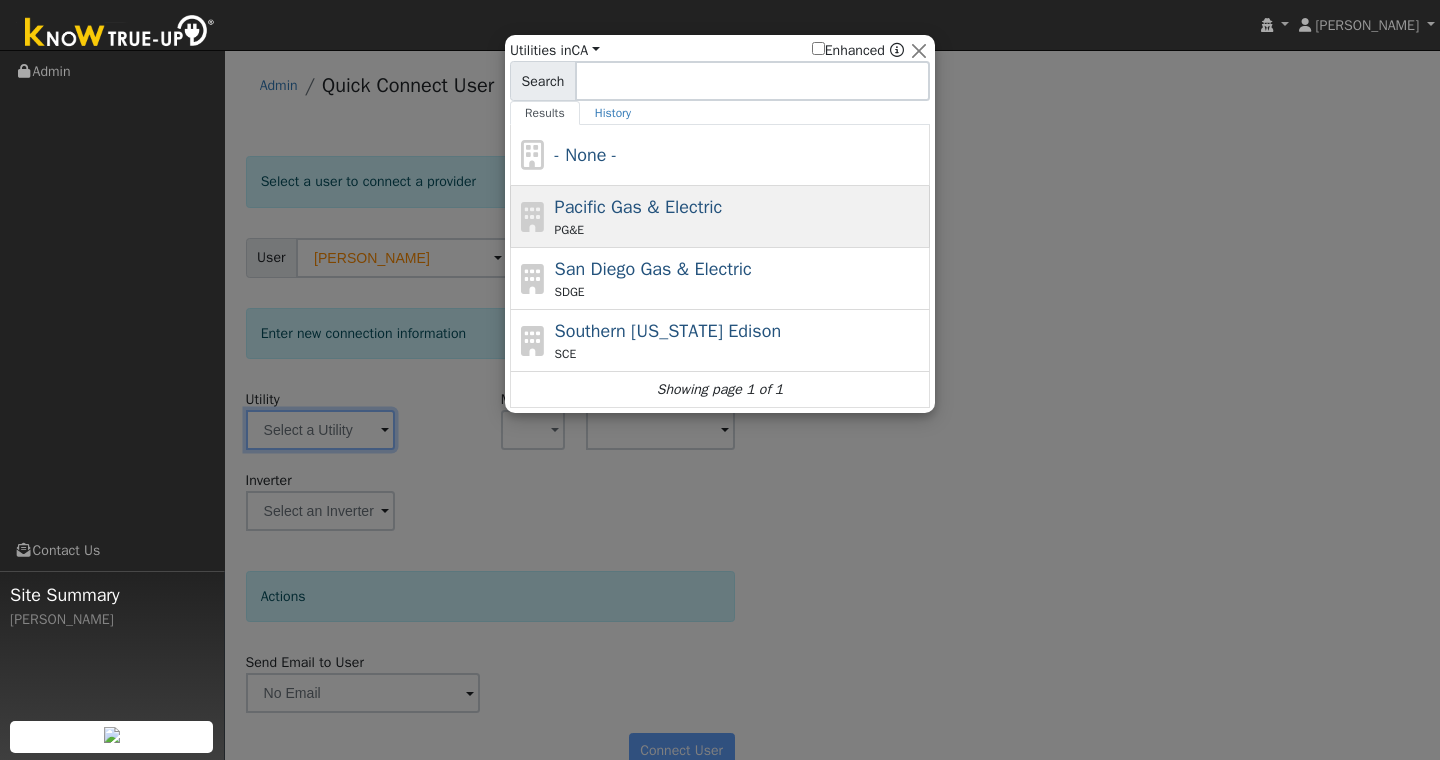 click on "Pacific Gas & Electric PG&E" at bounding box center (740, 216) 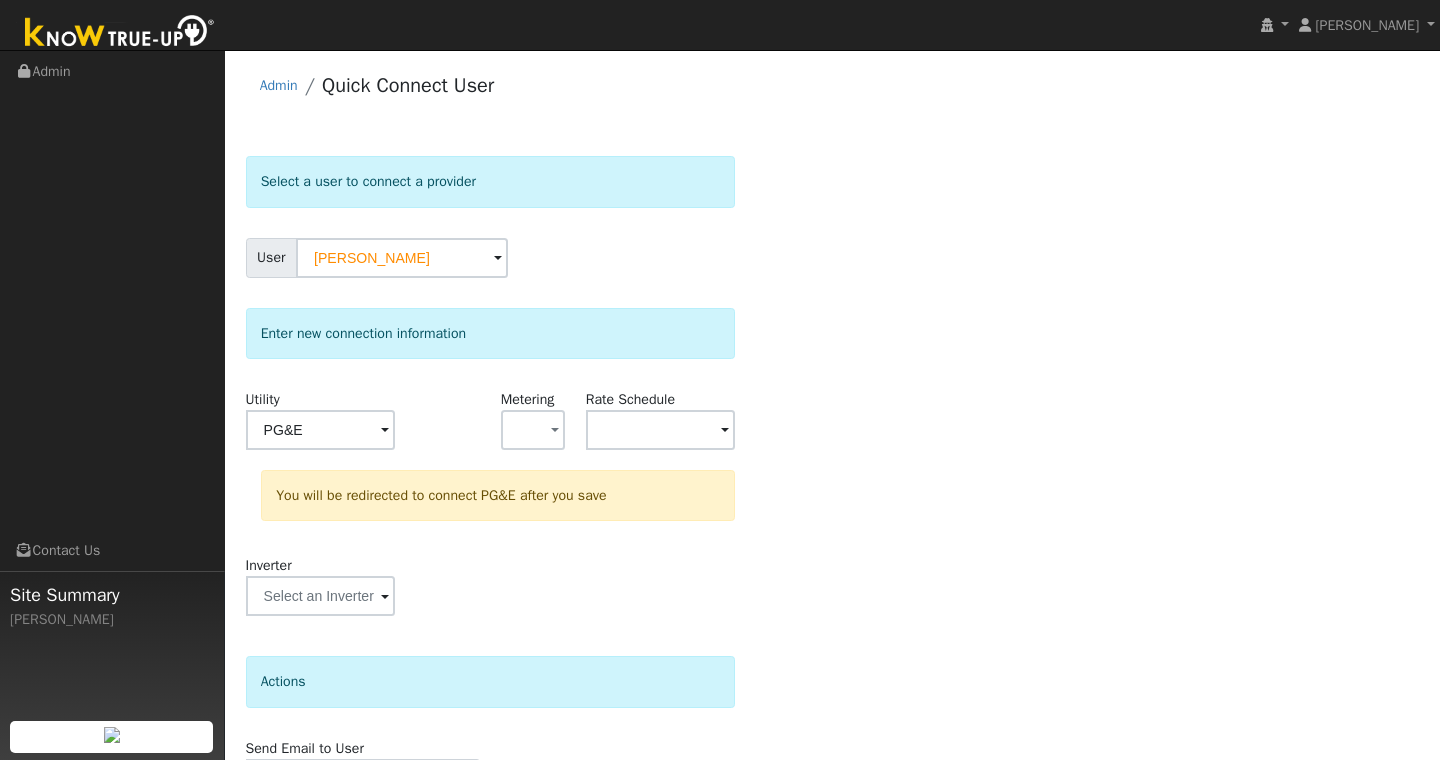 scroll, scrollTop: 122, scrollLeft: 0, axis: vertical 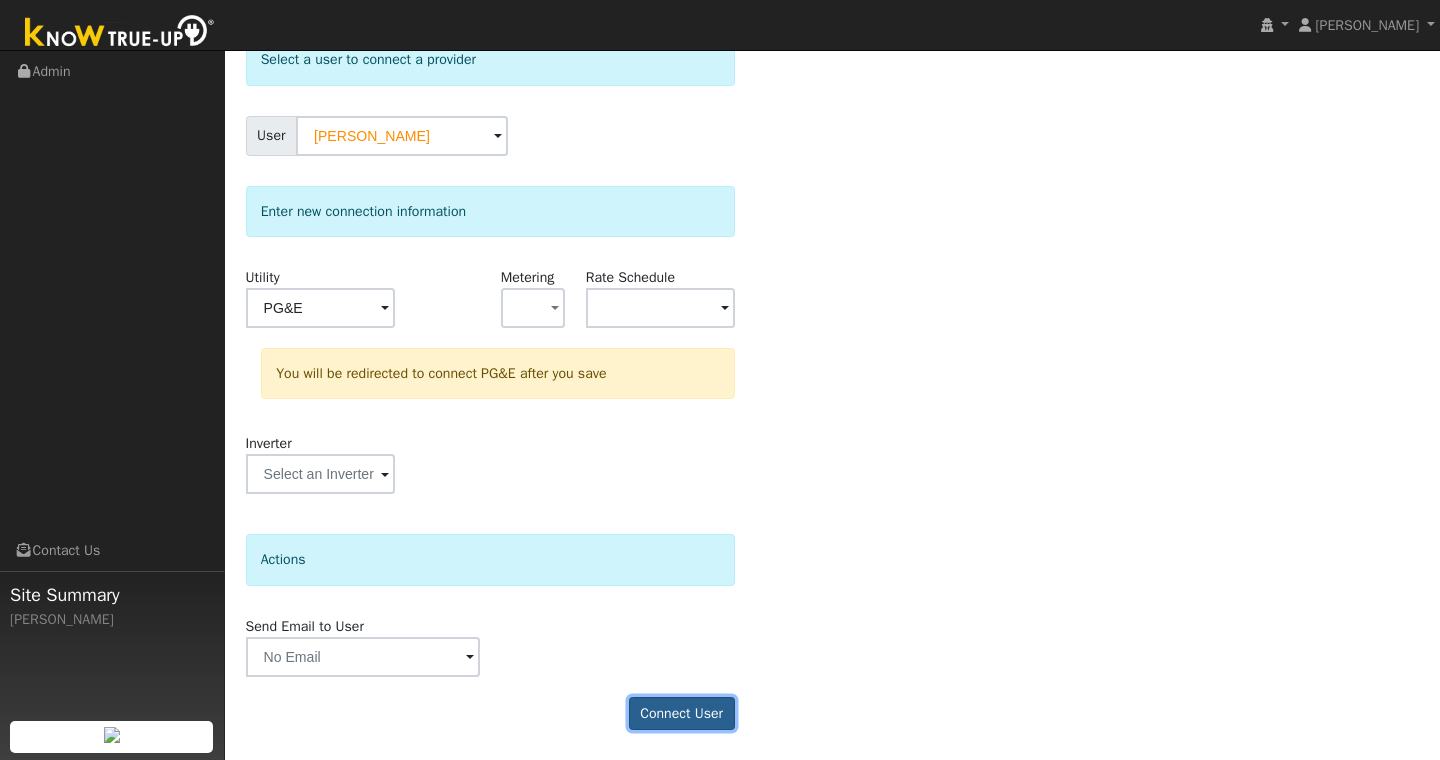 click on "Connect User" at bounding box center (682, 714) 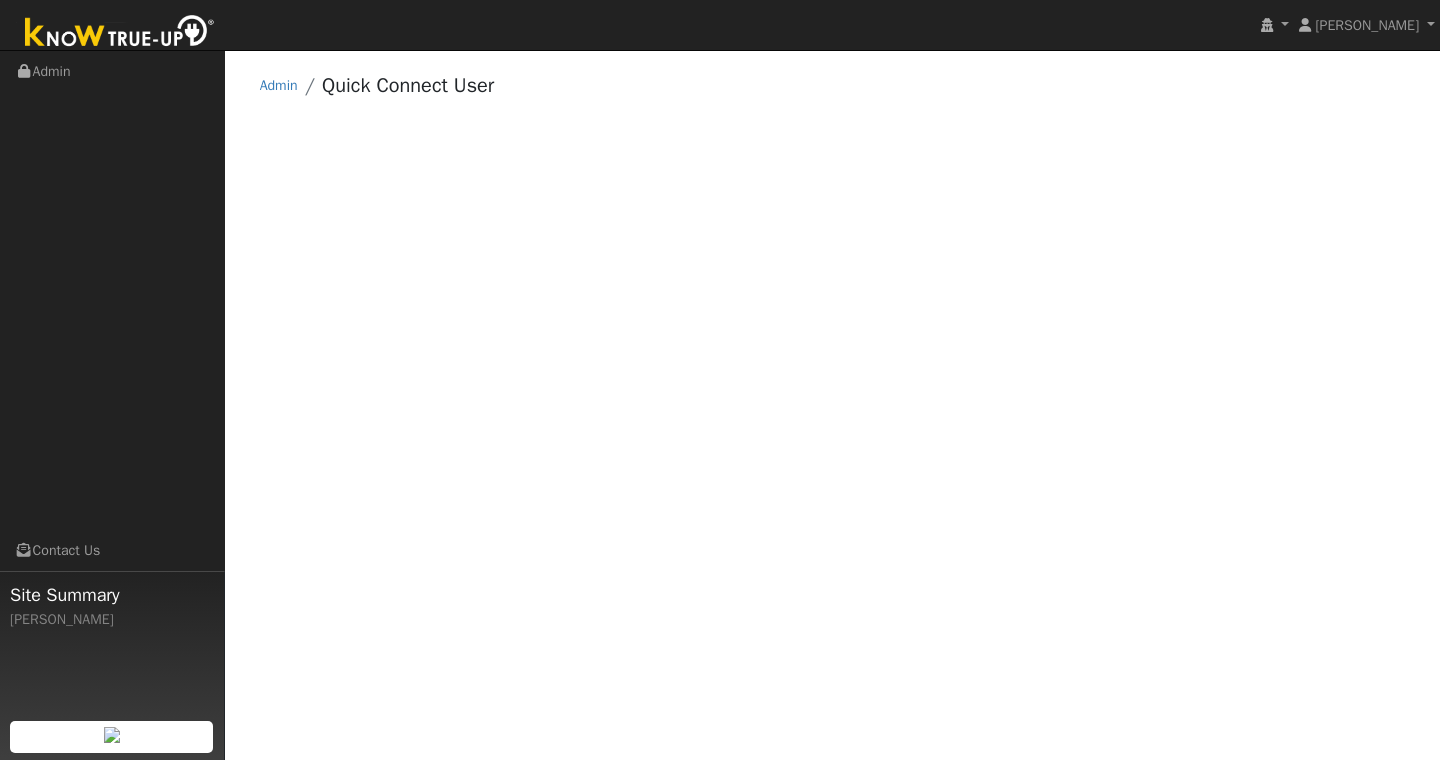 scroll, scrollTop: 0, scrollLeft: 0, axis: both 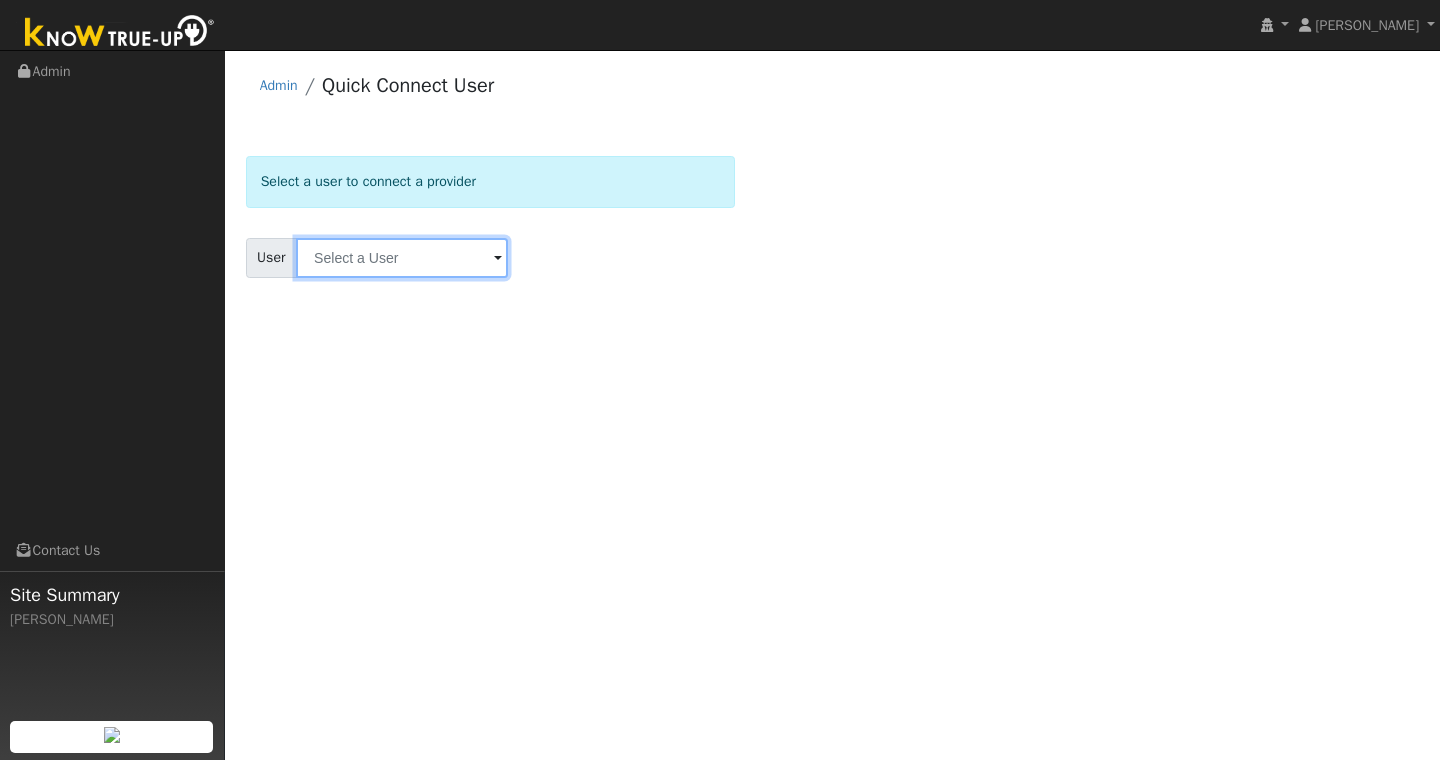 type on "z" 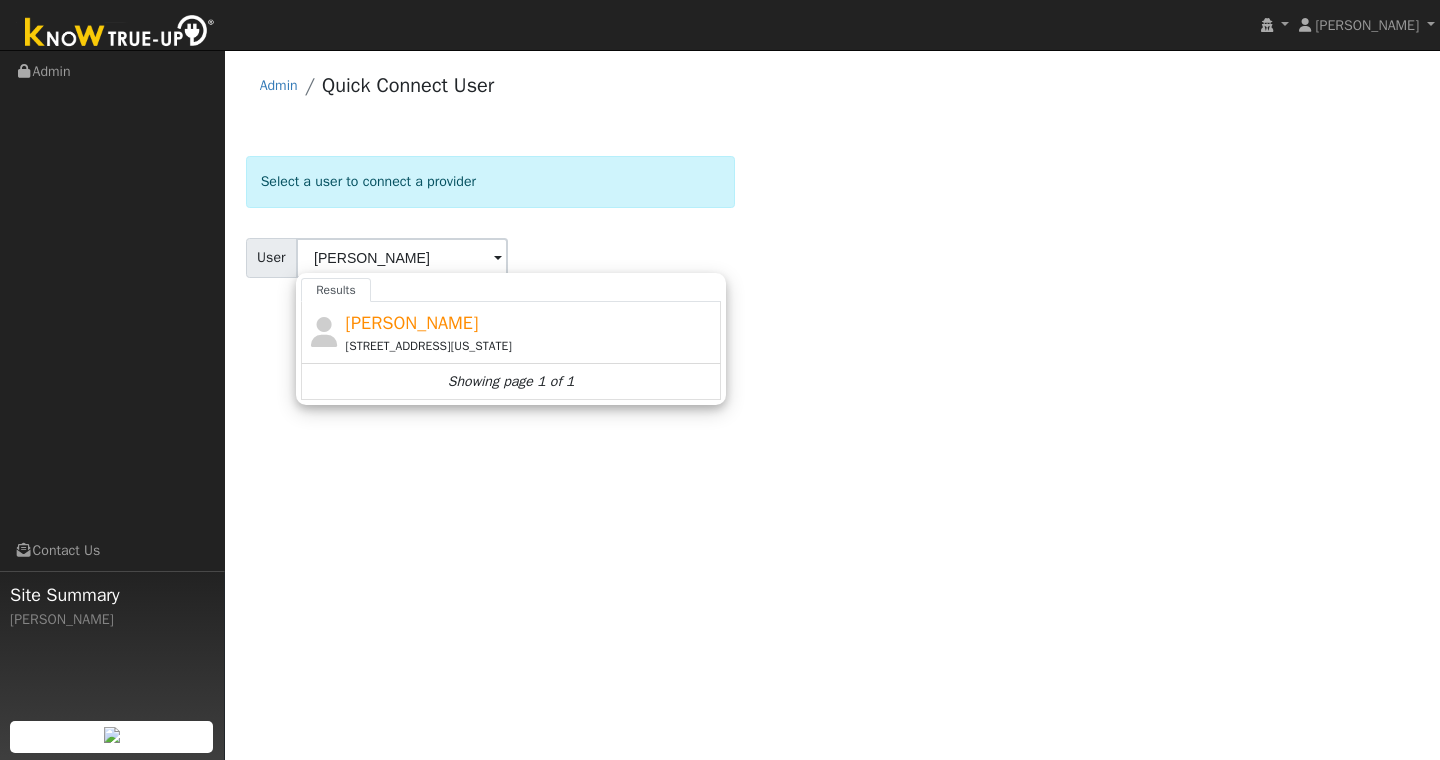 click on "[PERSON_NAME] [STREET_ADDRESS][US_STATE]" at bounding box center [531, 332] 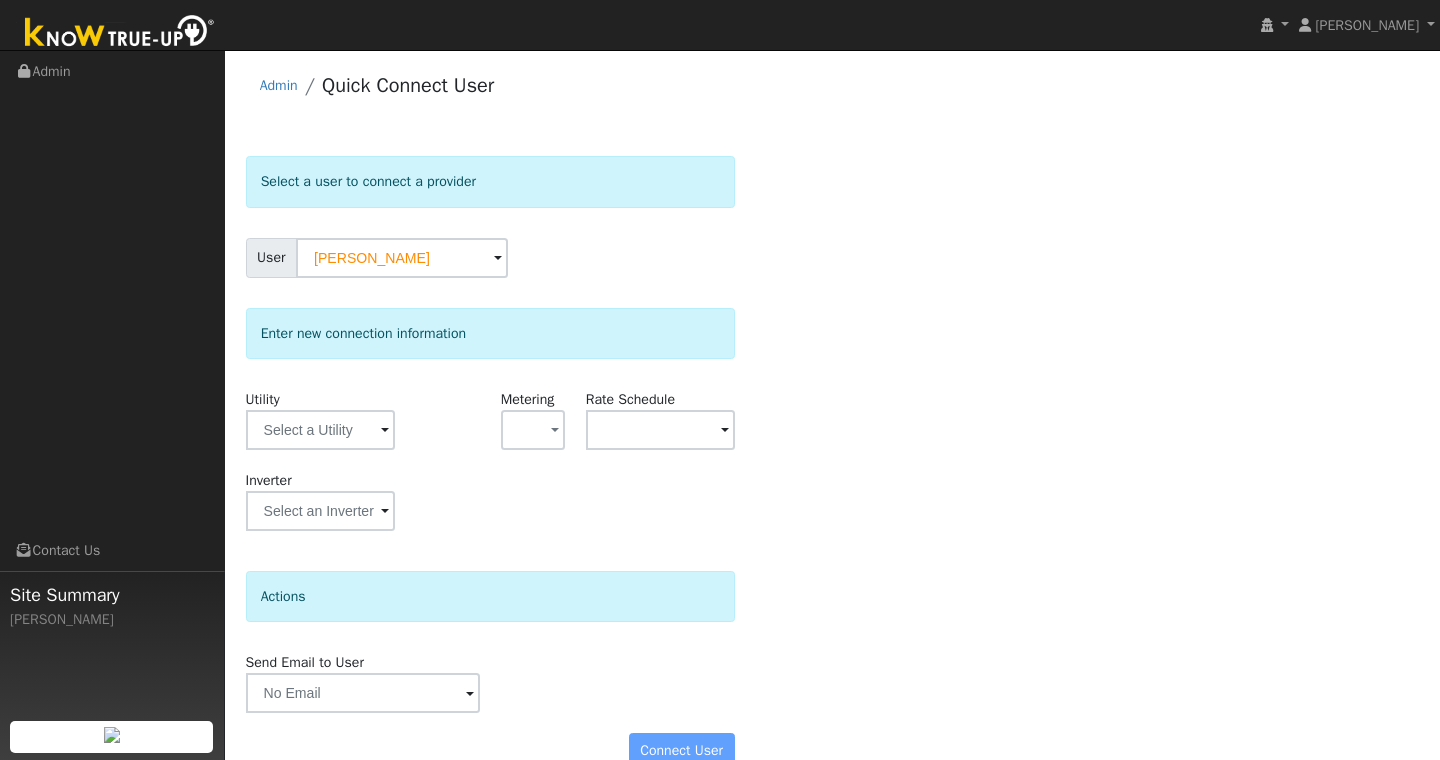 scroll, scrollTop: 37, scrollLeft: 0, axis: vertical 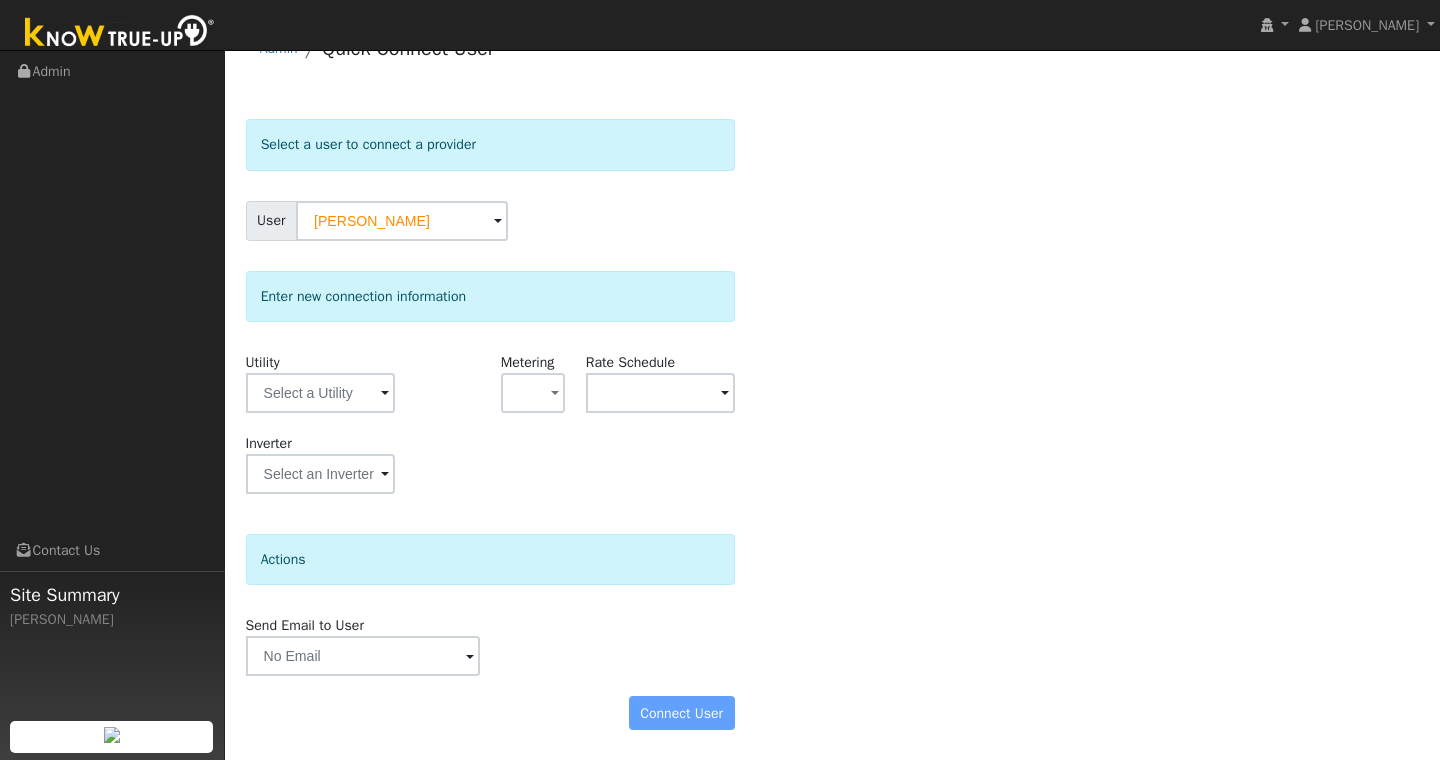 click on "User Profile First name Last name Email Email Notifications No Emails No Emails Weekly Emails Monthly Emails Cancel Save
Terms Of Service
Close
Login as User
Select a User
Admin
Quick Connect User" at bounding box center [832, 386] 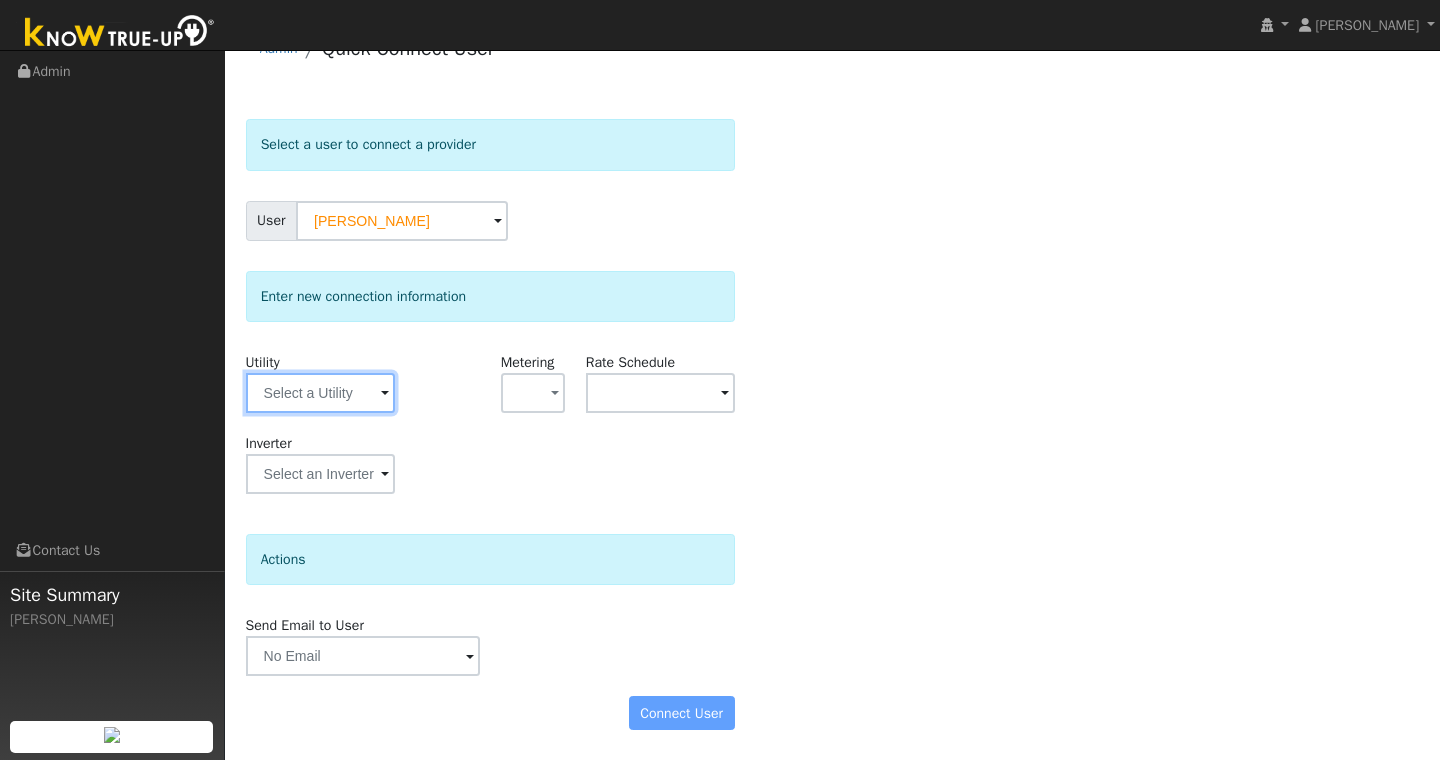 click at bounding box center (320, 393) 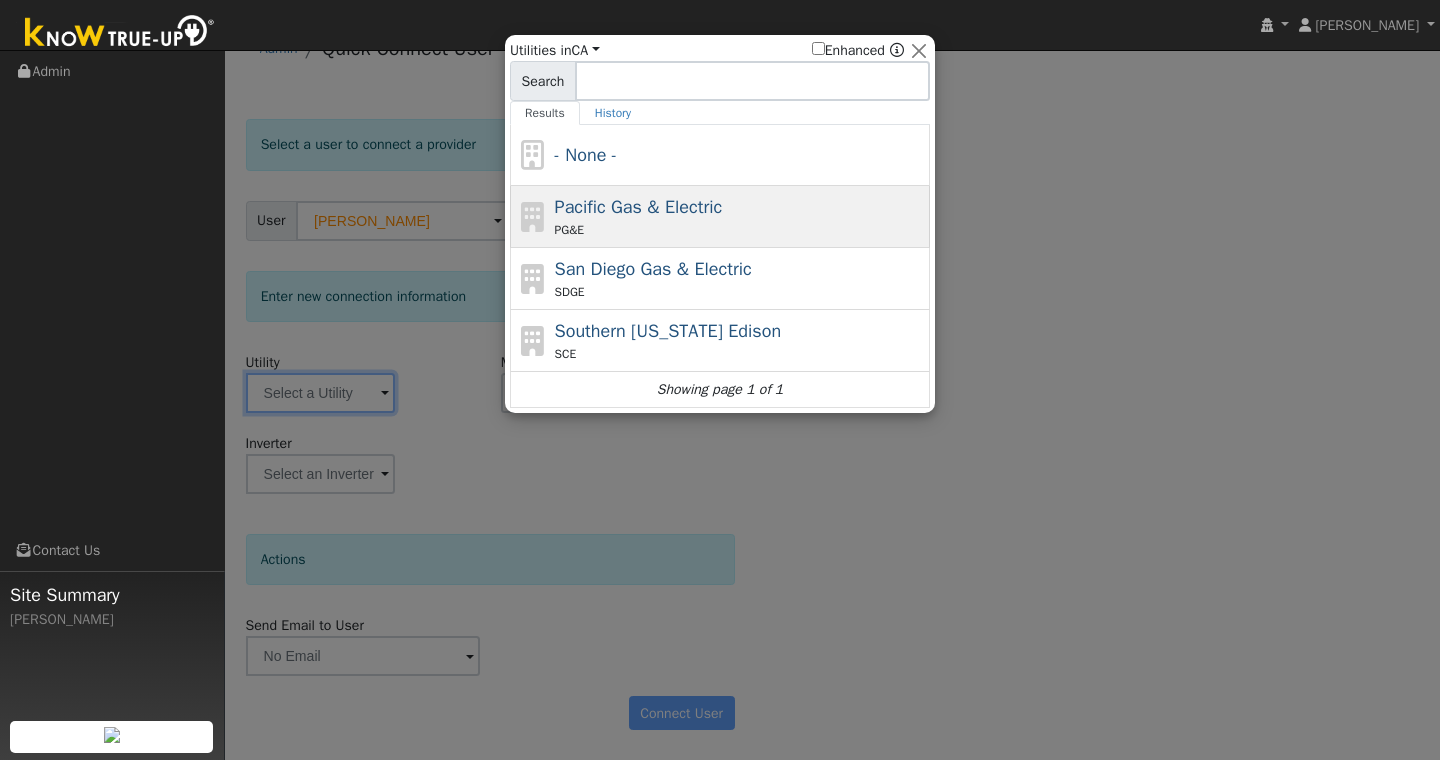 click on "PG&E" at bounding box center [570, 230] 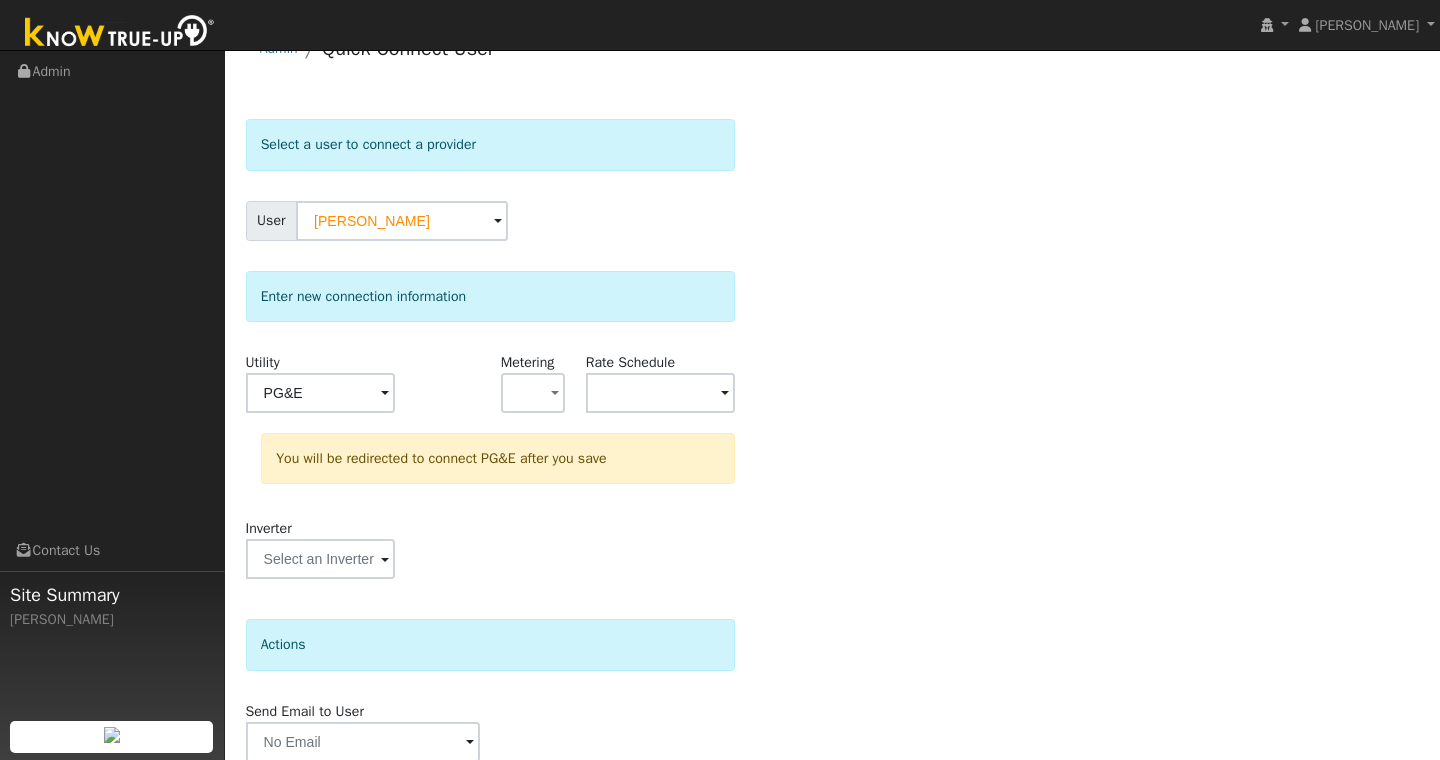 scroll, scrollTop: 122, scrollLeft: 0, axis: vertical 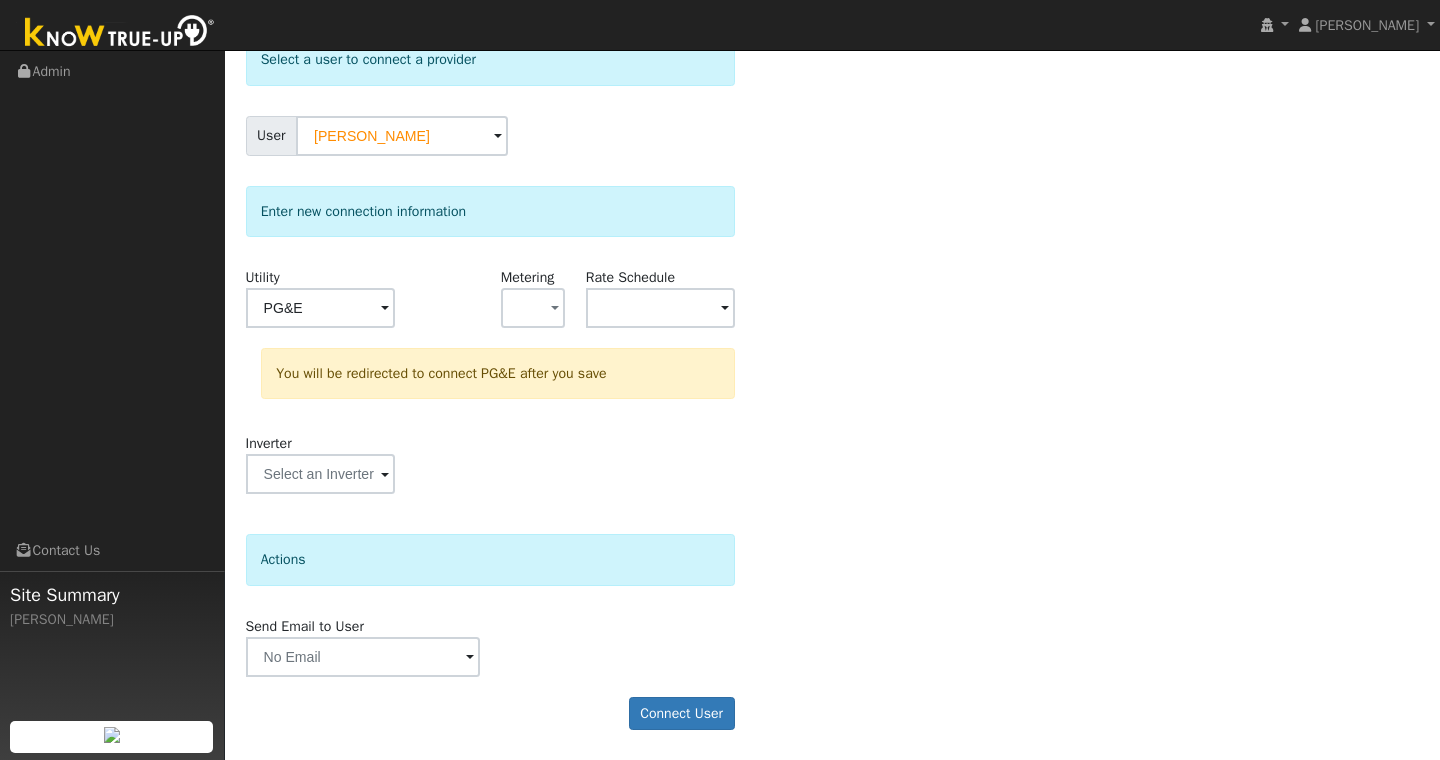 click on "Select a user to connect a provider User [PERSON_NAME] Account   Default Account Default Account [STREET_ADDRESS][US_STATE] Primary Account Enter new connection information Utility PG&E Metering - None - NEM NBT  Rate Schedule  You will be redirected to connect PG&E after you save Inverter Disconnecting . Do you also want to delete all of the  data?  - Delete data if disconnecting or connecting to different data.  - Keep data if reconnecting to same data.  Be careful: this cannot be undone.  Cancel  No  Yes Actions Send Email to User Delete Email Template Are you sure you want to delete ? Cancel Delete Connect User" 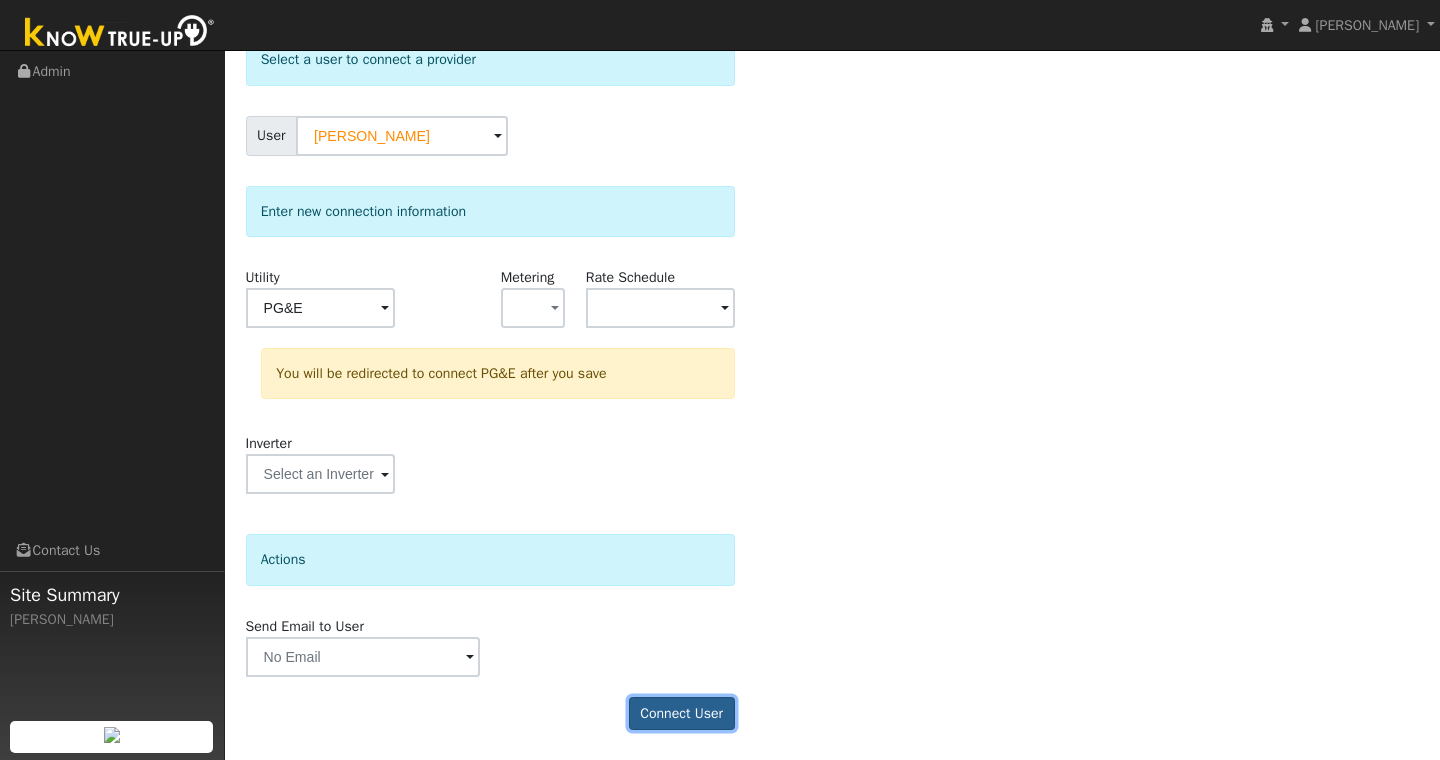 click on "Connect User" at bounding box center [682, 714] 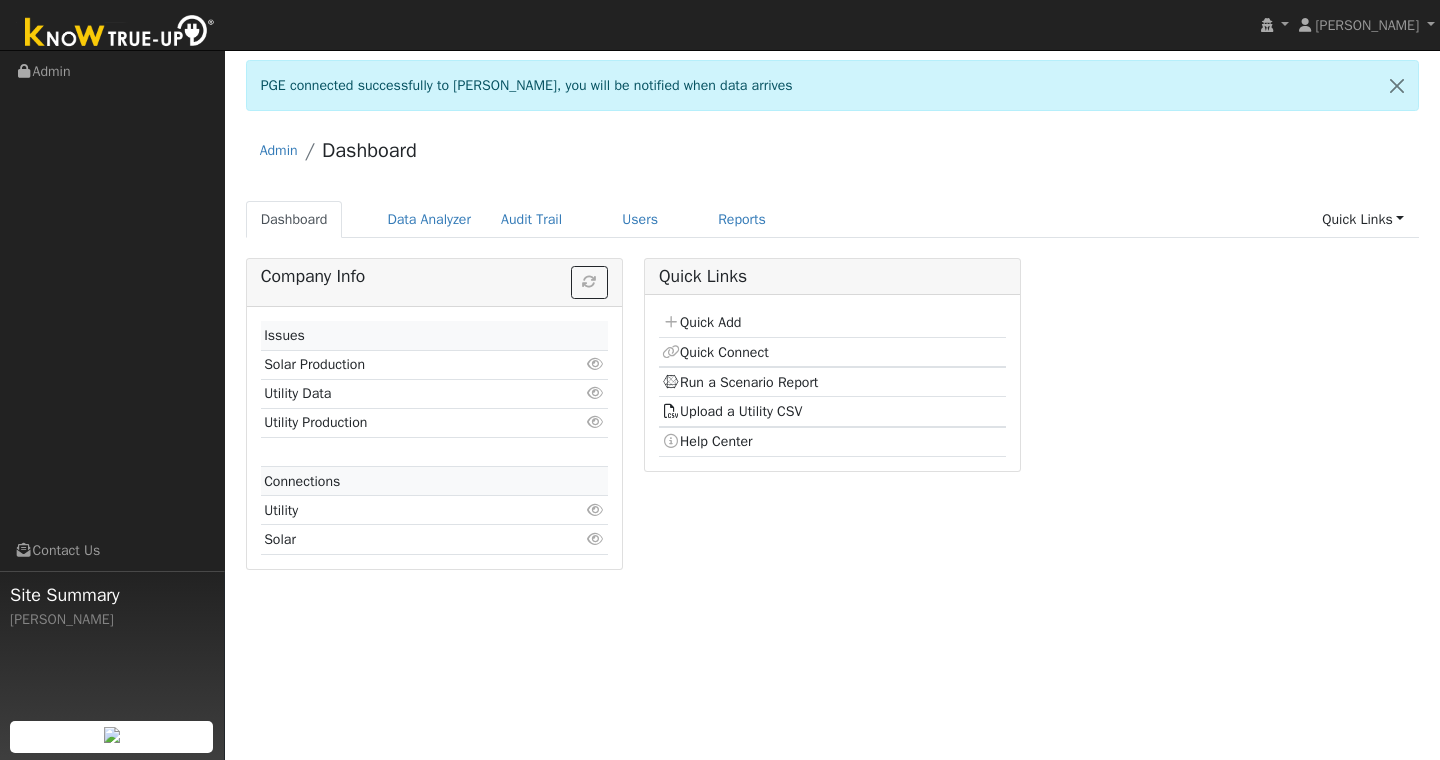 scroll, scrollTop: 0, scrollLeft: 0, axis: both 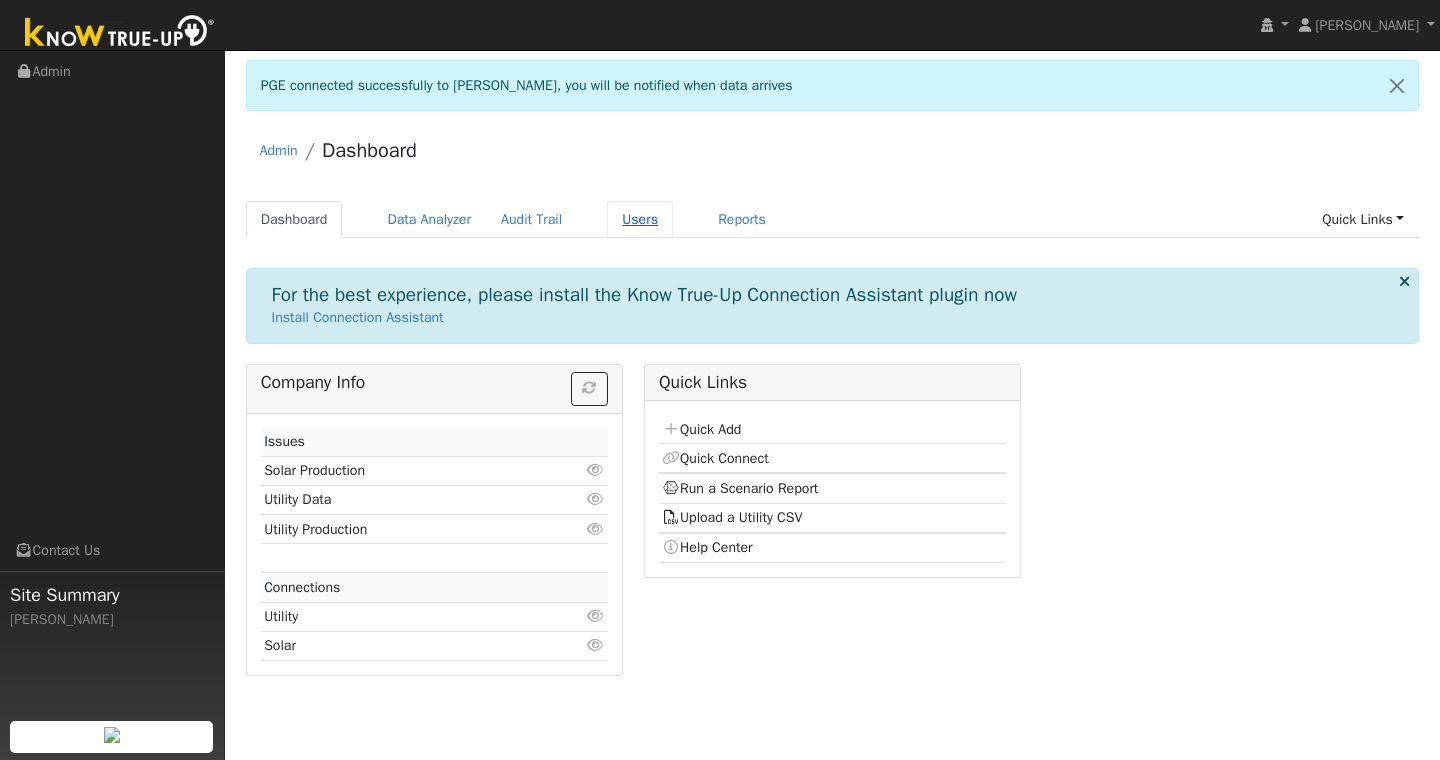 click on "Users" at bounding box center [640, 219] 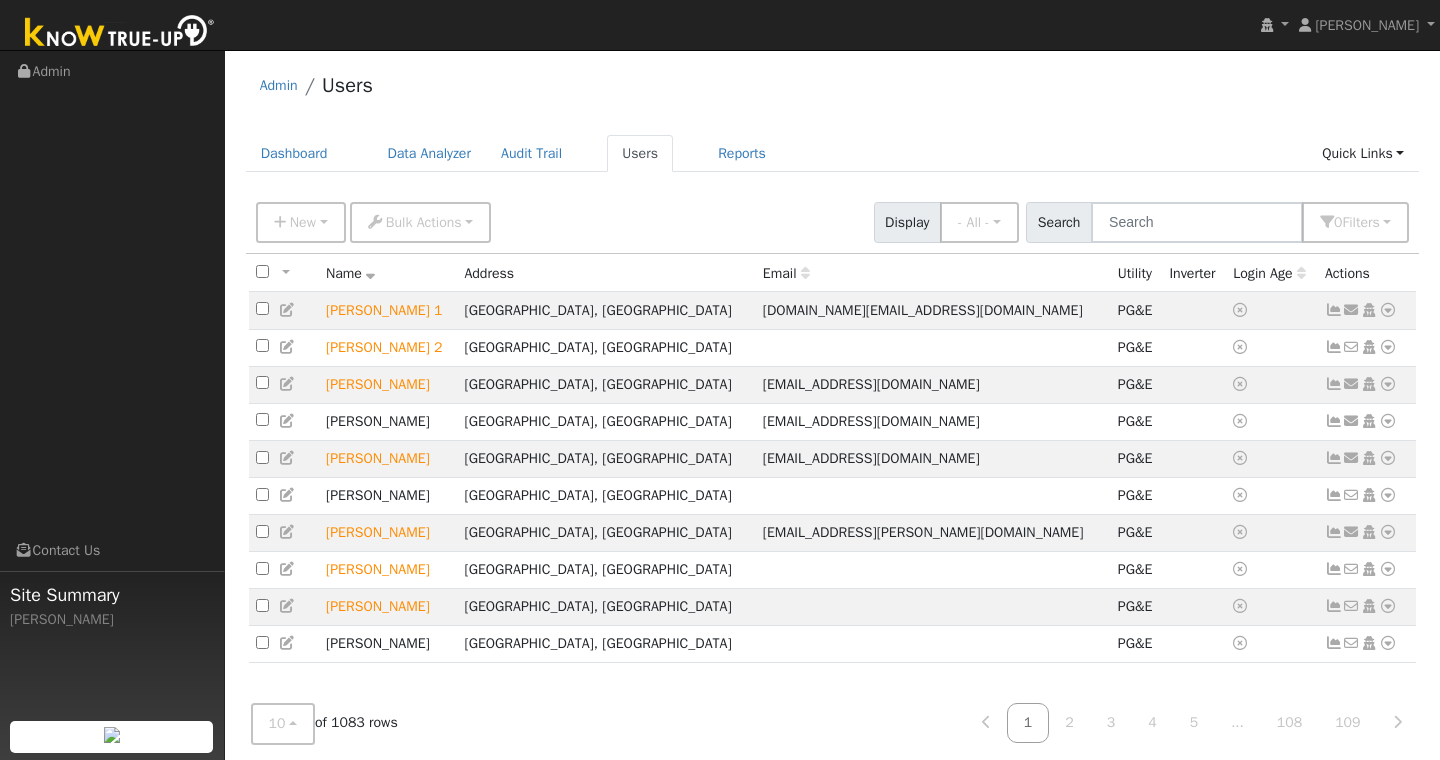 scroll, scrollTop: 31, scrollLeft: 0, axis: vertical 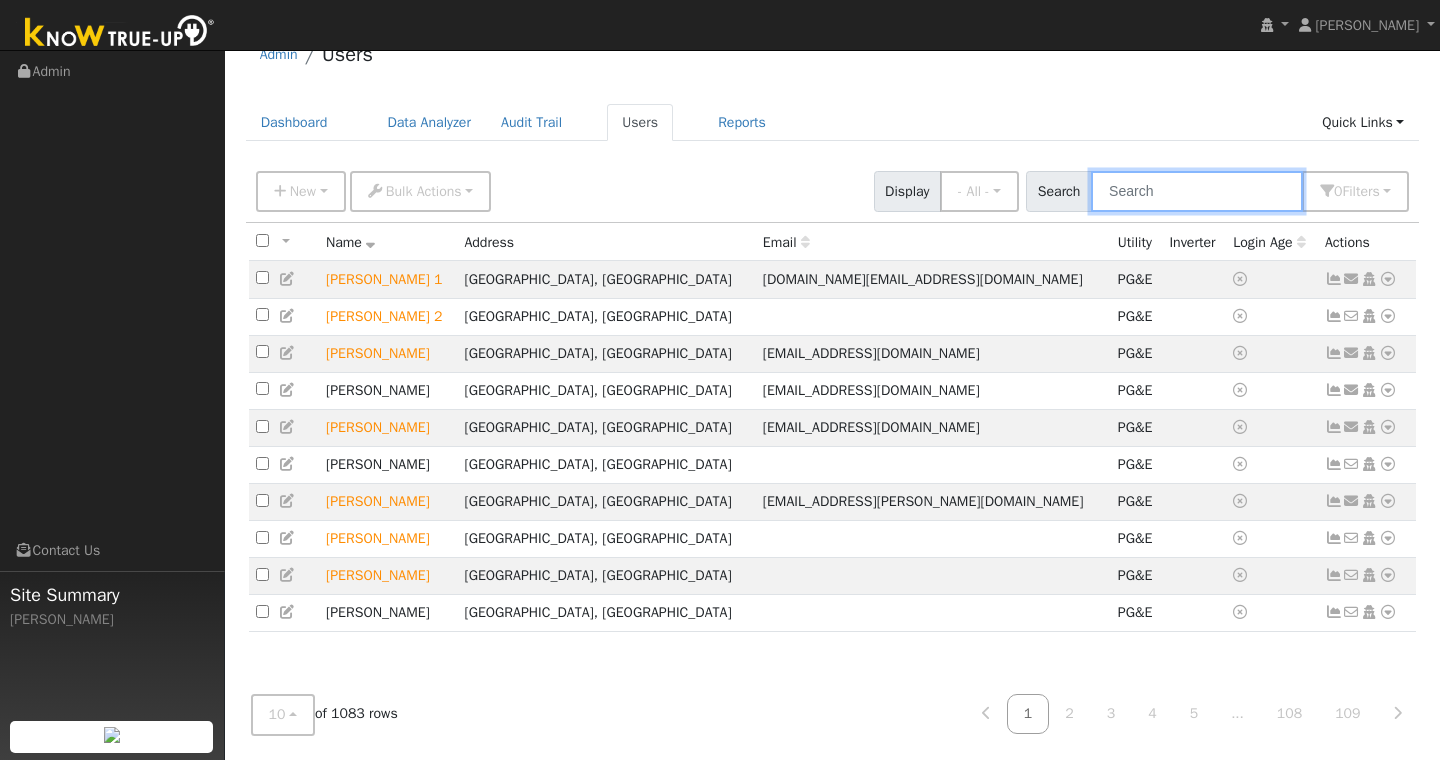 click at bounding box center [1197, 191] 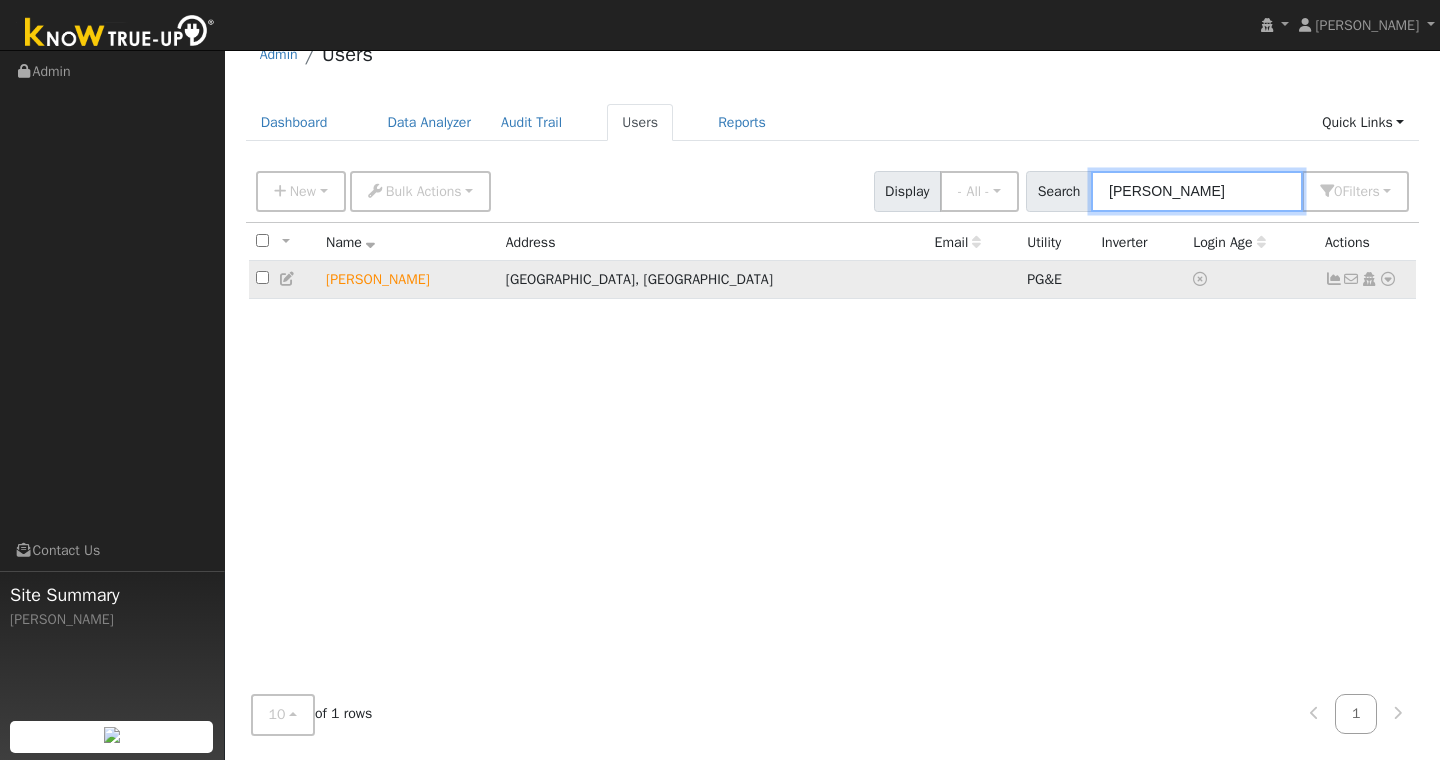type on "hazel" 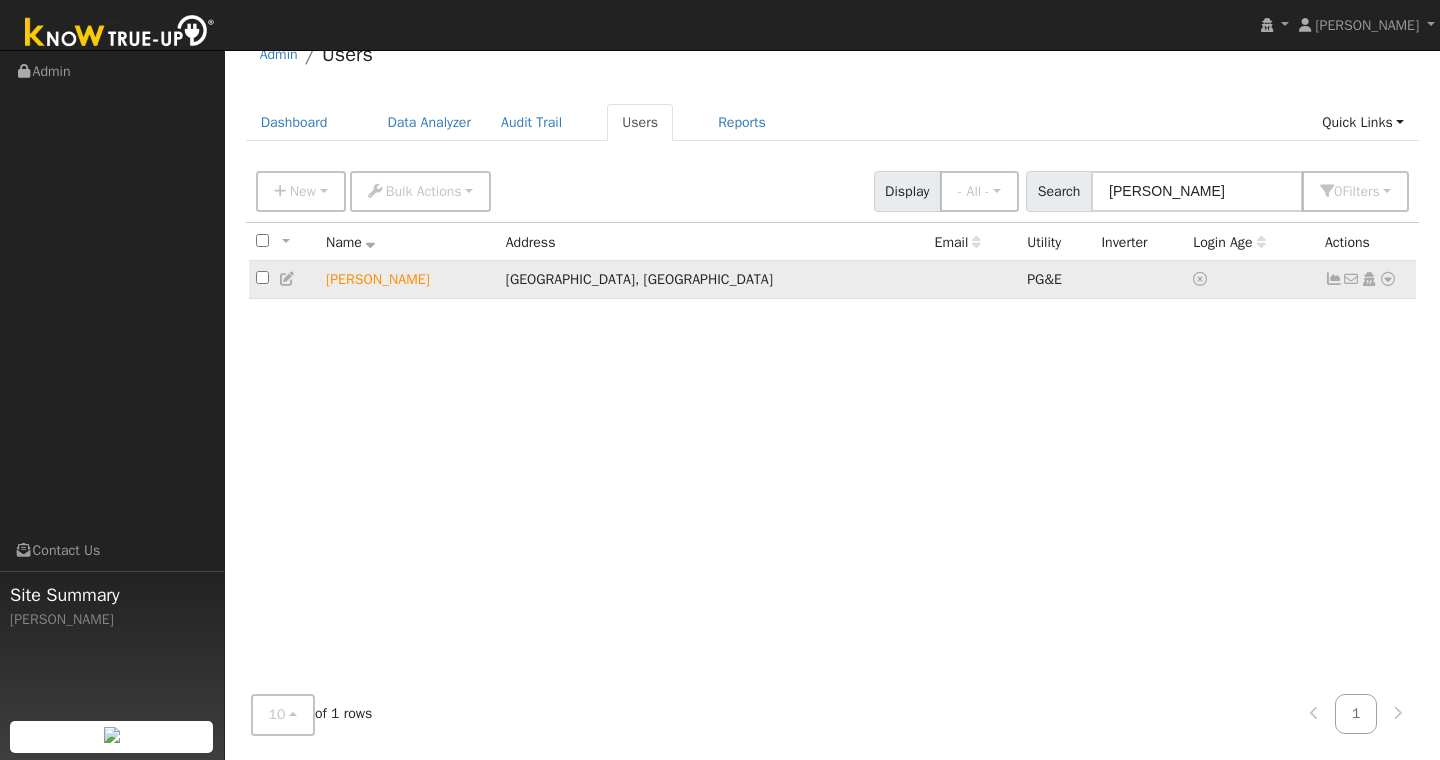 click at bounding box center (1388, 279) 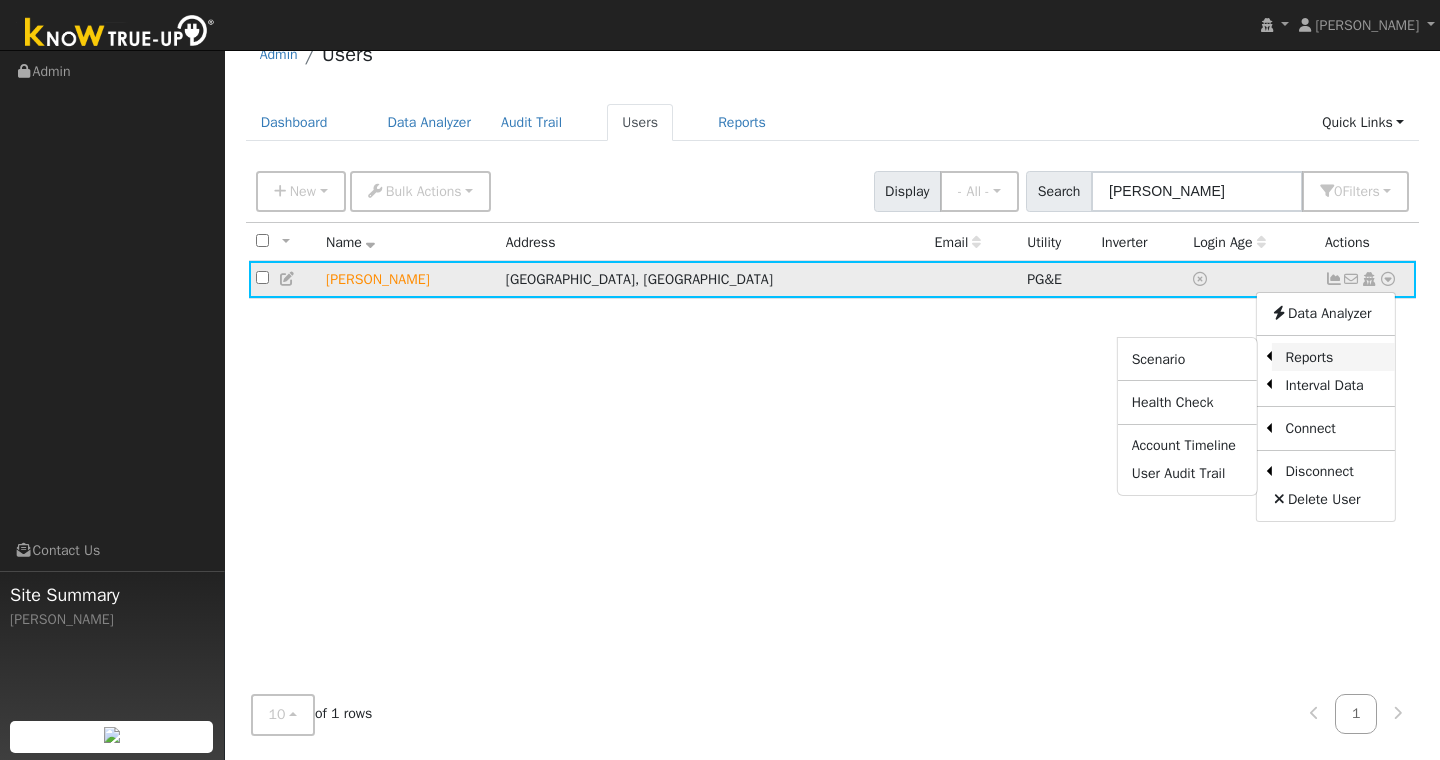click on "Reports" at bounding box center (1333, 357) 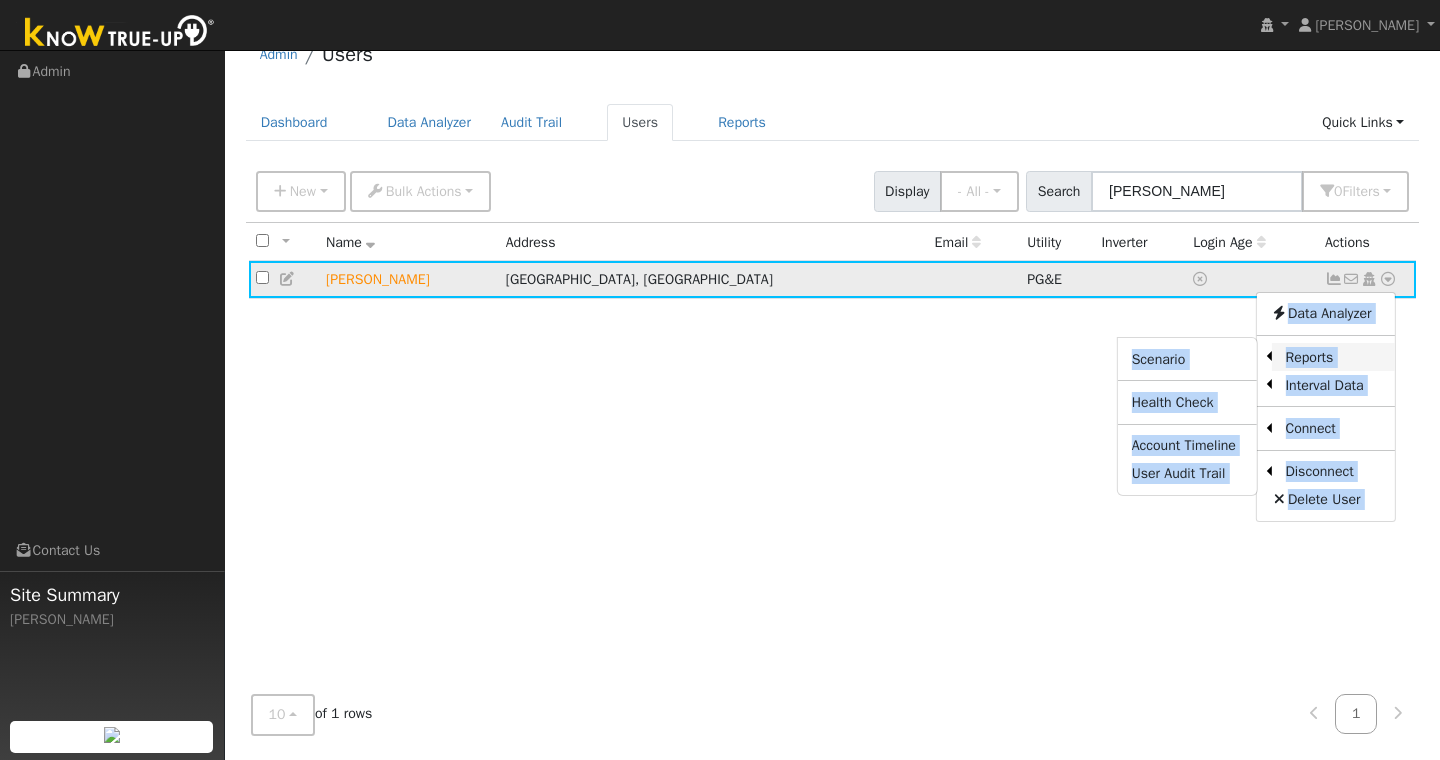 click on "All None All on page None on page  Name  Address  Email  Utility Inverter  Login Age  Actions Hazel John  Vallejo, CA PG&E    No email address Send Email... Copy a Link Reset Password Open Access  Data Analyzer  Reports Scenario Health Check Account Timeline User Audit Trail  Interval Data Import From CSV Export to CSV  Connect  Solar  Disconnect  Utility  Delete User" at bounding box center (833, 451) 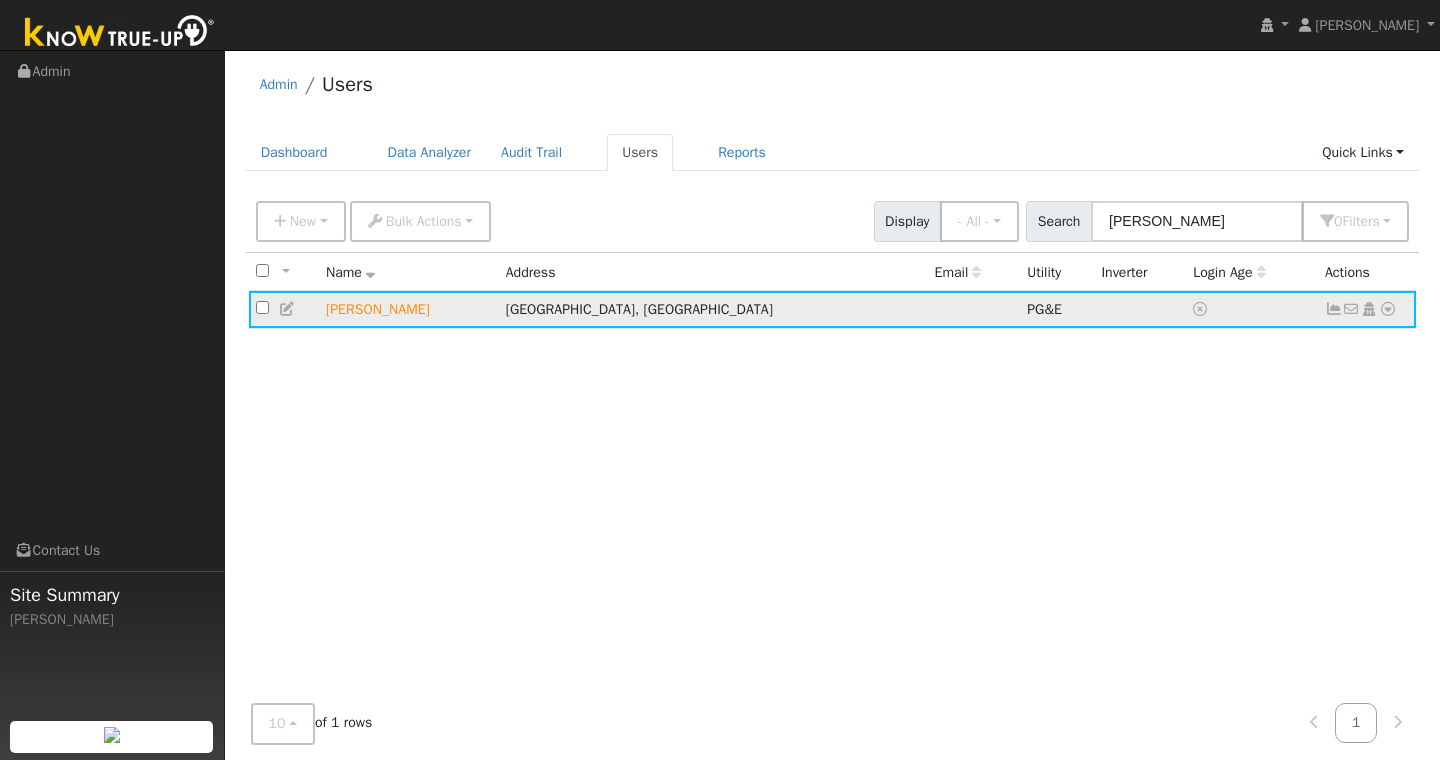 scroll, scrollTop: 0, scrollLeft: 0, axis: both 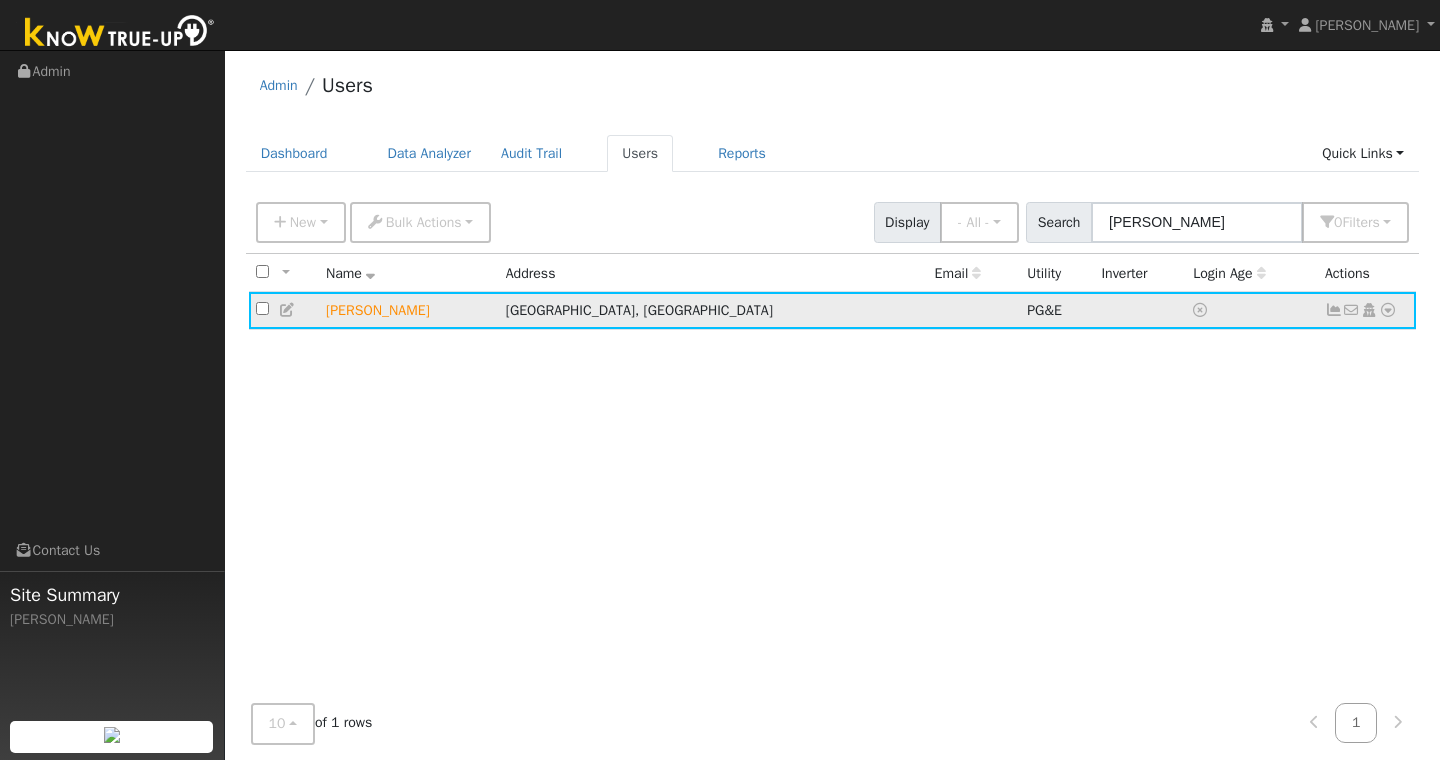 click at bounding box center (1388, 310) 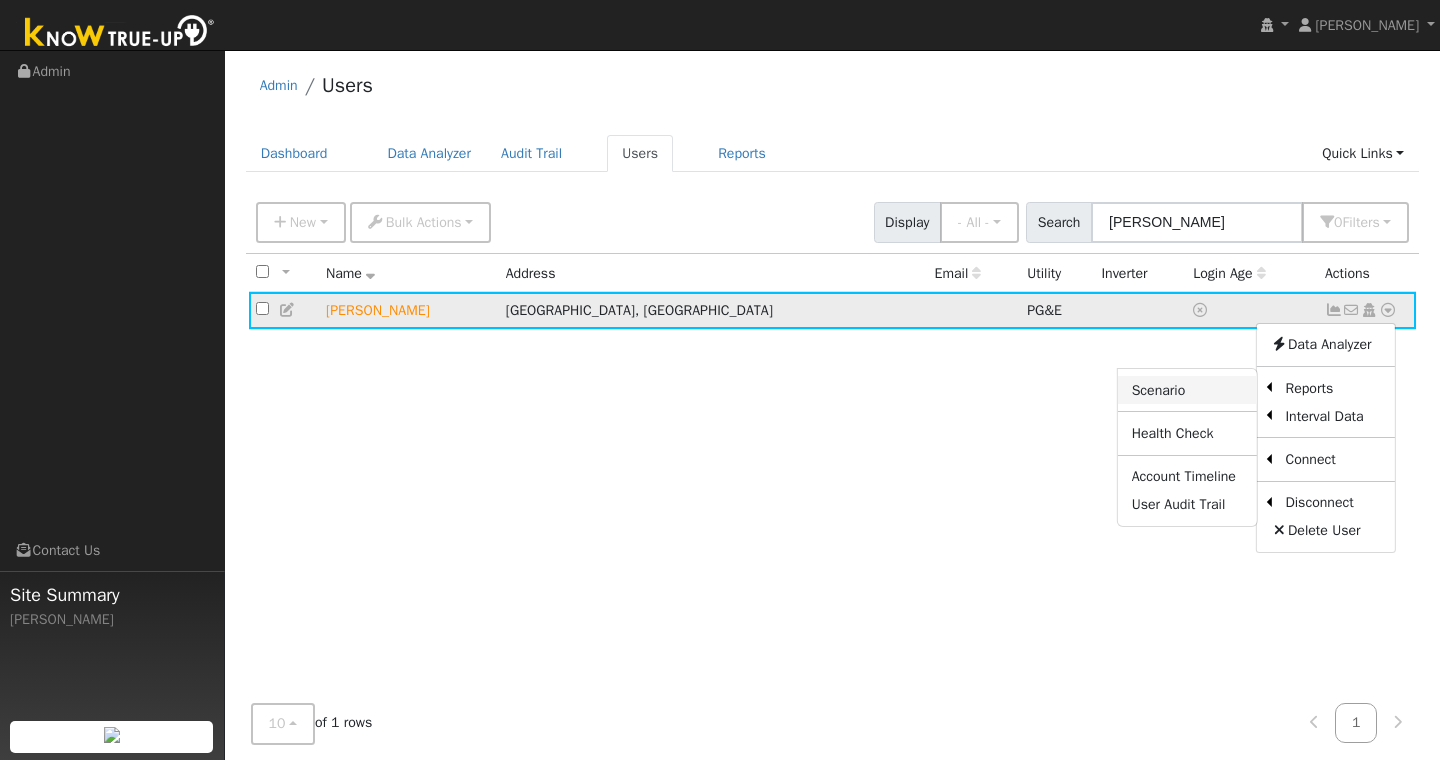 click on "Scenario" at bounding box center [1187, 390] 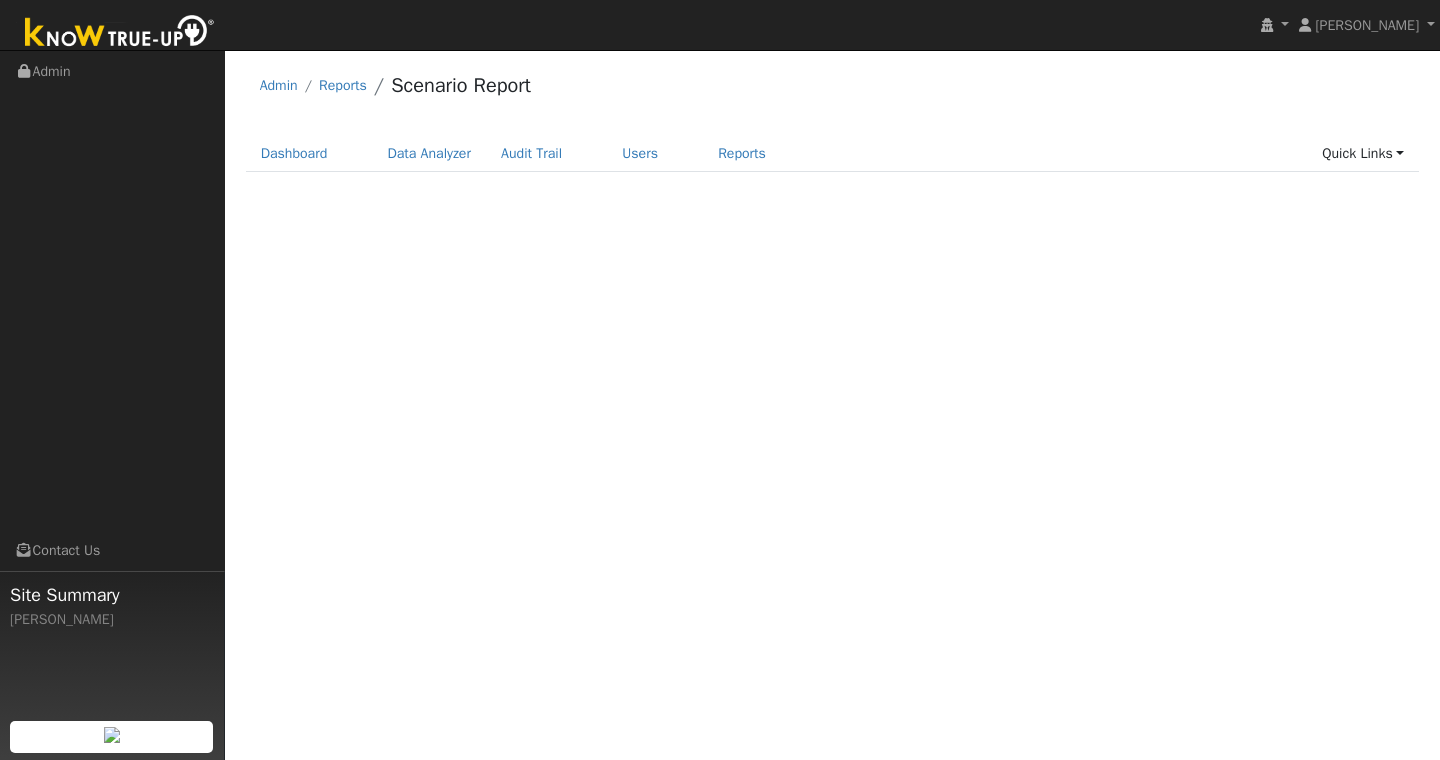 scroll, scrollTop: 0, scrollLeft: 0, axis: both 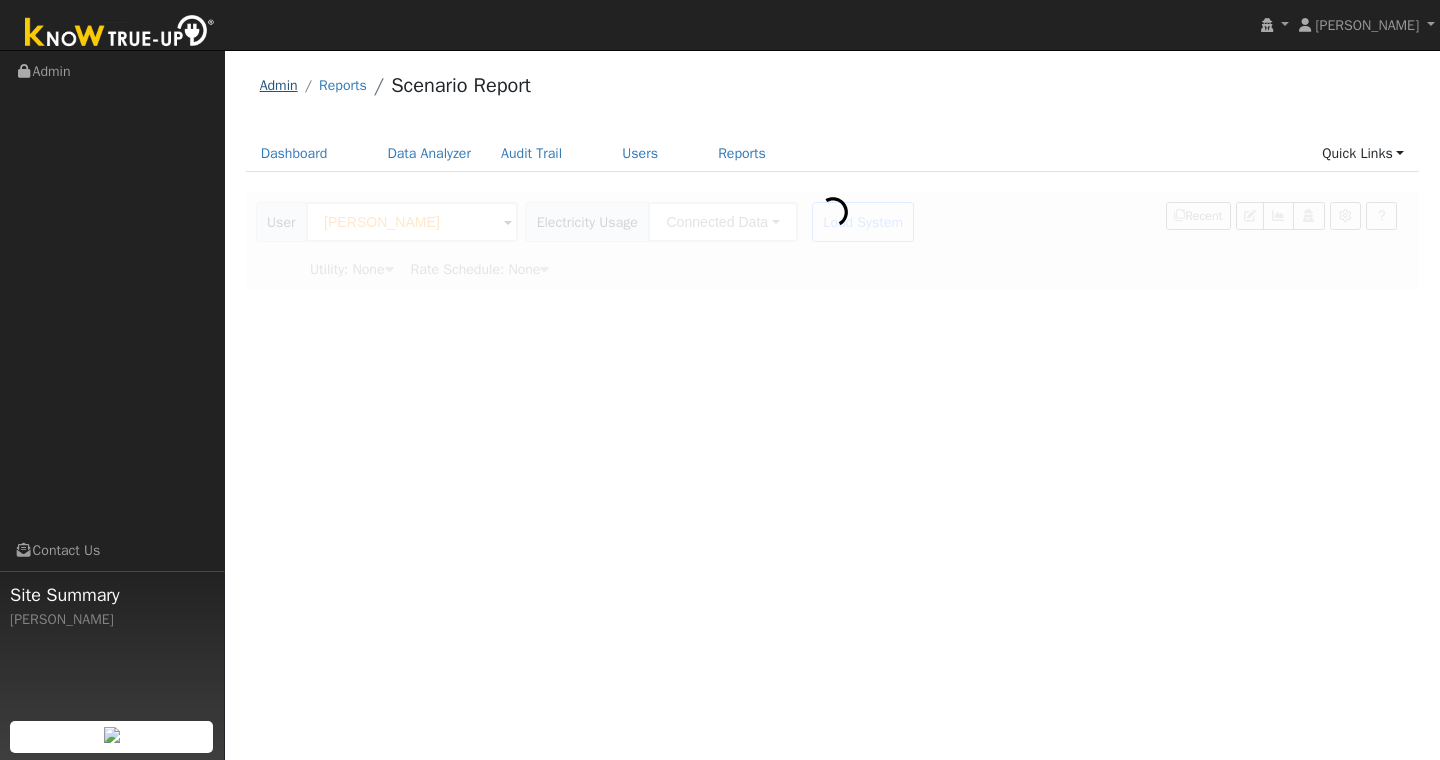 type on "Pacific Gas & Electric" 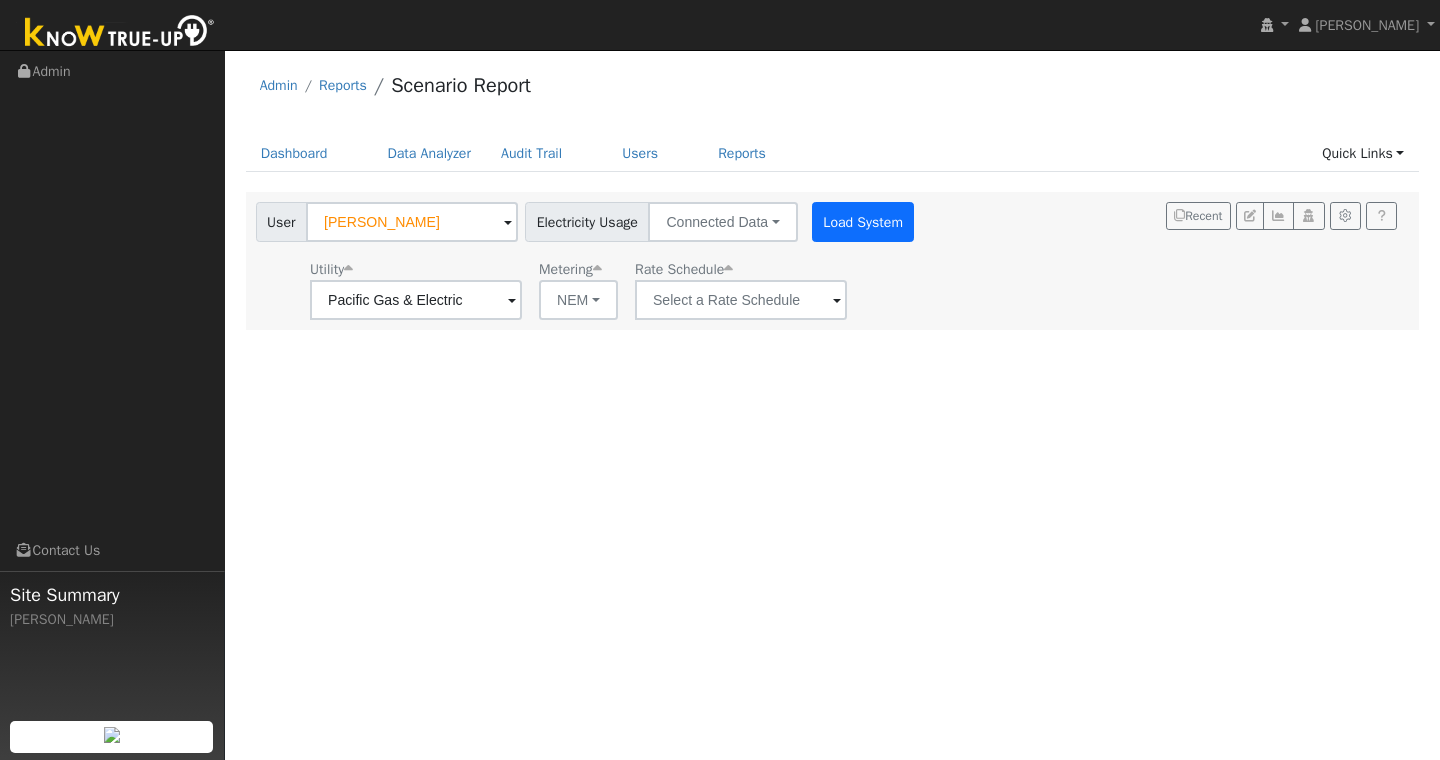 click on "Load System" at bounding box center [863, 222] 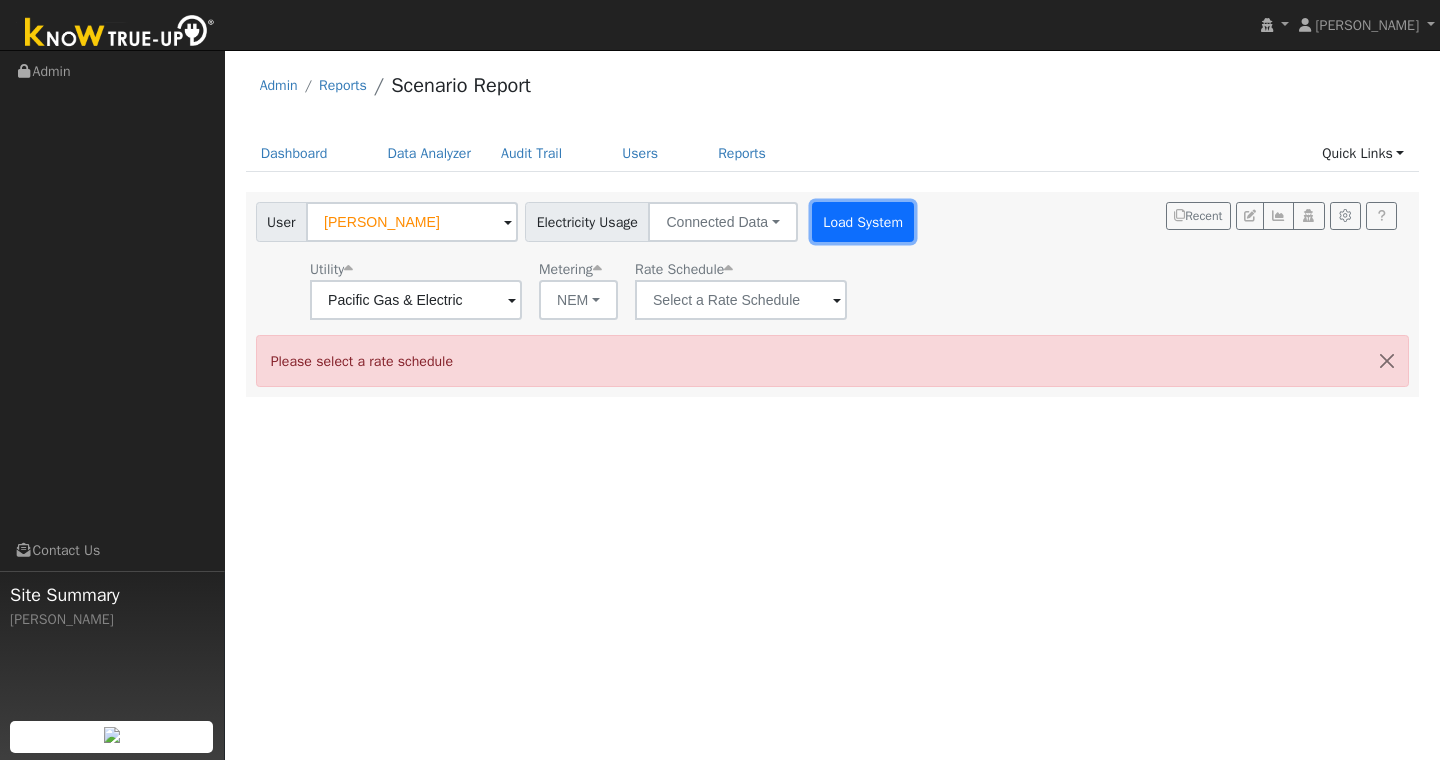 click on "Load System" at bounding box center [863, 222] 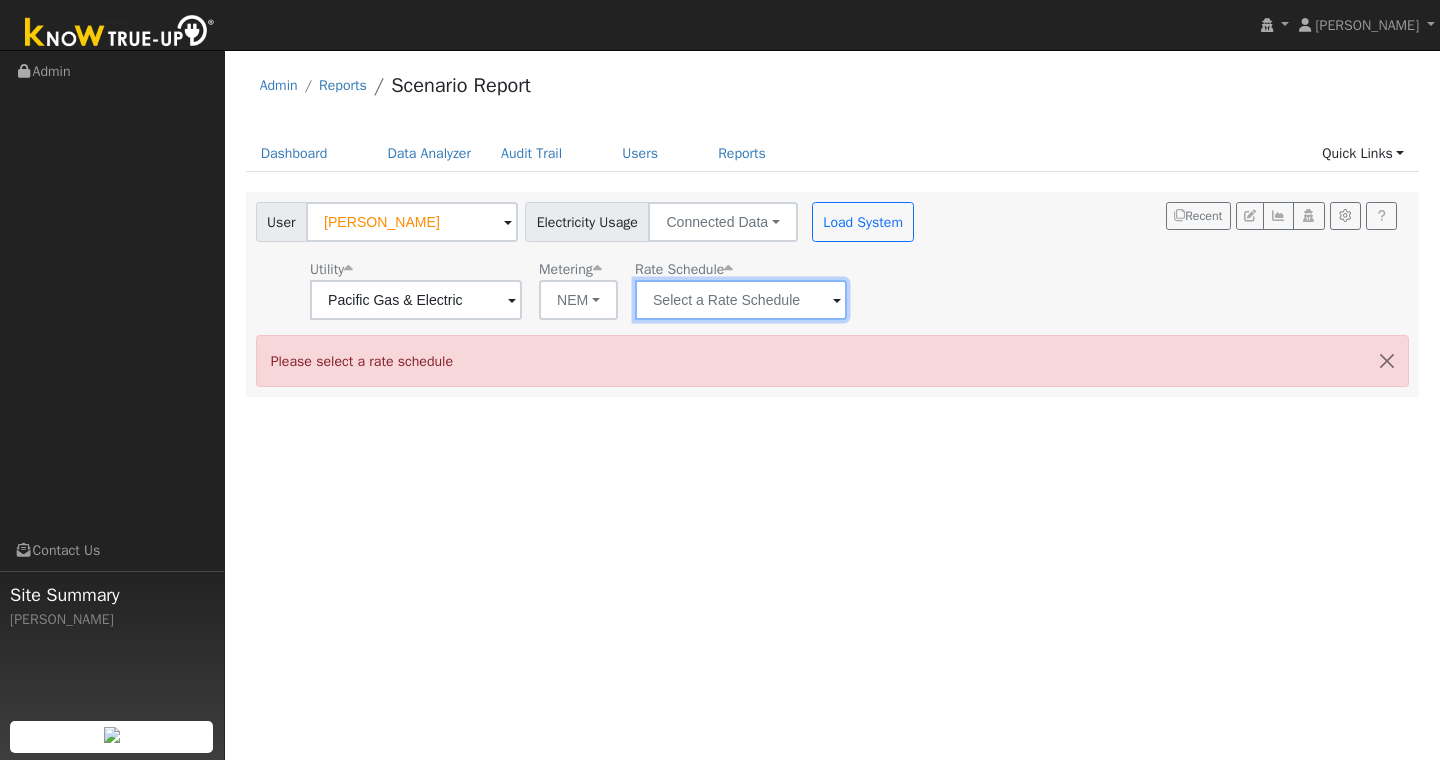 click at bounding box center [416, 300] 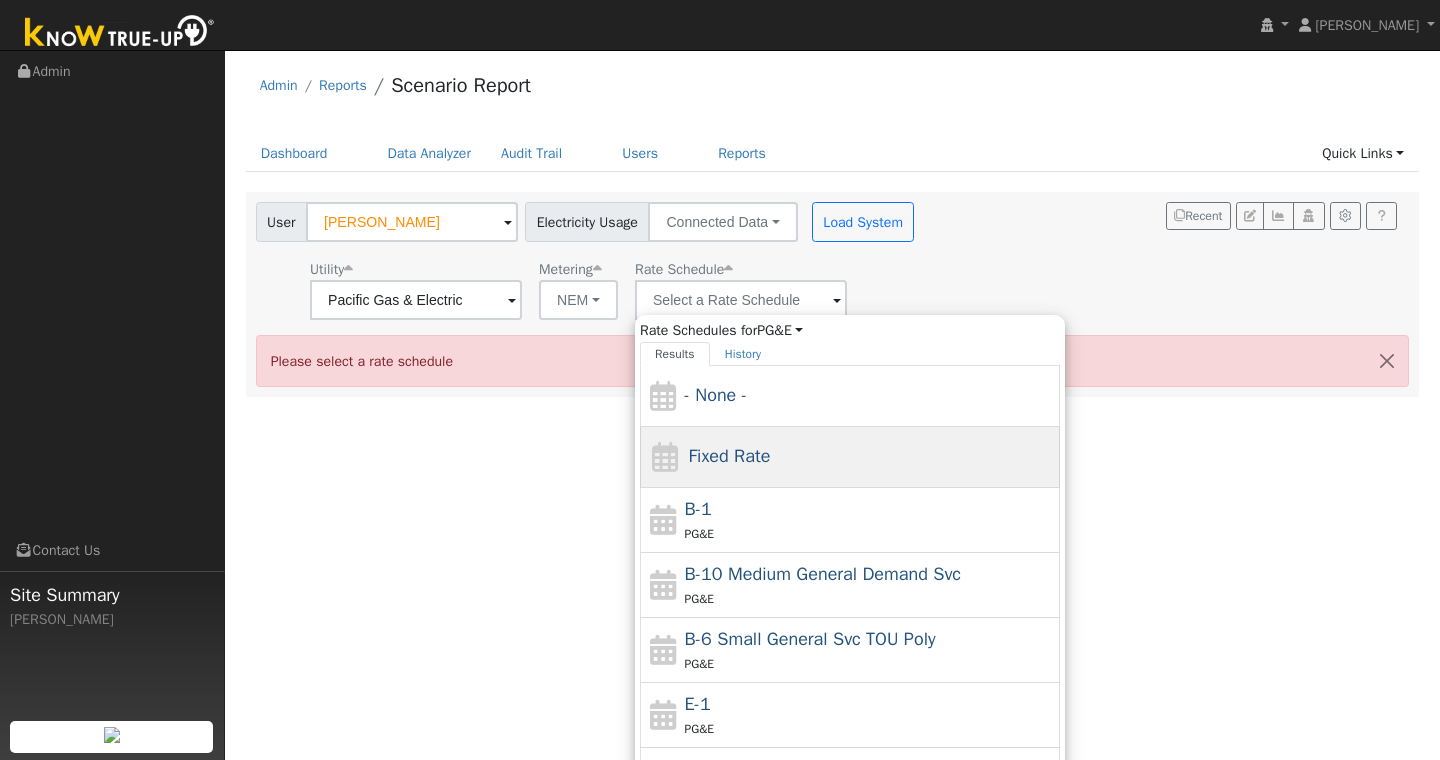 click on "Fixed Rate" at bounding box center (850, 457) 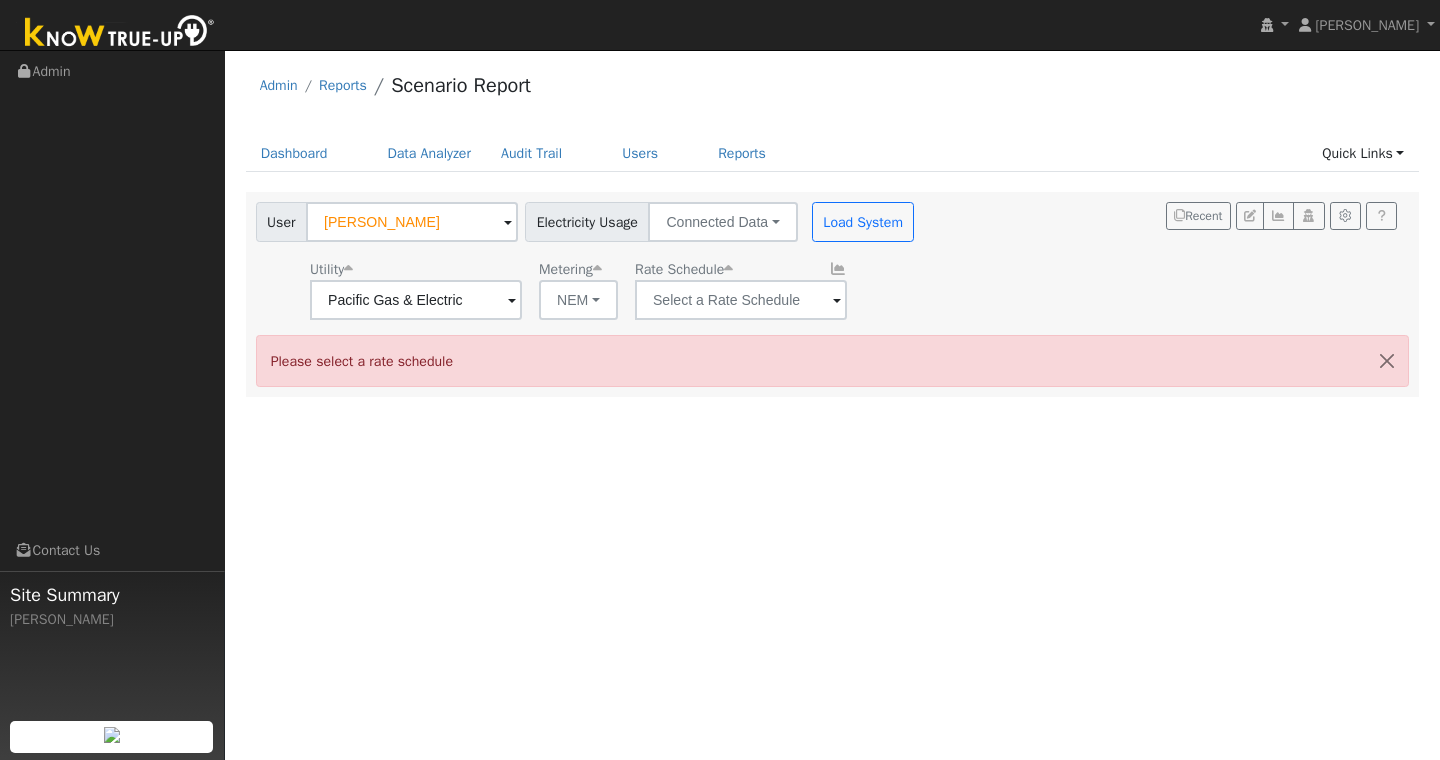 type on "Fixed Rate" 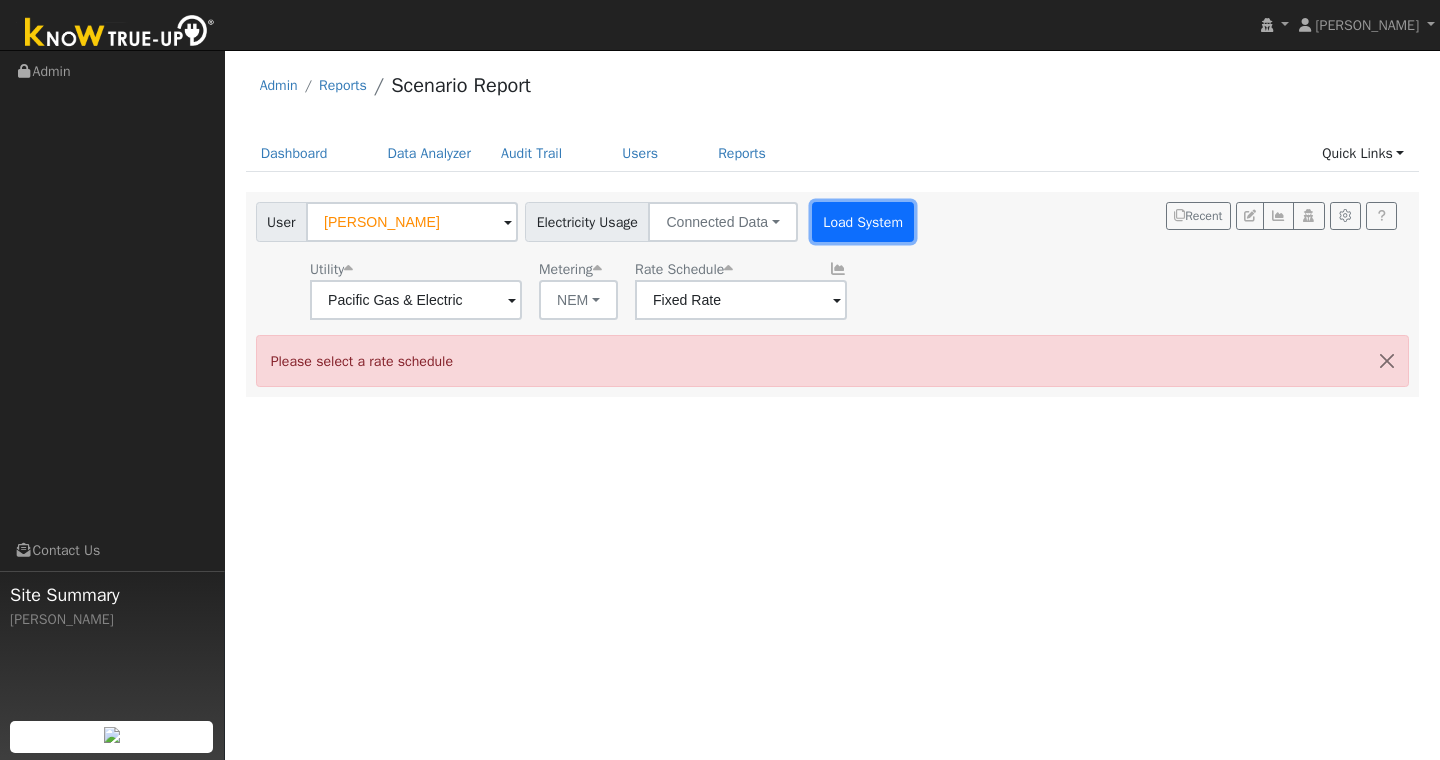 click on "Load System" at bounding box center [863, 222] 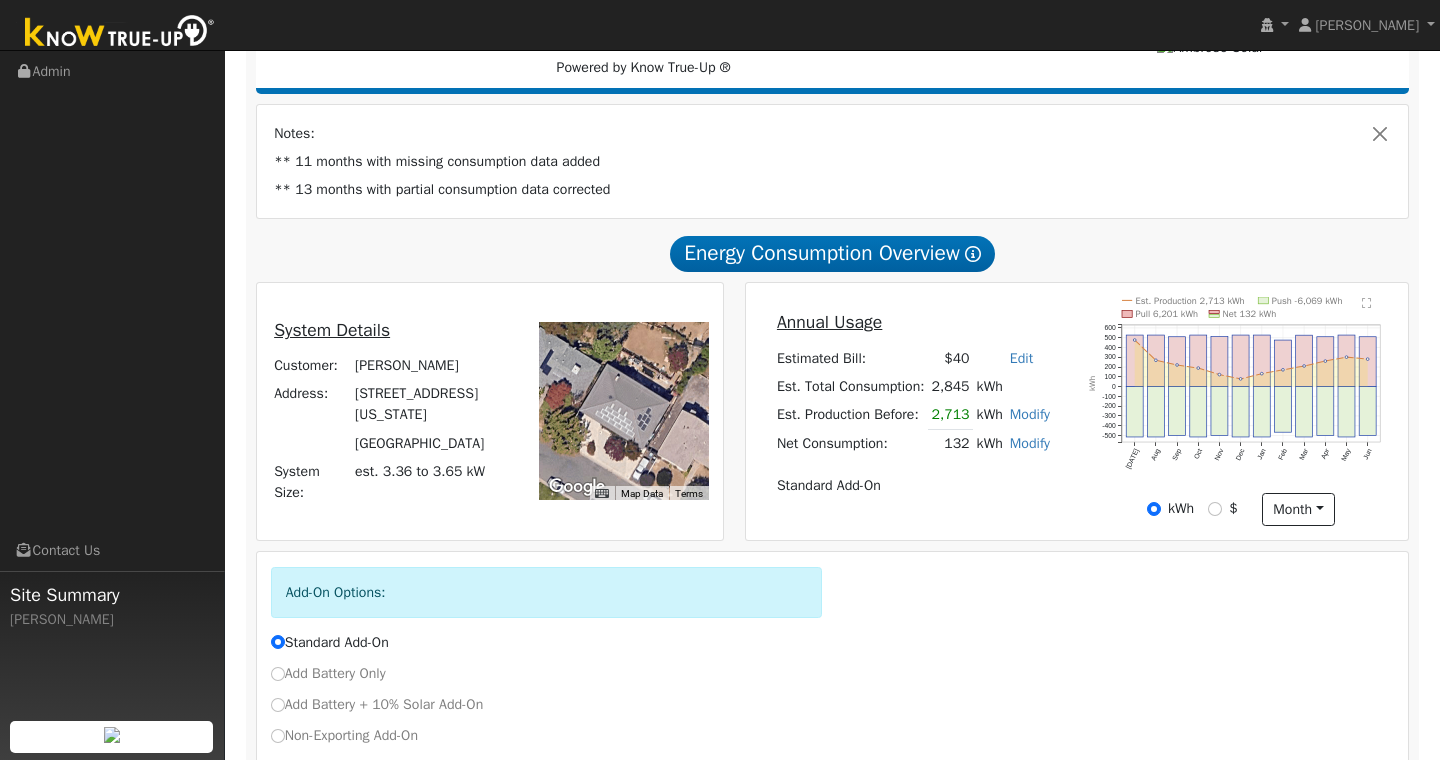 scroll, scrollTop: 307, scrollLeft: 0, axis: vertical 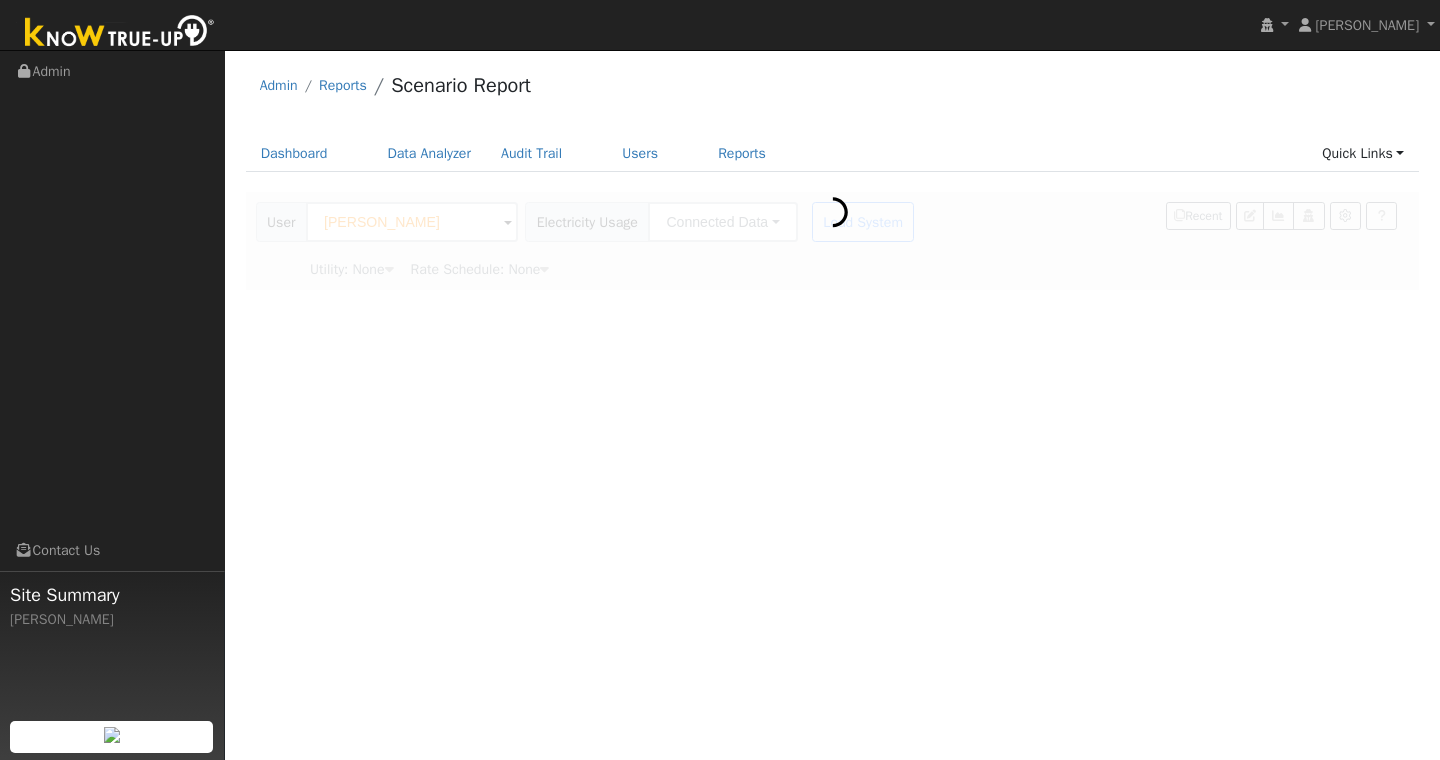 type on "Pacific Gas & Electric" 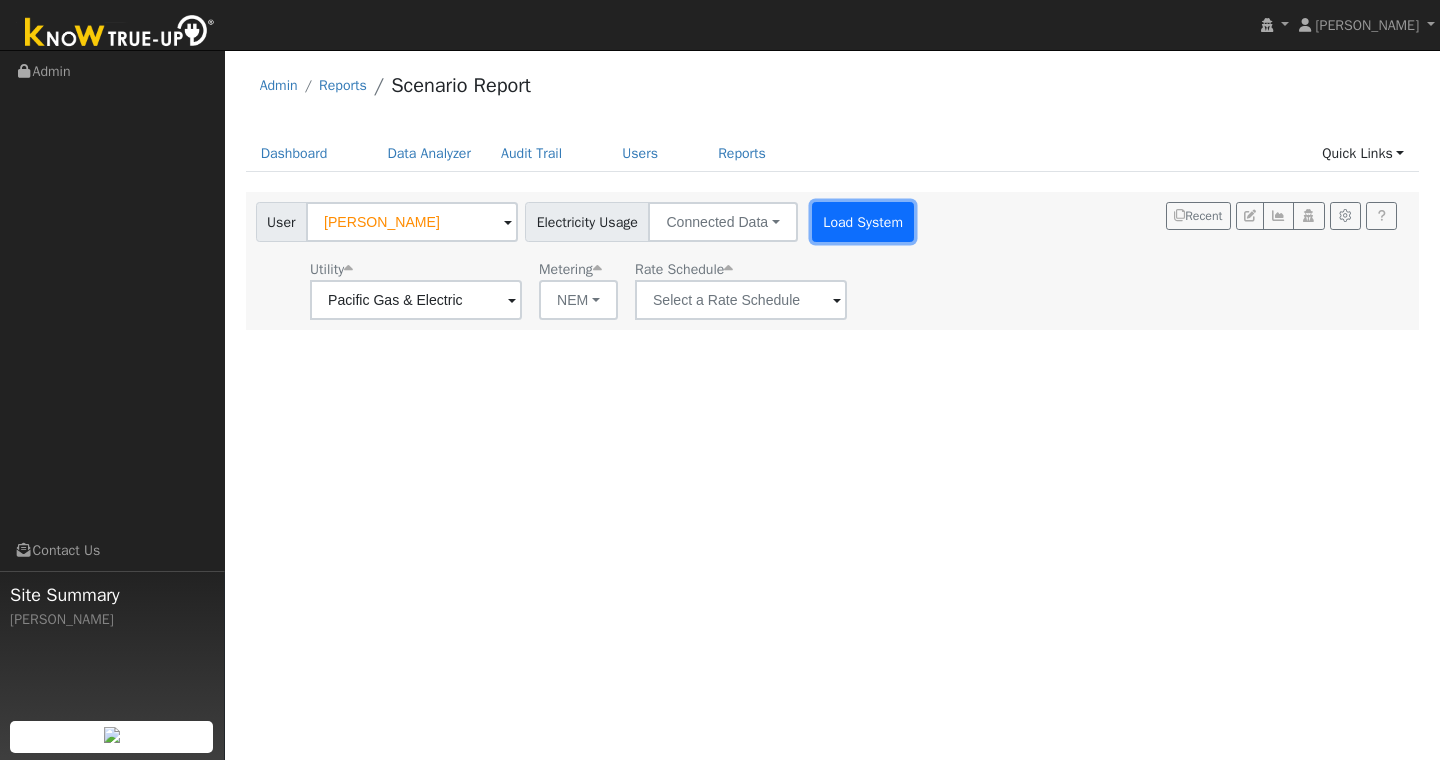 click on "Load System" at bounding box center [863, 222] 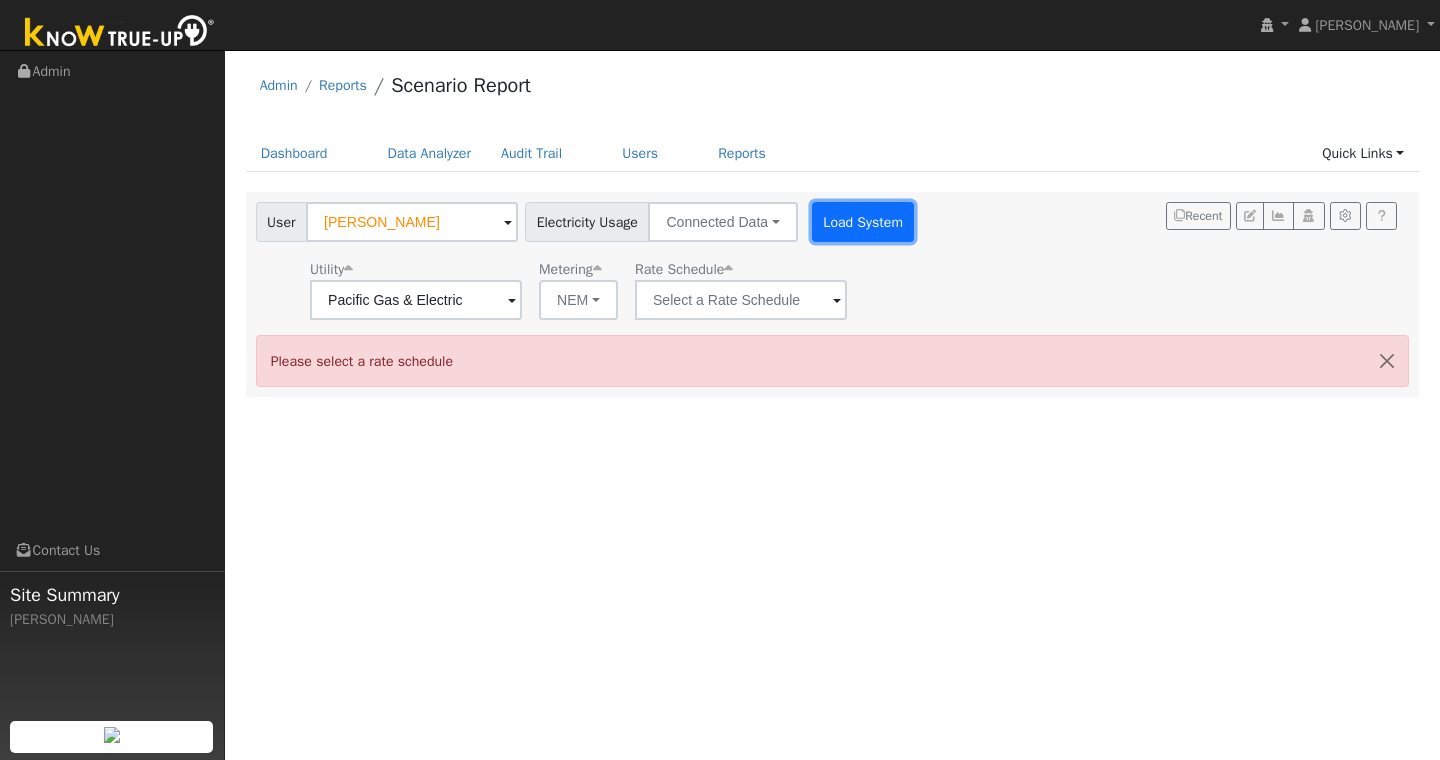 click on "Load System" at bounding box center (863, 222) 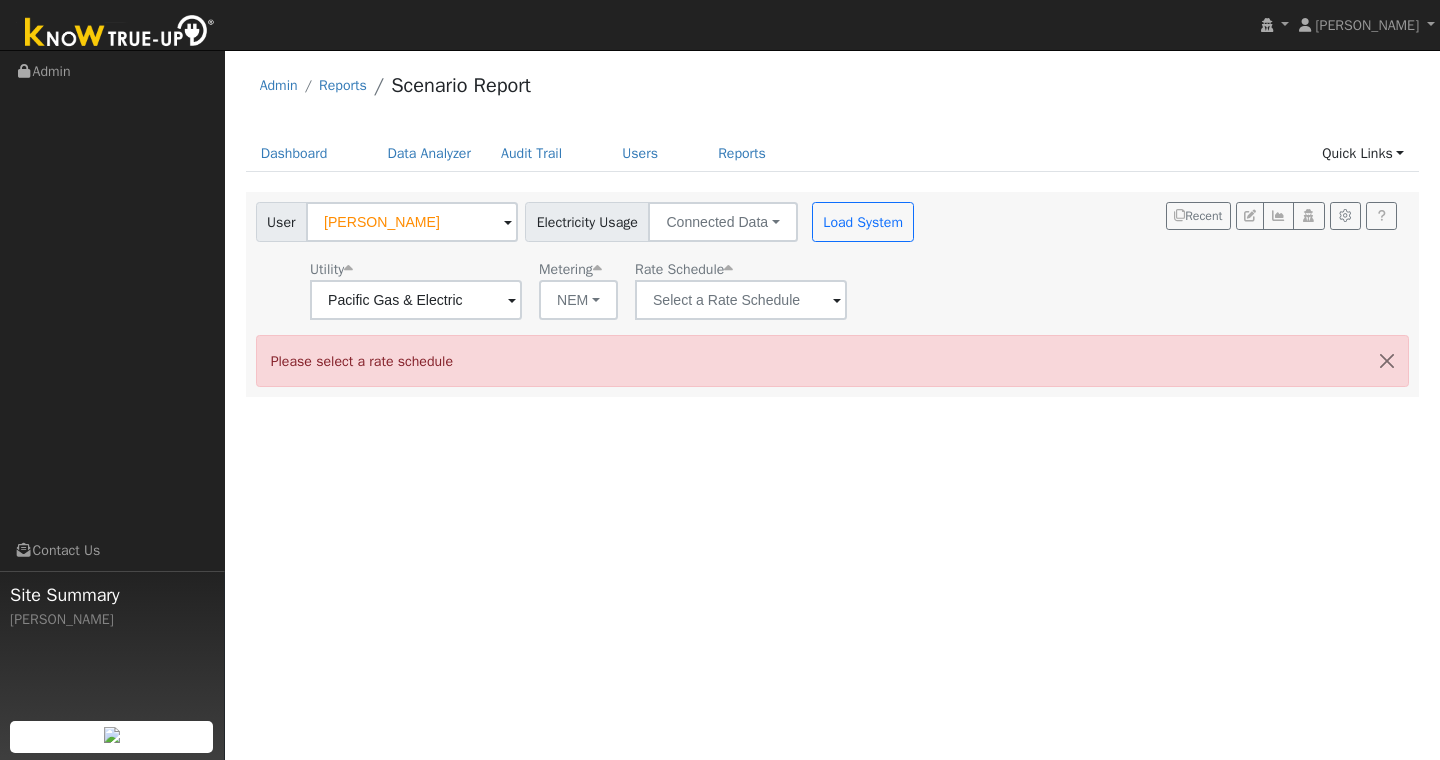 click on "User [PERSON_NAME] Account   Default Account Default Account [STREET_ADDRESS][US_STATE] Primary Account Electricity Usage Connected Data Connected Data Estimated Data CSV Data Load System  Utility  Pacific Gas & Electric  Metering  NEM NEM NBT  Rate Schedule   Recent Please select a rate schedule" 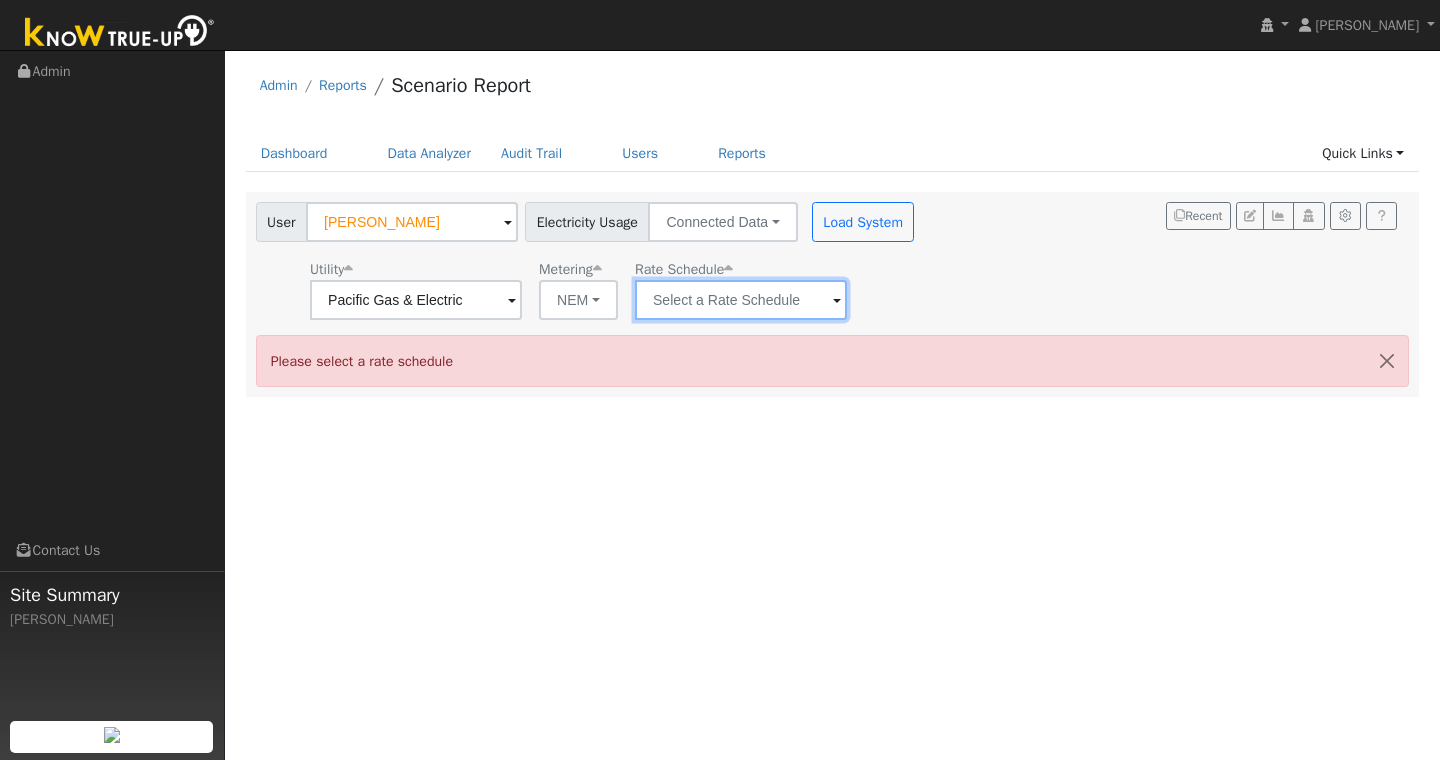 click at bounding box center [416, 300] 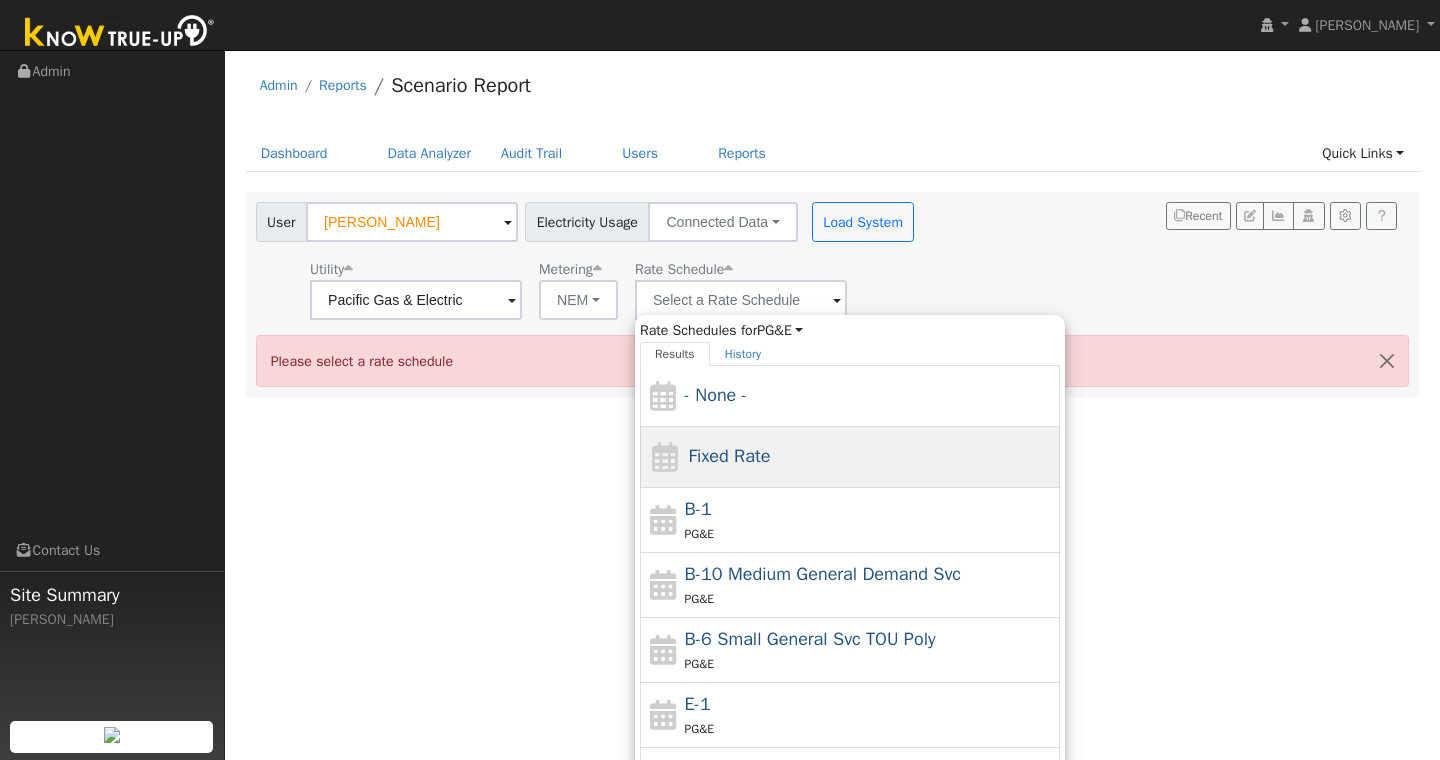 click on "Fixed Rate" at bounding box center (729, 456) 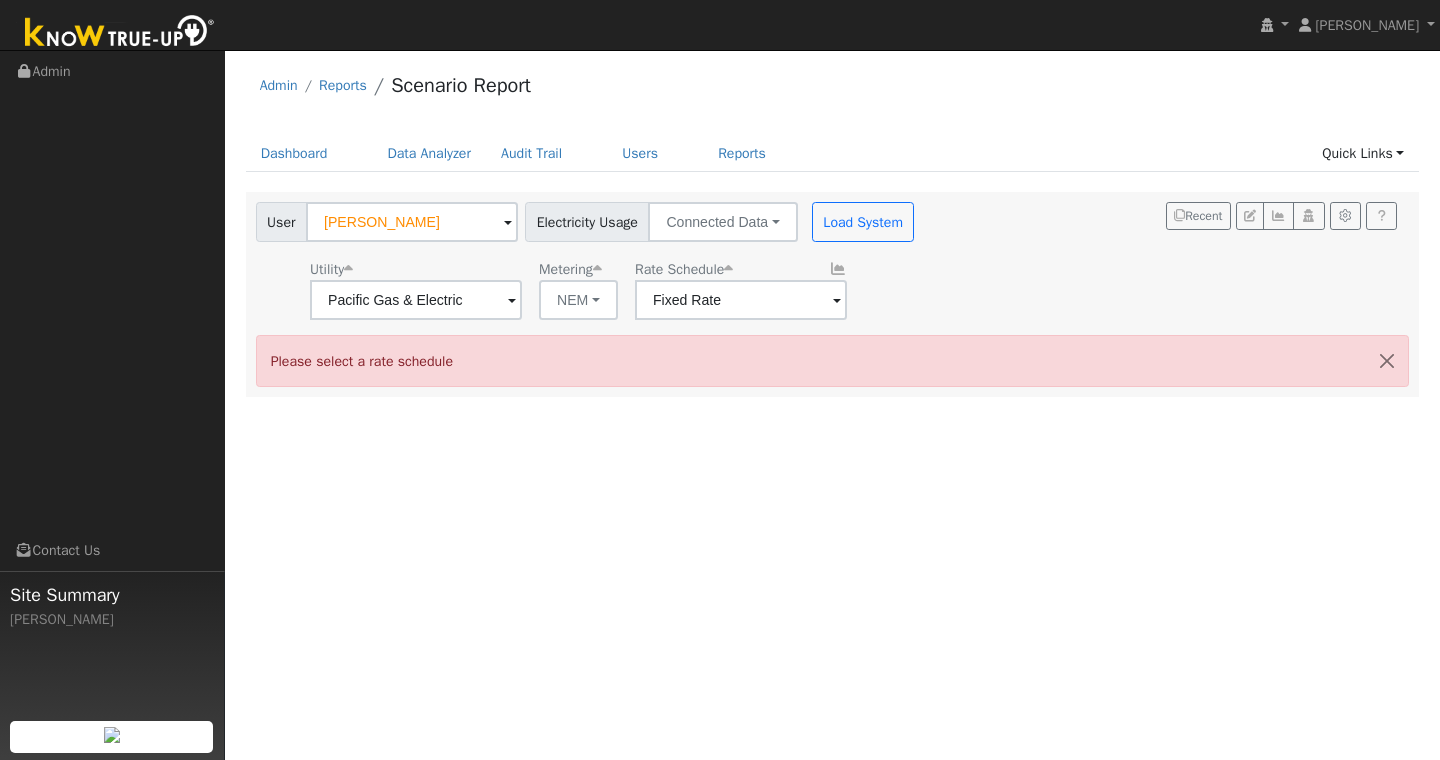 click on "User Hazel John Account   Default Account Default Account 652 Washington Street, Vallejo, CA 94590 Primary Account Electricity Usage Connected Data Connected Data Estimated Data CSV Data Load System  Utility  Pacific Gas & Electric  Metering  NEM NEM NBT  Rate Schedule  Fixed Rate  Recent Please select a rate schedule" 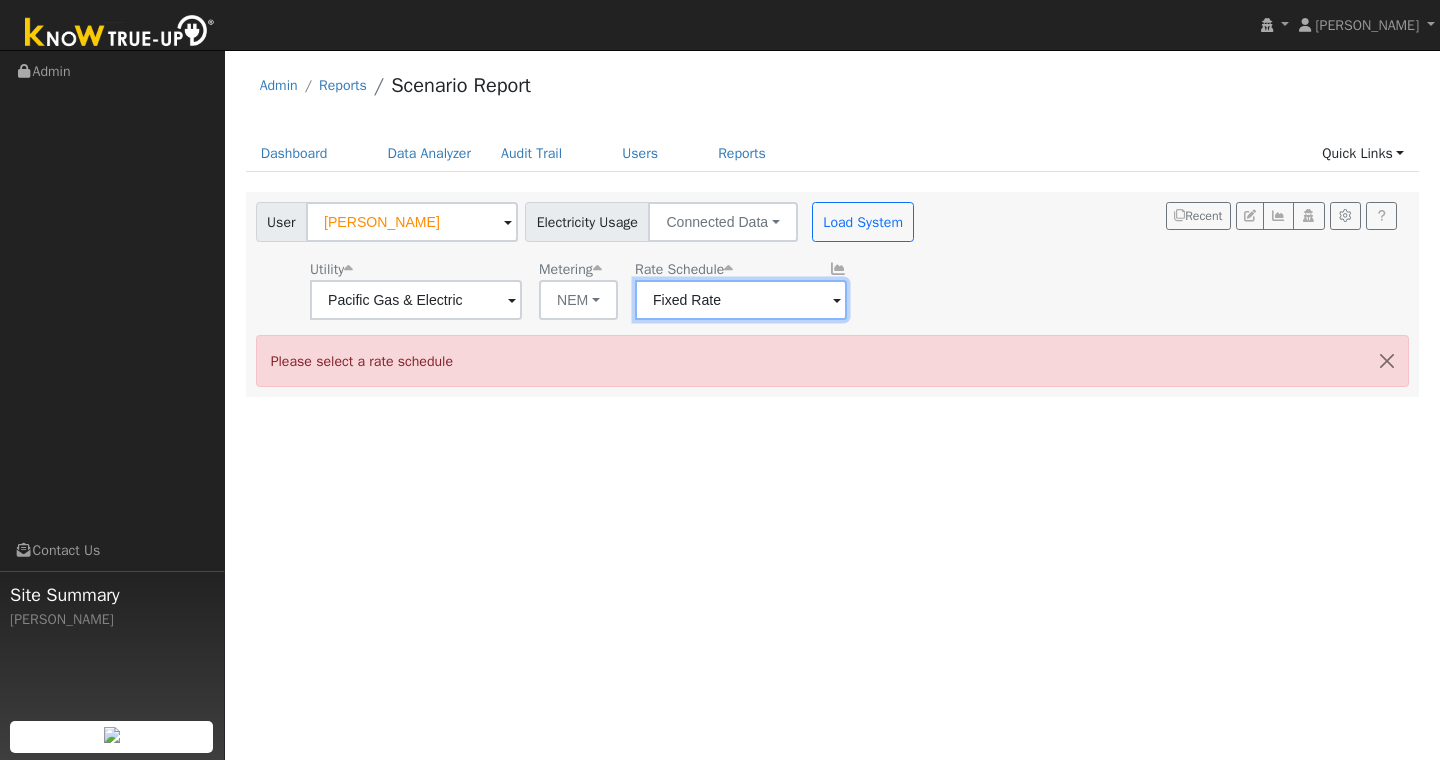 click on "Fixed Rate" at bounding box center (416, 300) 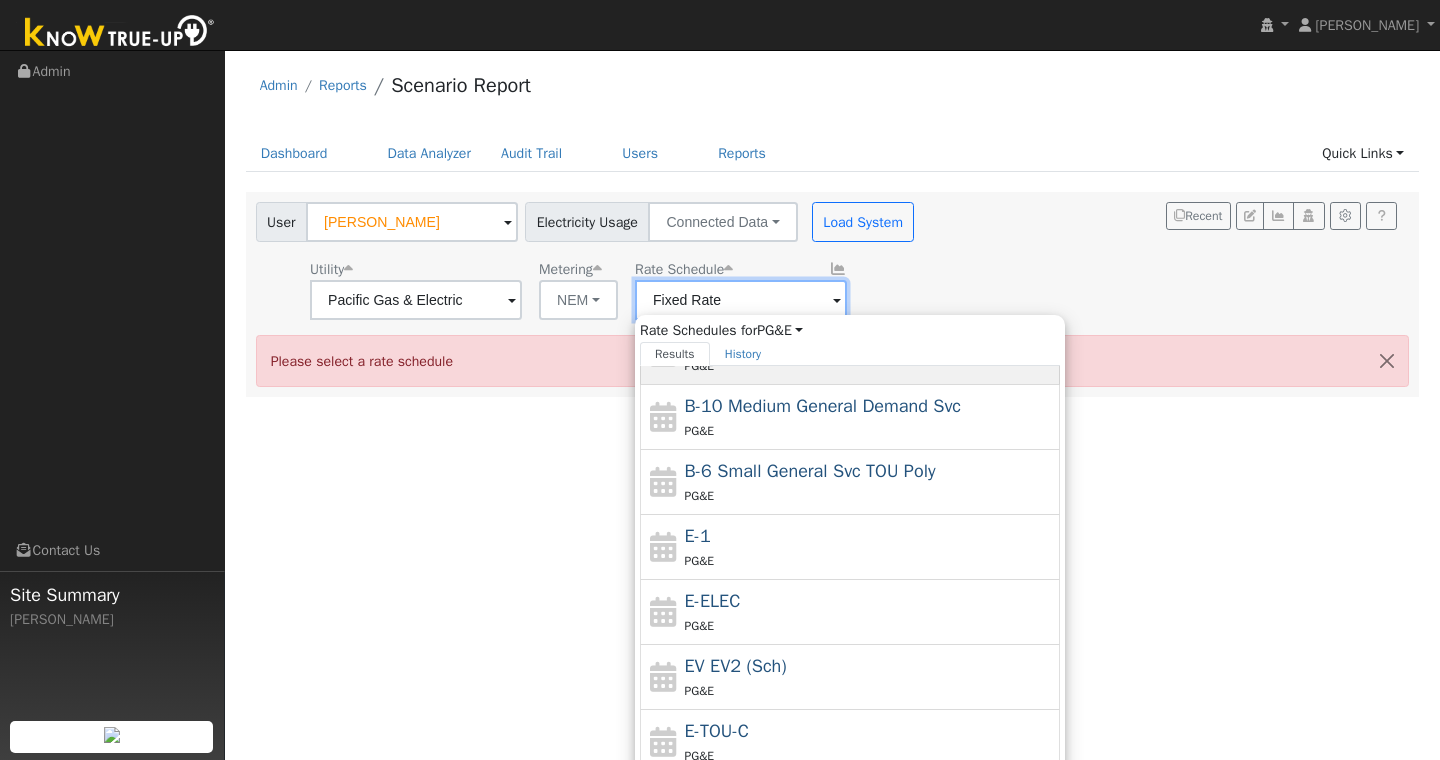 scroll, scrollTop: 219, scrollLeft: 0, axis: vertical 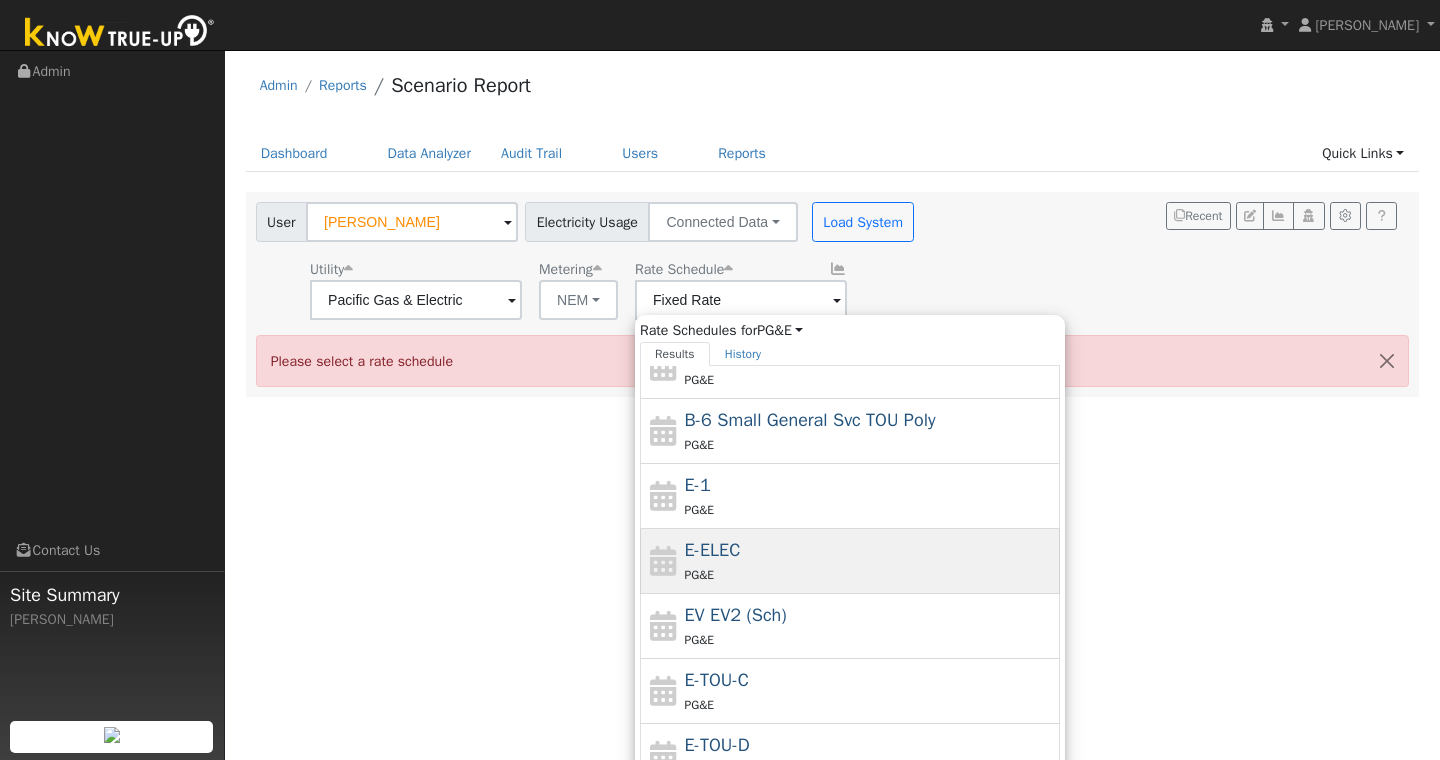 click on "E-ELEC PG&E" 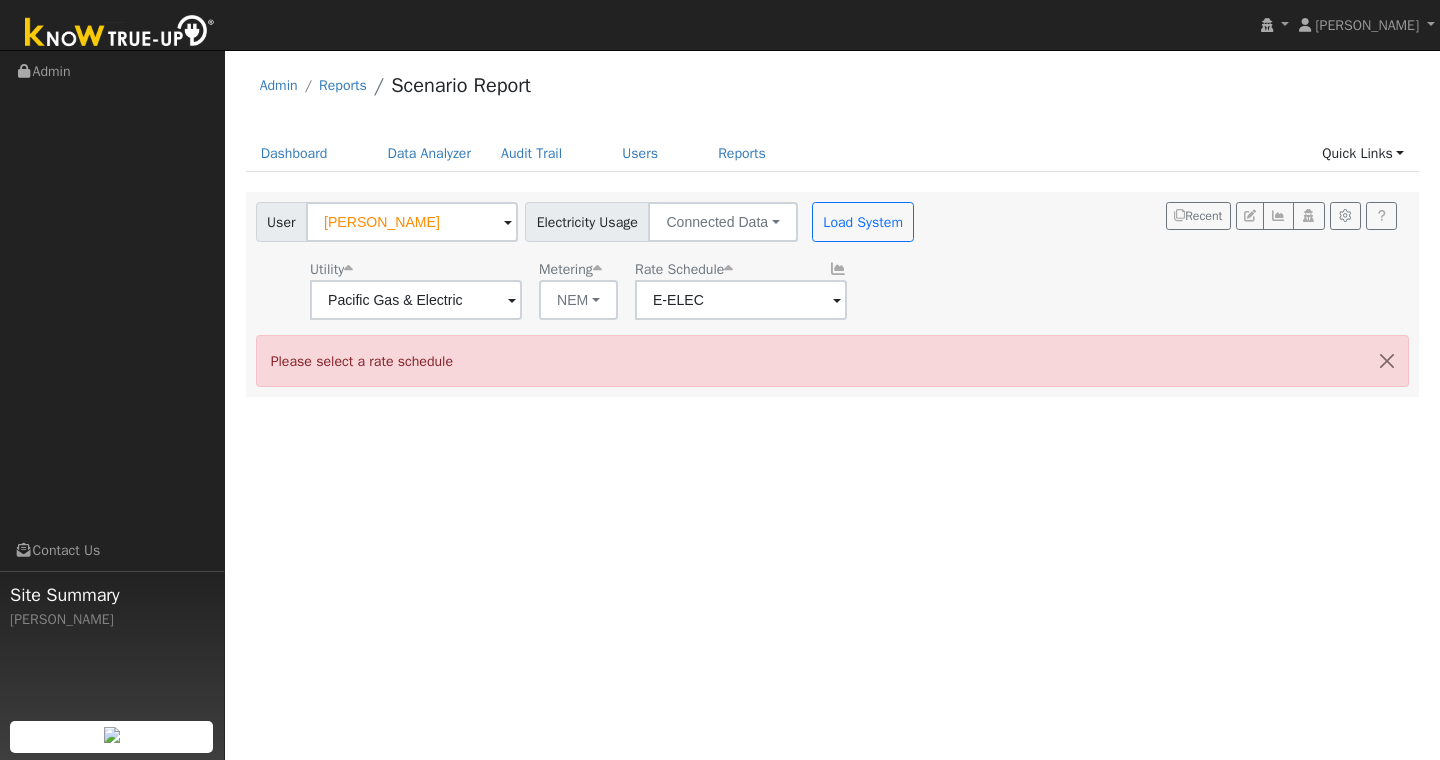 click on "Utility  Pacific Gas & Electric  Metering  NEM NEM NBT  Rate Schedule  E-ELEC" at bounding box center (587, 286) 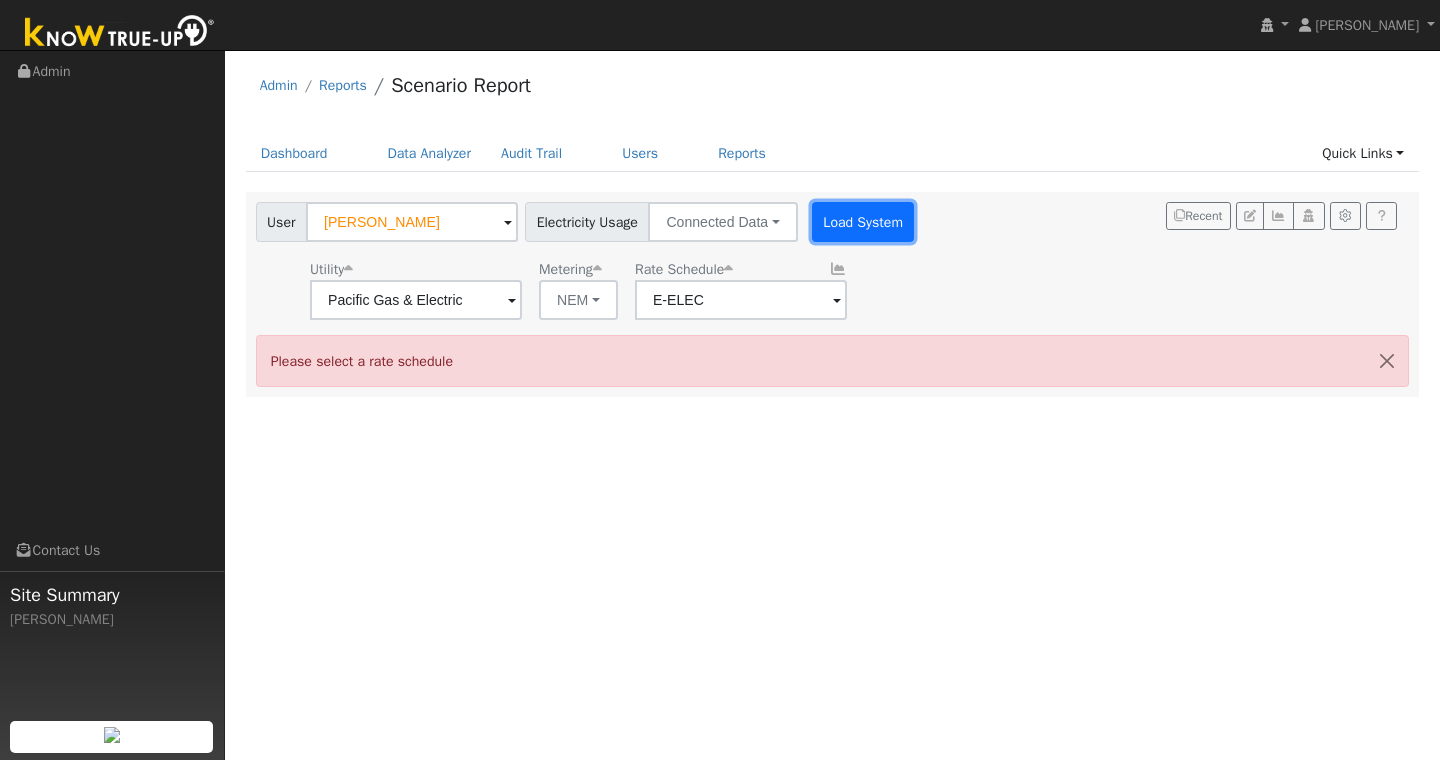 click on "Load System" at bounding box center [863, 222] 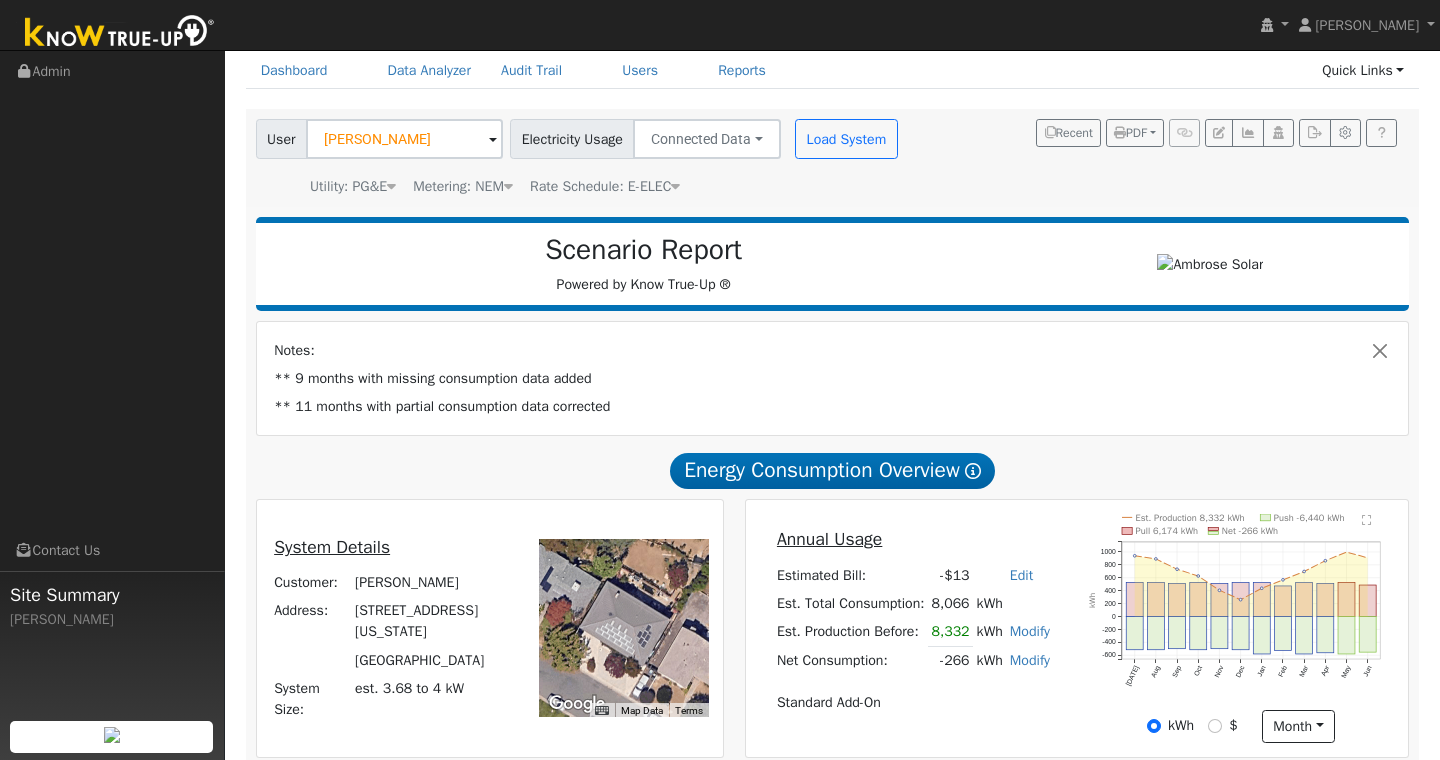 scroll, scrollTop: 14, scrollLeft: 0, axis: vertical 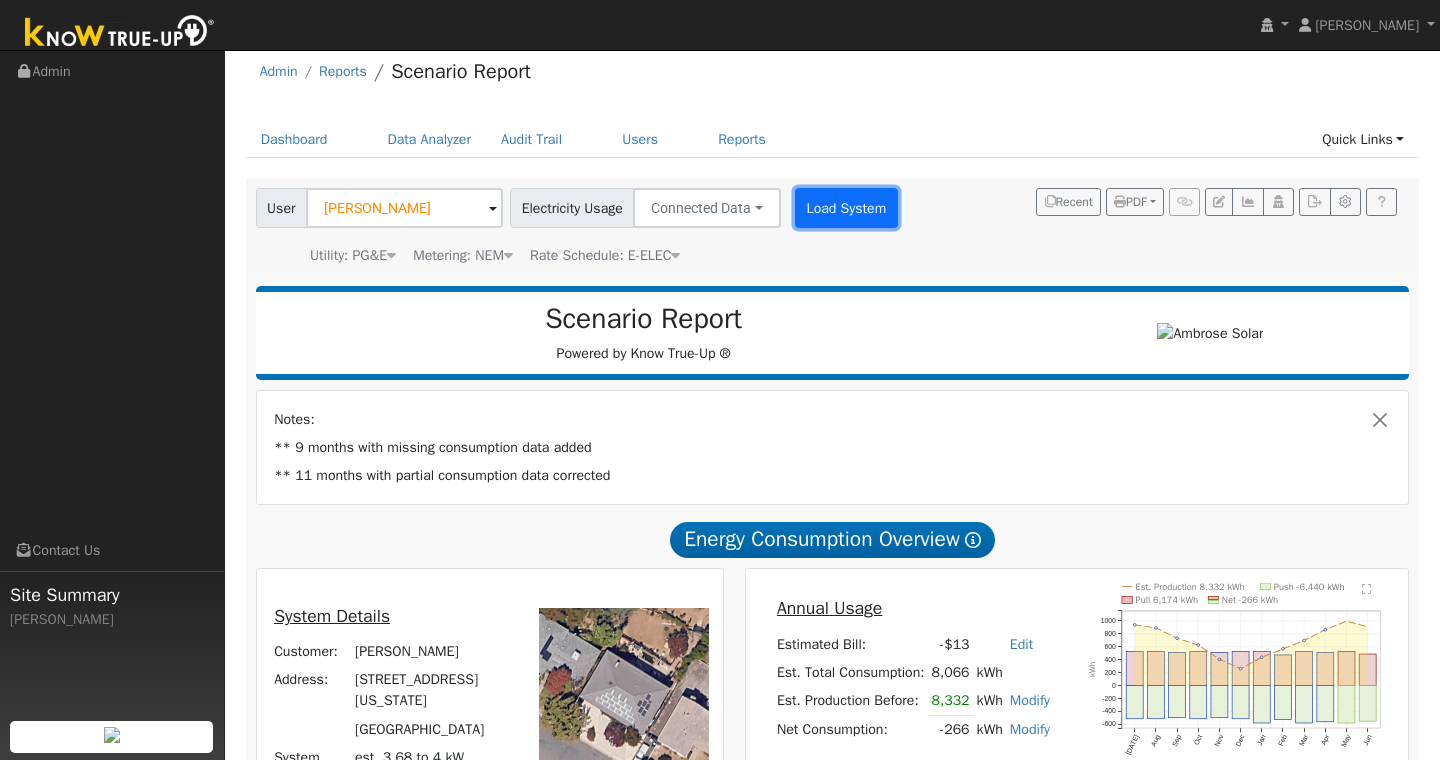 click on "Load System" at bounding box center (846, 208) 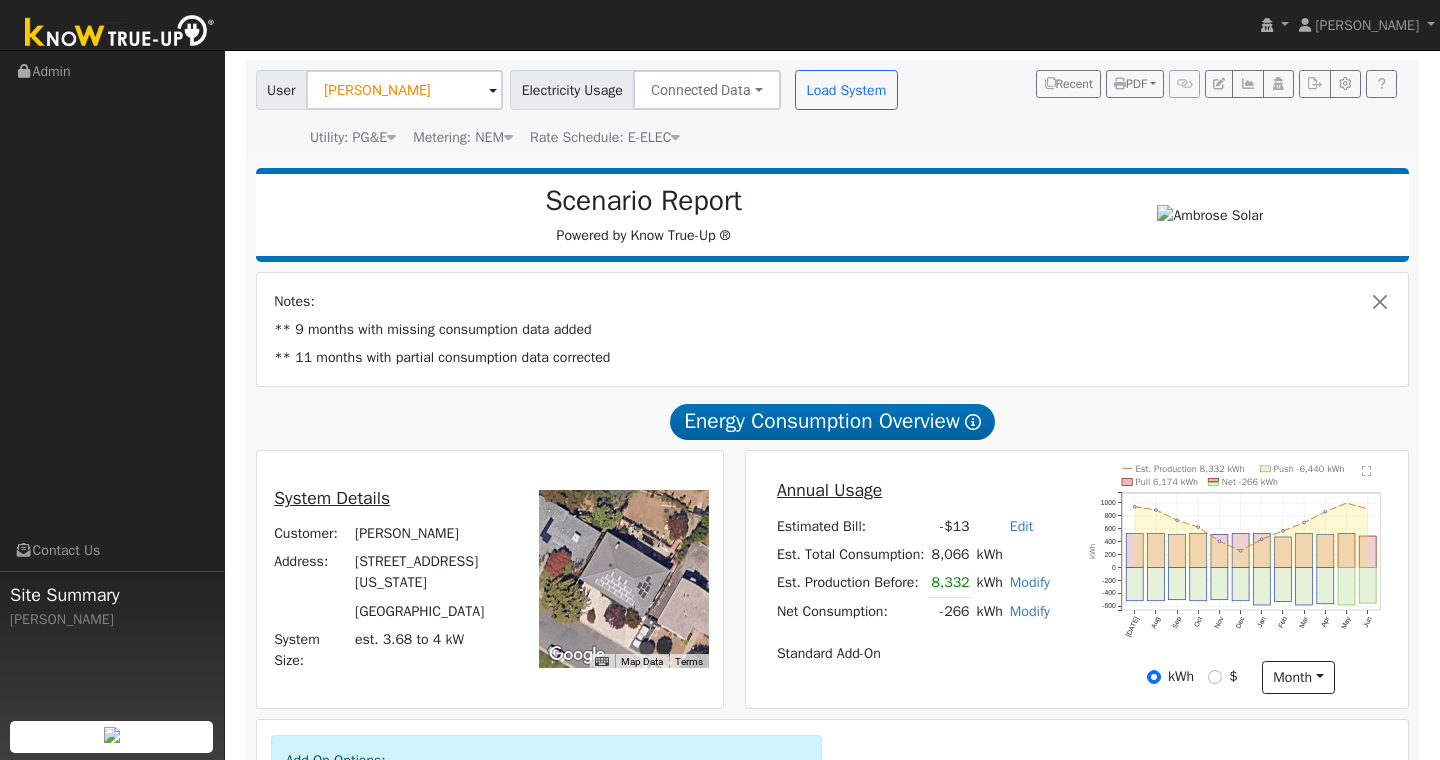 scroll, scrollTop: 99, scrollLeft: 0, axis: vertical 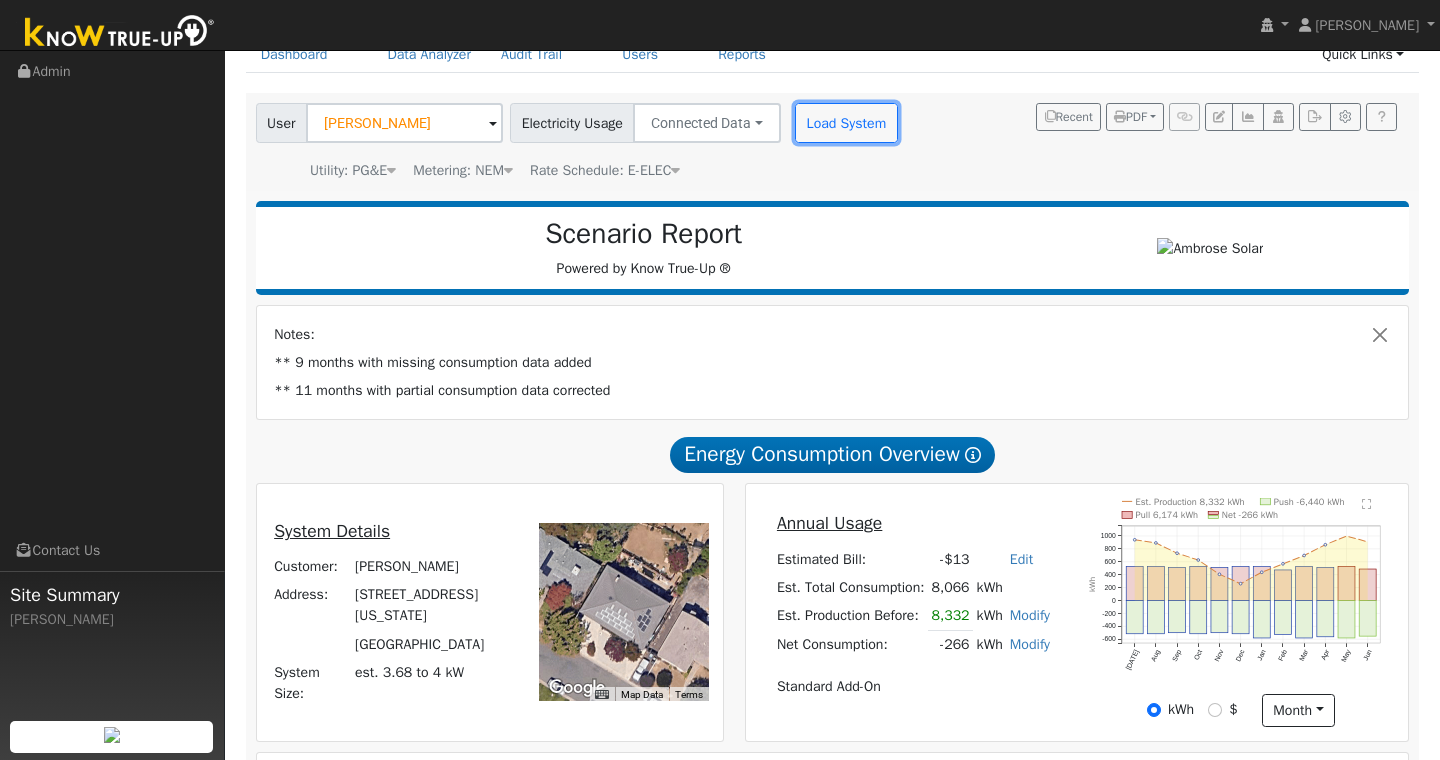 click on "Load System" at bounding box center [846, 123] 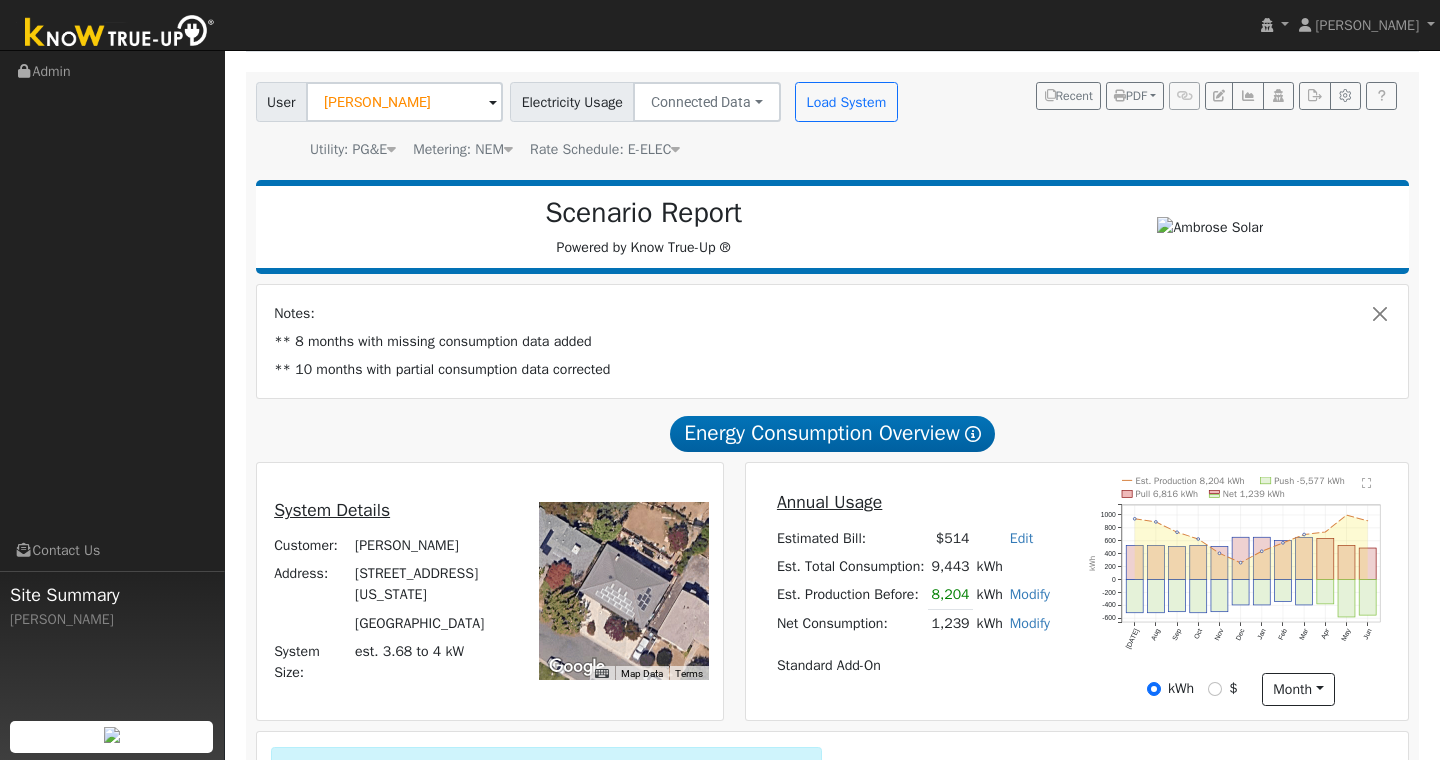 scroll, scrollTop: 95, scrollLeft: 0, axis: vertical 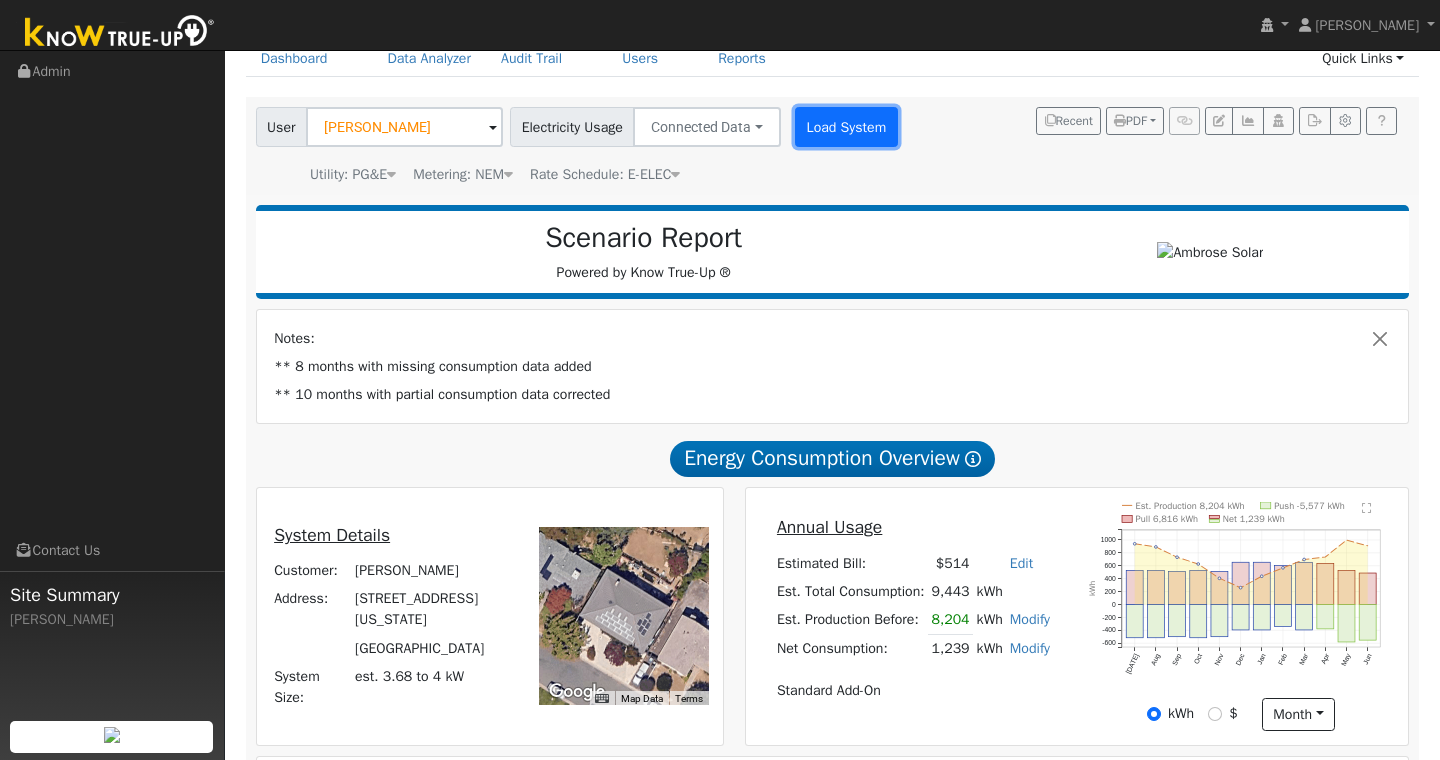 click on "Load System" at bounding box center (846, 127) 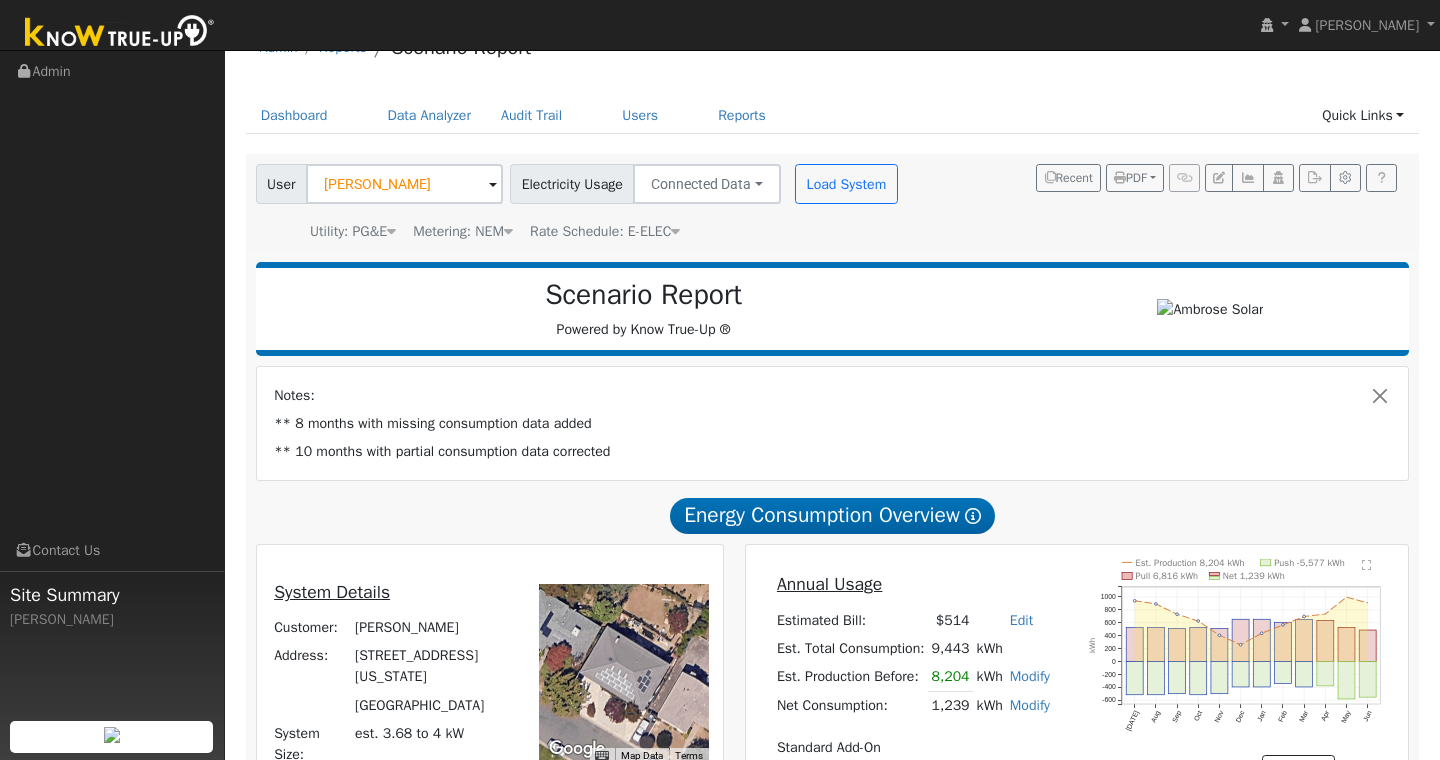 scroll, scrollTop: 0, scrollLeft: 0, axis: both 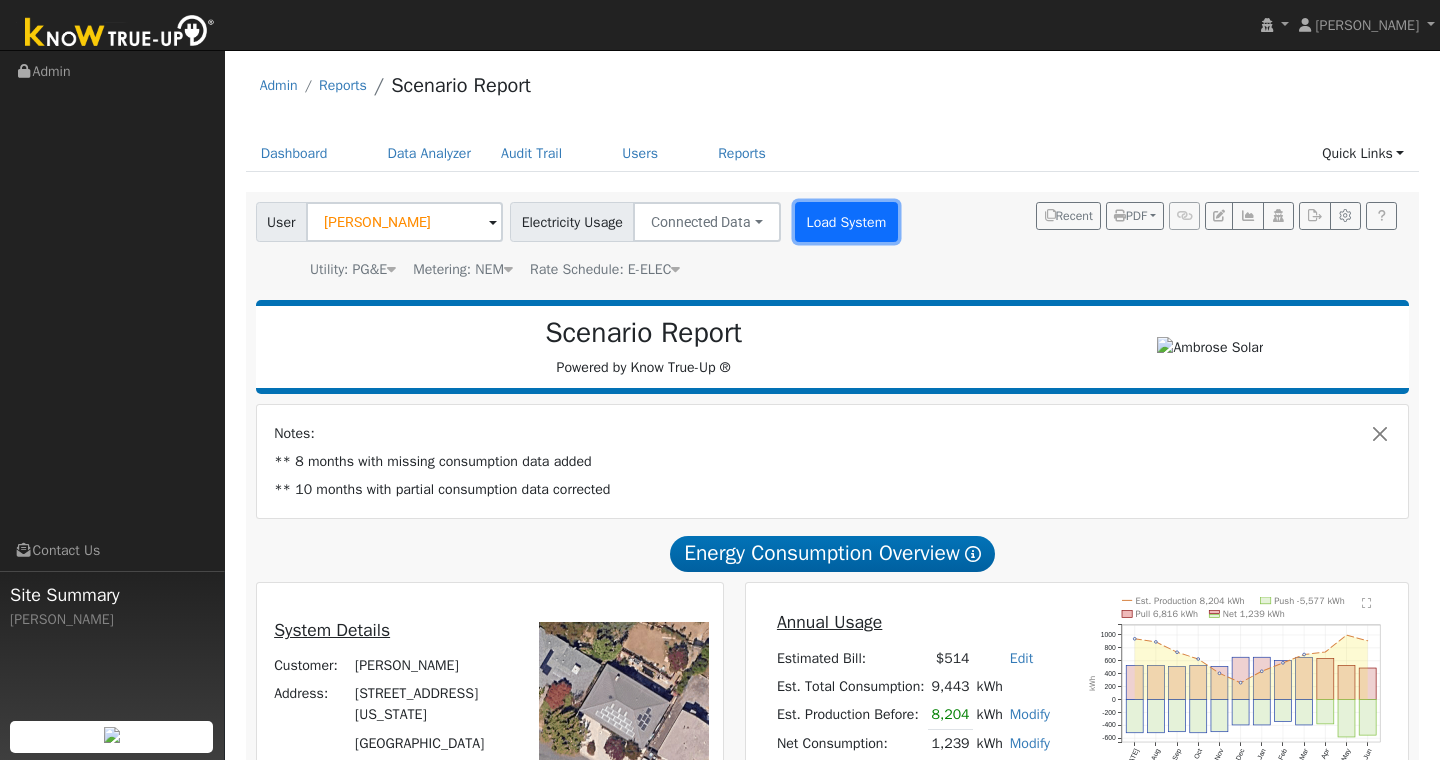 click on "Load System" at bounding box center (846, 222) 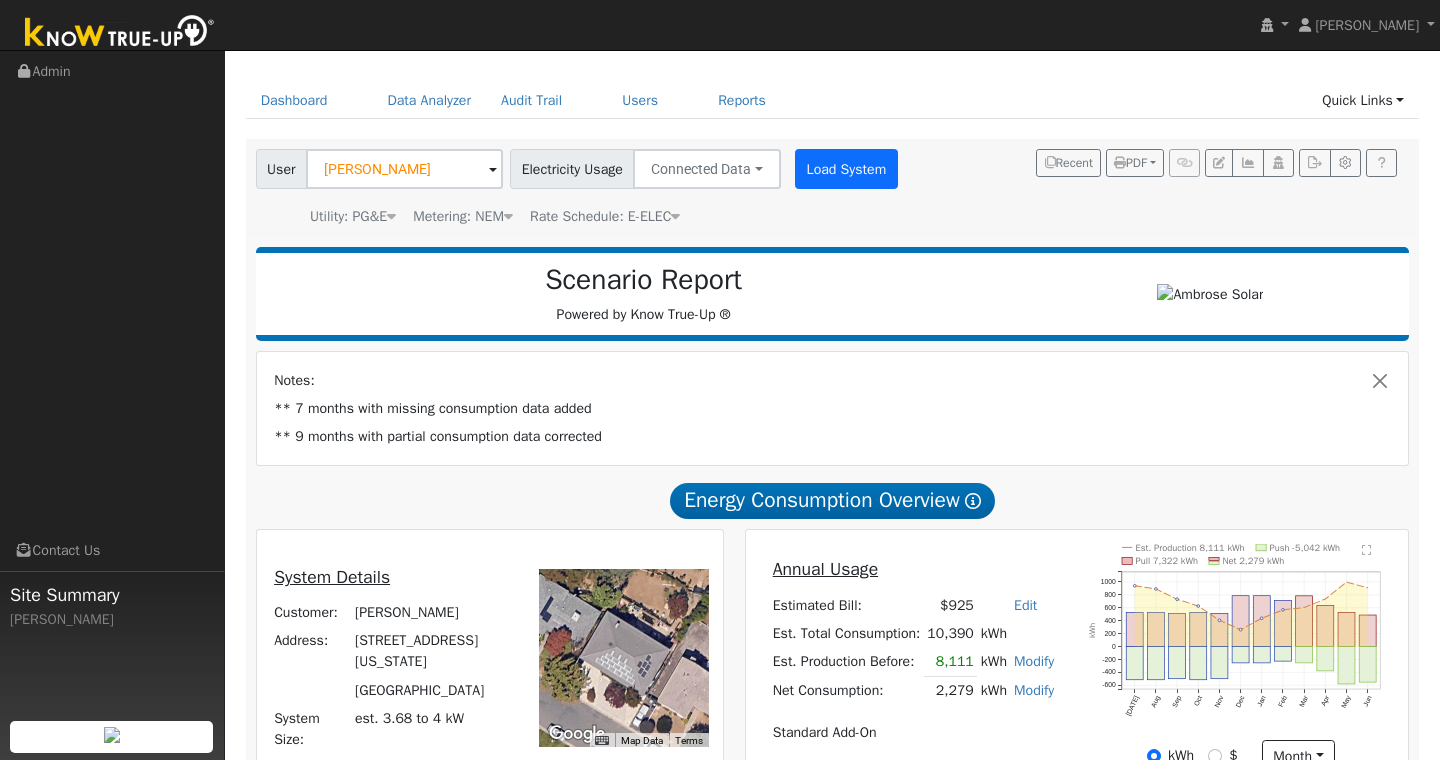 scroll, scrollTop: 0, scrollLeft: 0, axis: both 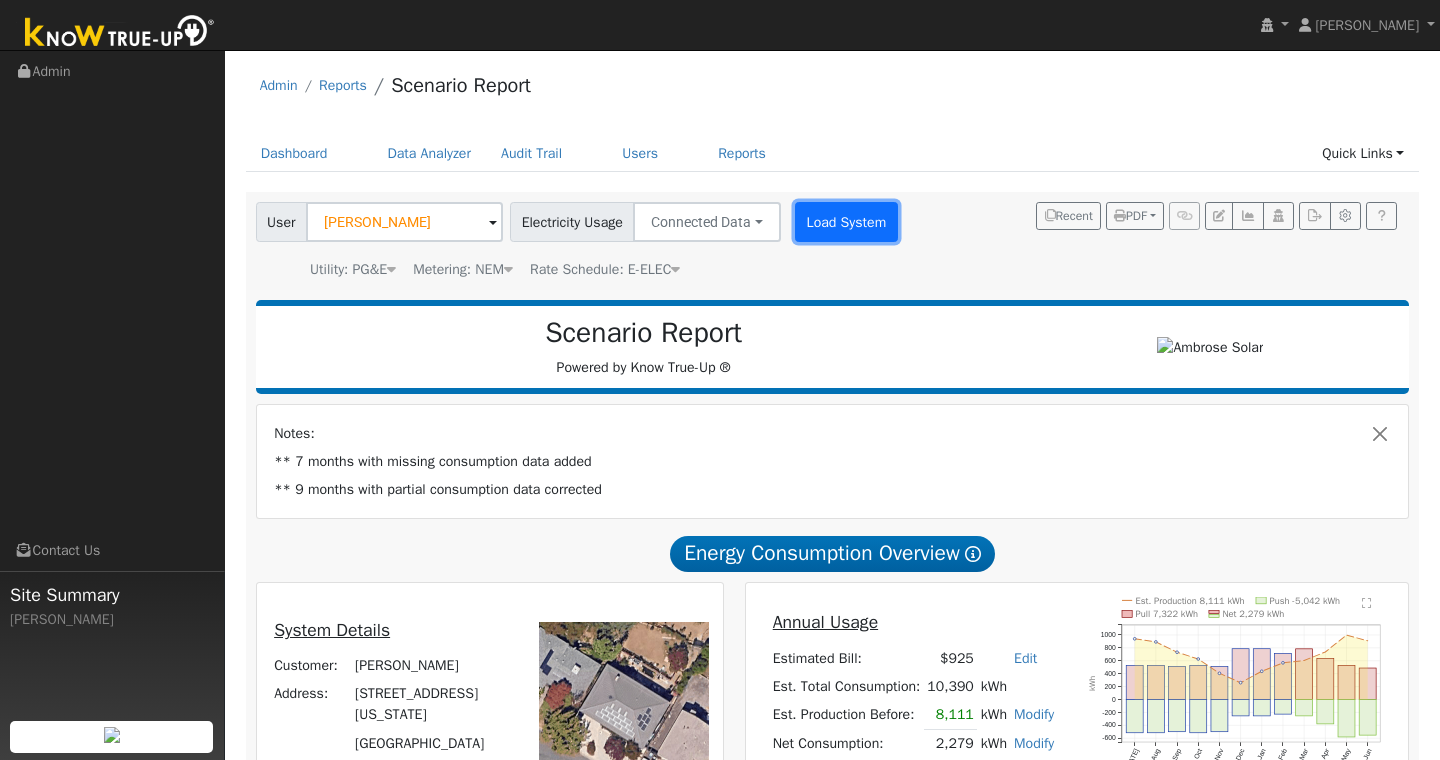 click on "Load System" at bounding box center (846, 222) 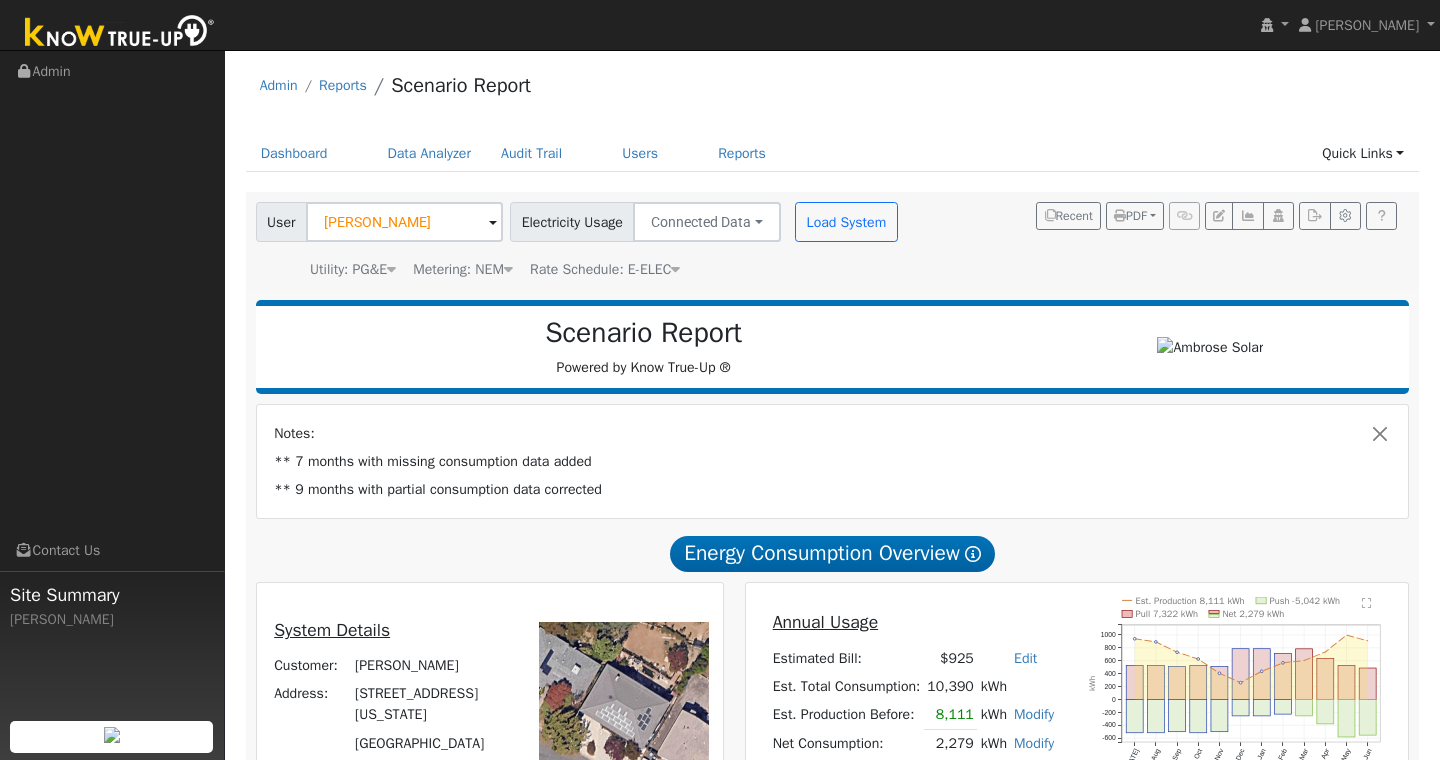 click on "User Hazel John Account   Default Account Default Account 652 Washington Street, Vallejo, CA 94590 Primary Account Electricity Usage Connected Data Connected Data Estimated Data CSV Data Load System  Utility: PG&E  Pacific Gas & Electric  Metering: NEM  NEM NEM NBT  Rate Schedule: E-ELEC  E-ELEC" at bounding box center (579, 241) 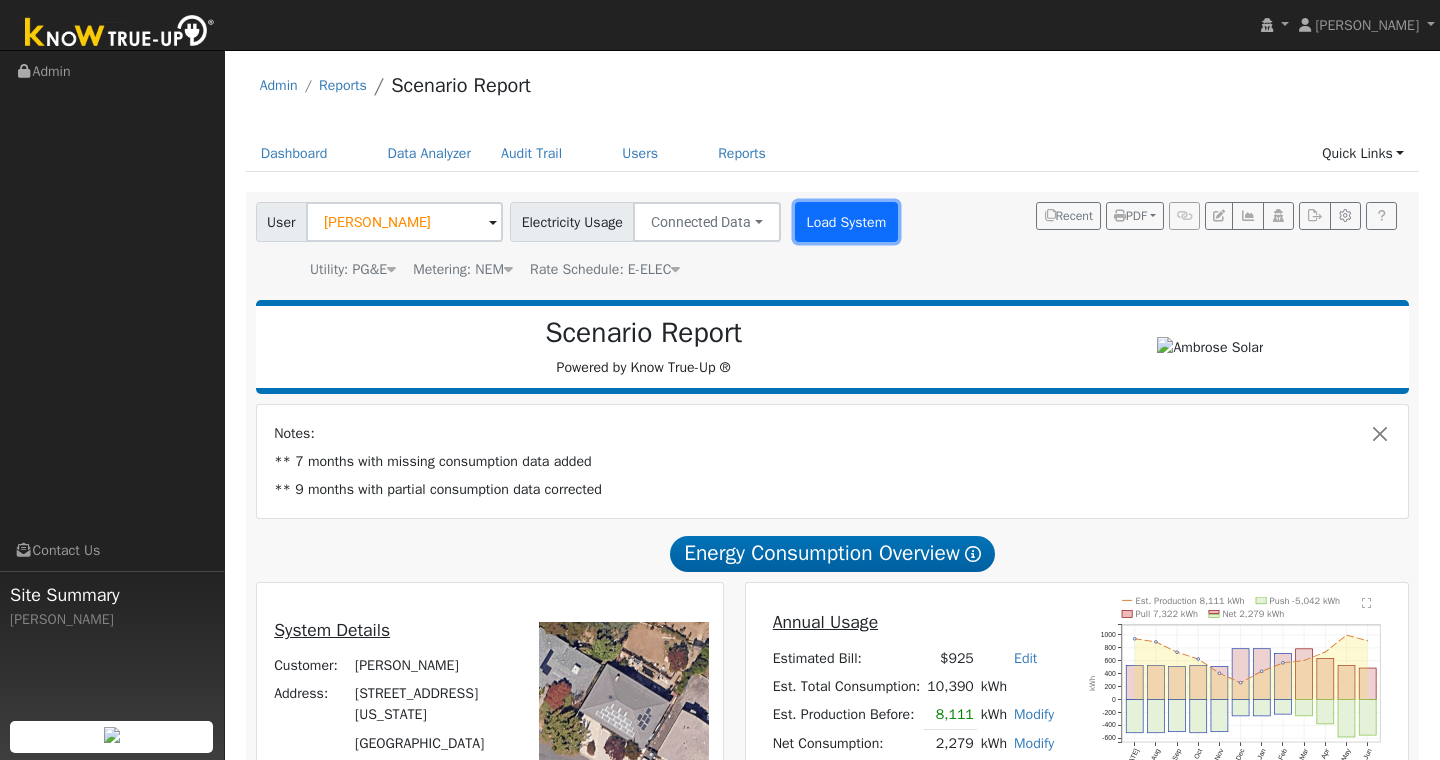 click on "Load System" at bounding box center [846, 222] 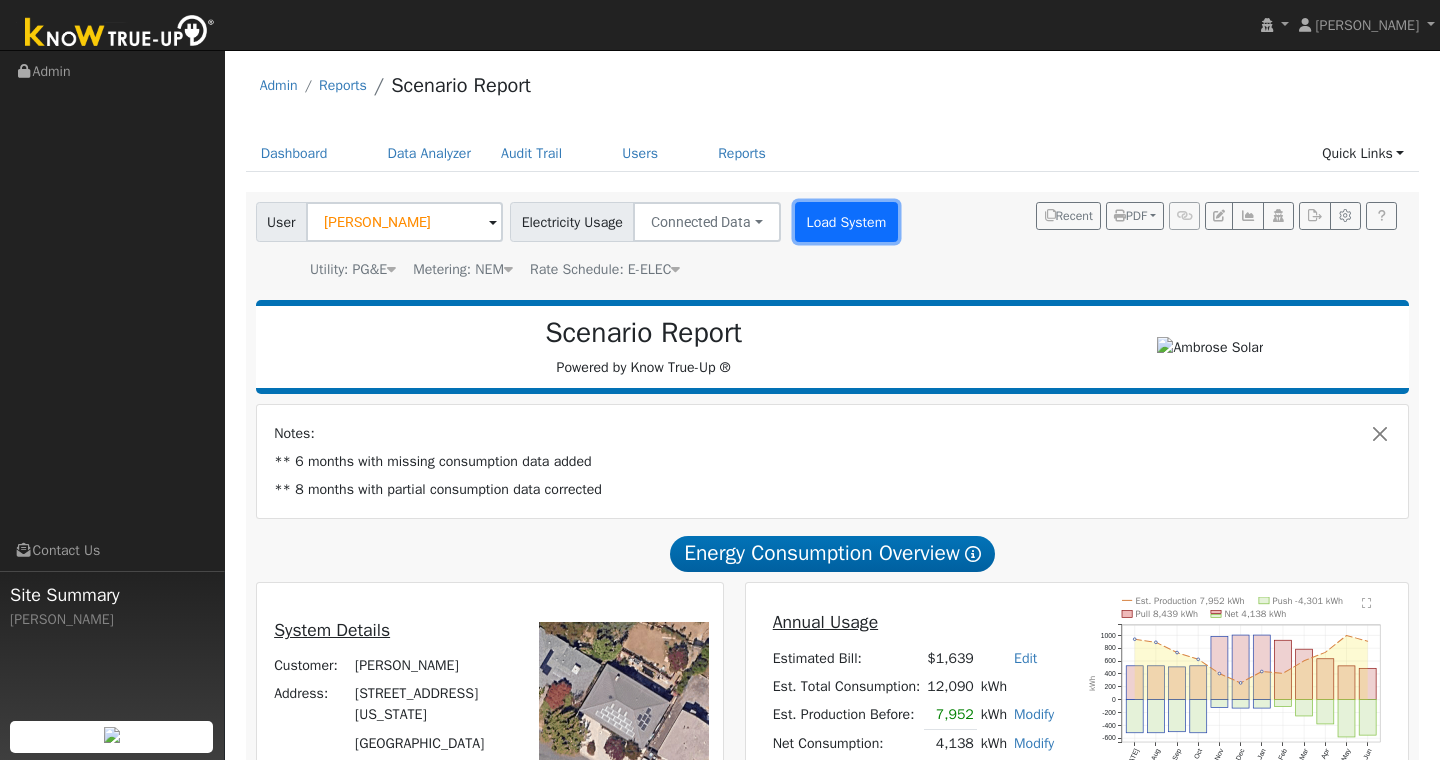 click on "Load System" at bounding box center (846, 222) 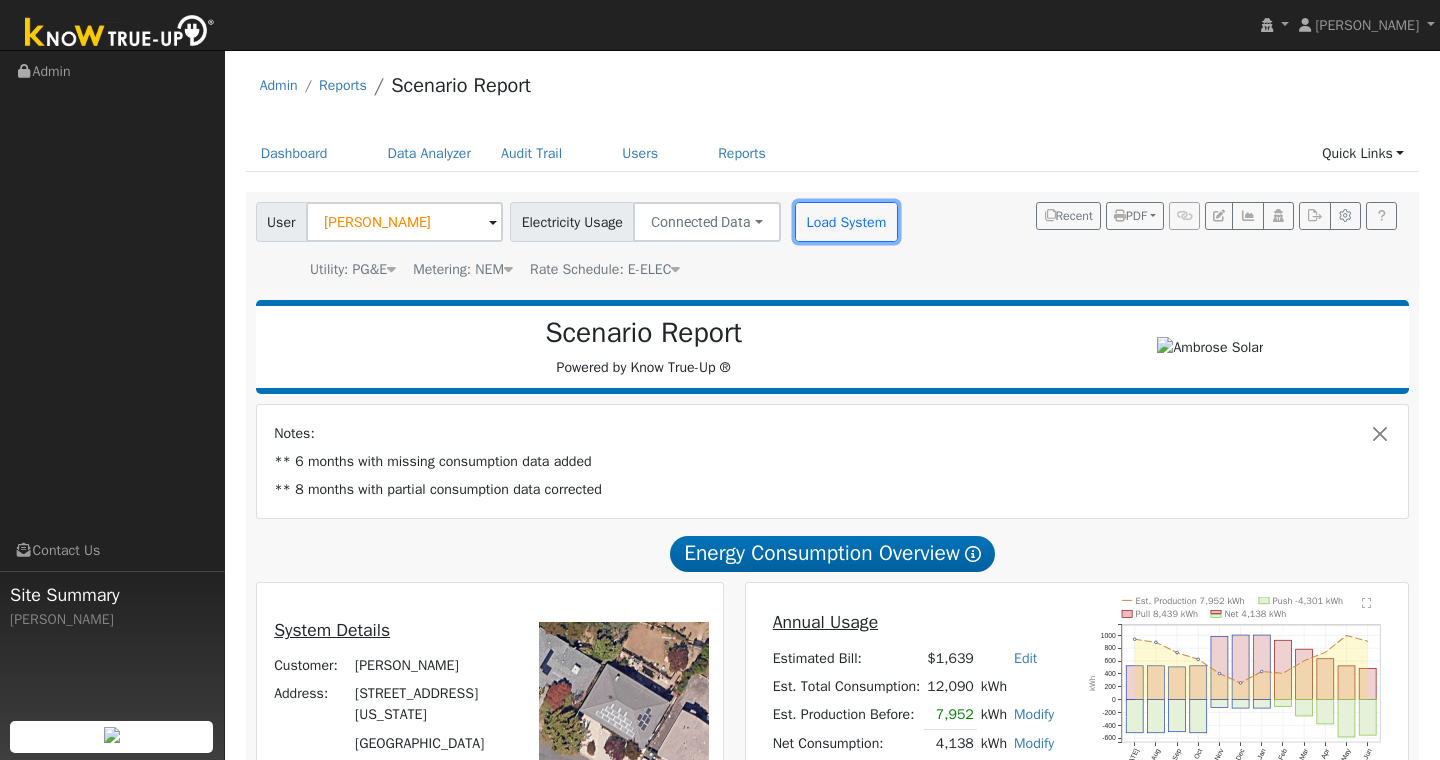 click on "Load System" at bounding box center [846, 222] 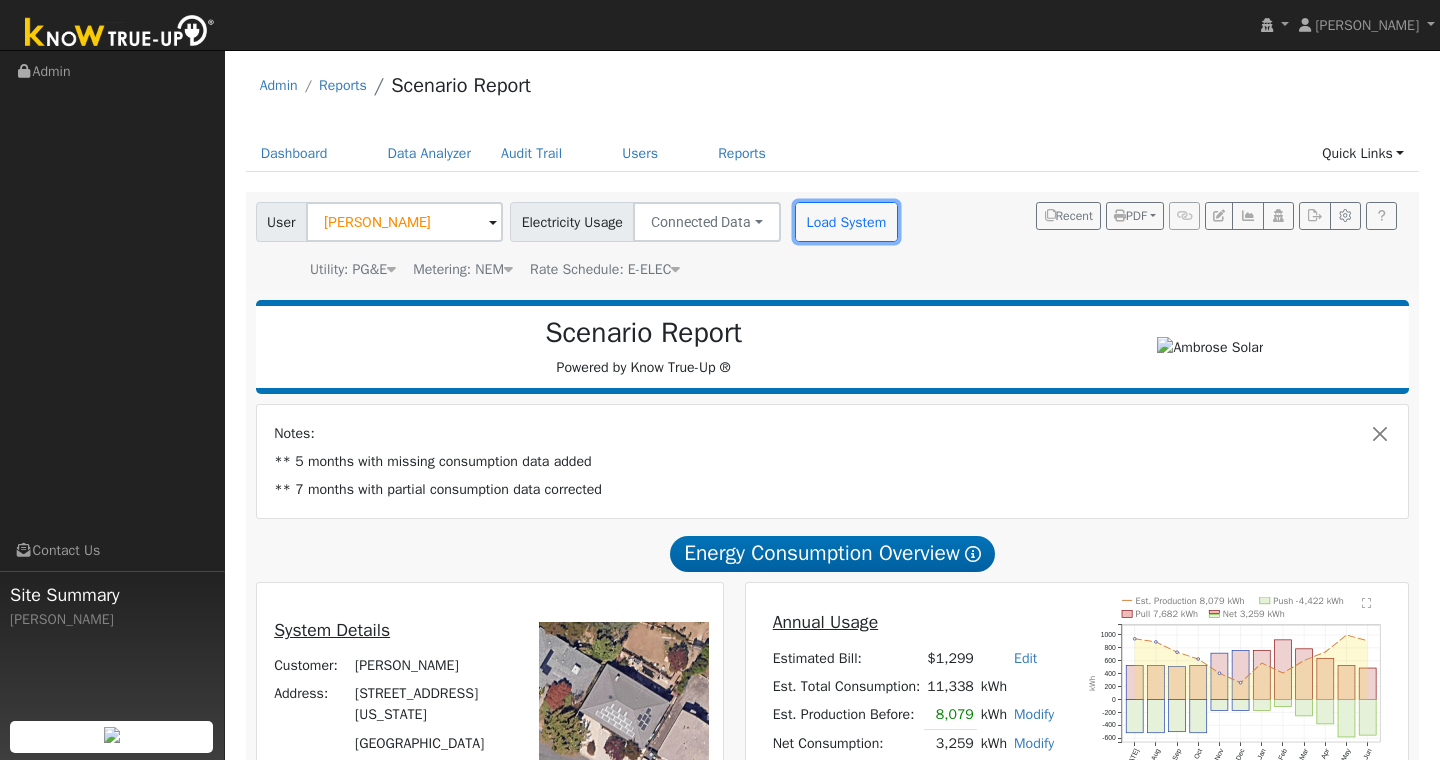 click on "Load System" at bounding box center [846, 222] 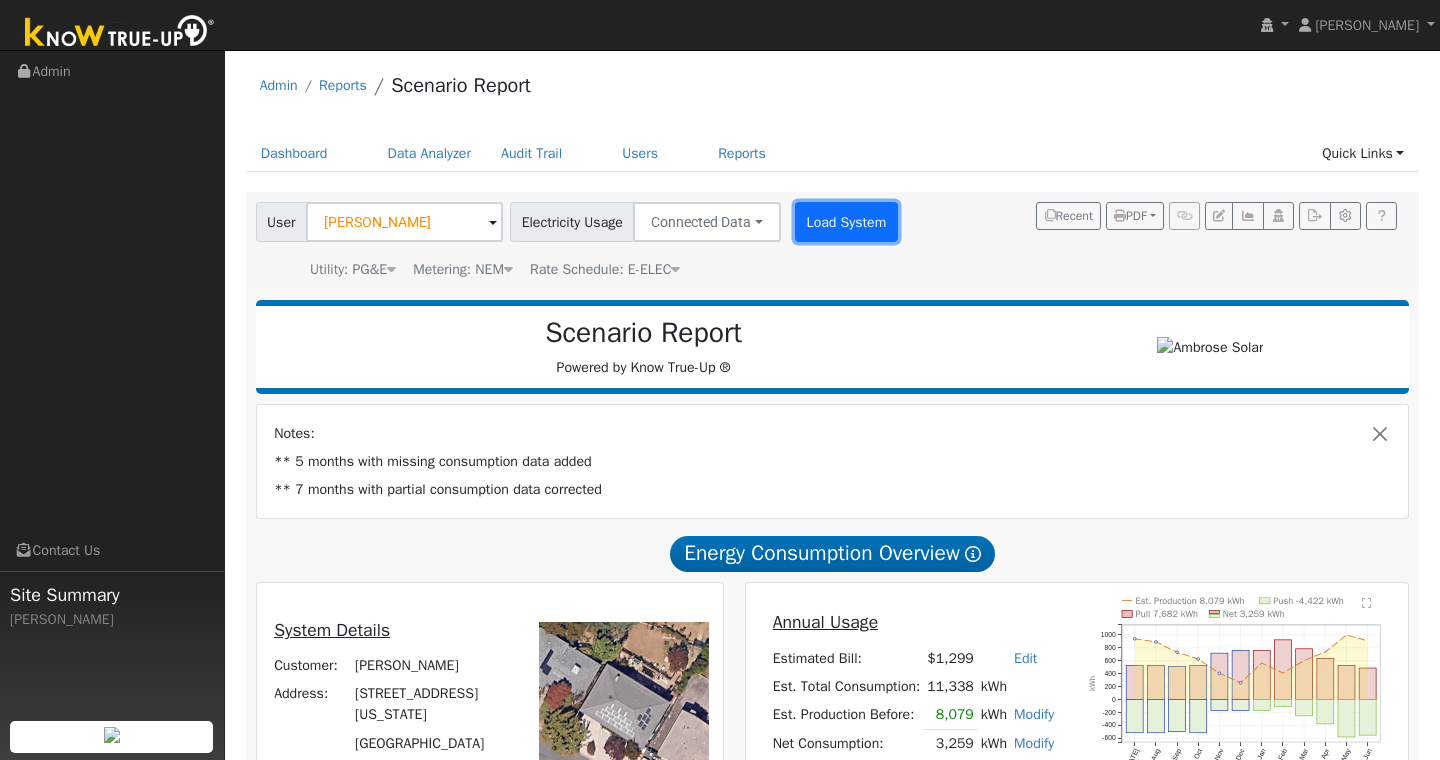 click on "Load System" at bounding box center [846, 222] 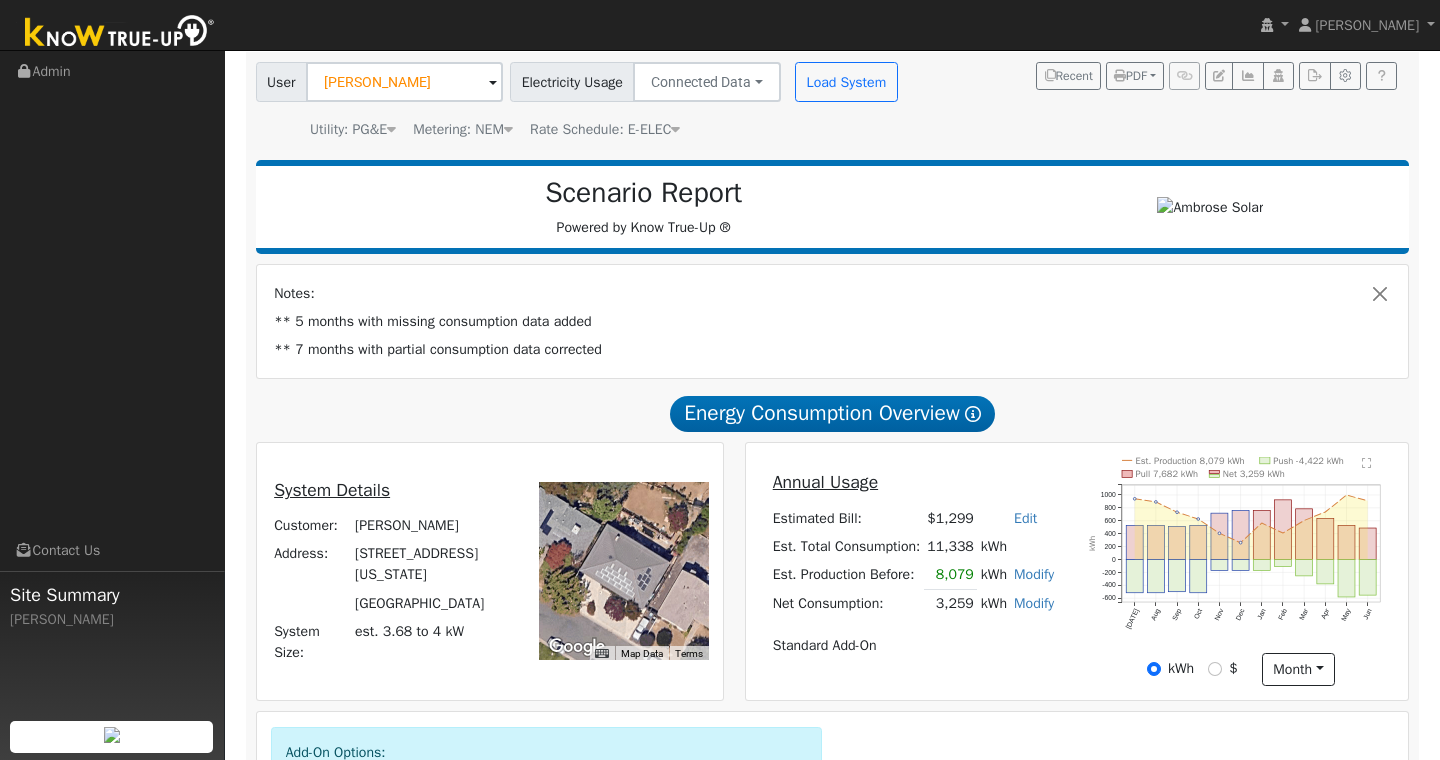 scroll, scrollTop: 143, scrollLeft: 0, axis: vertical 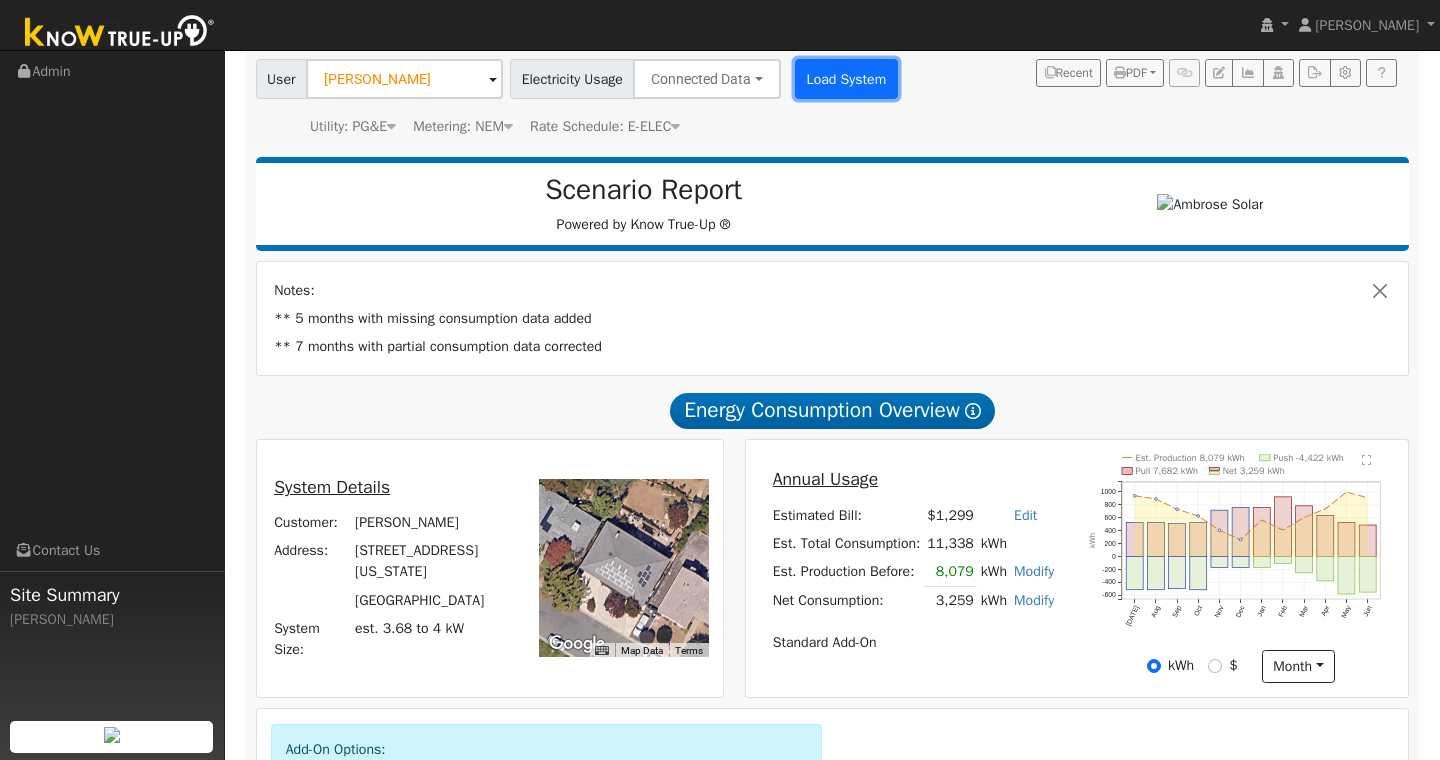 click on "Load System" at bounding box center [846, 79] 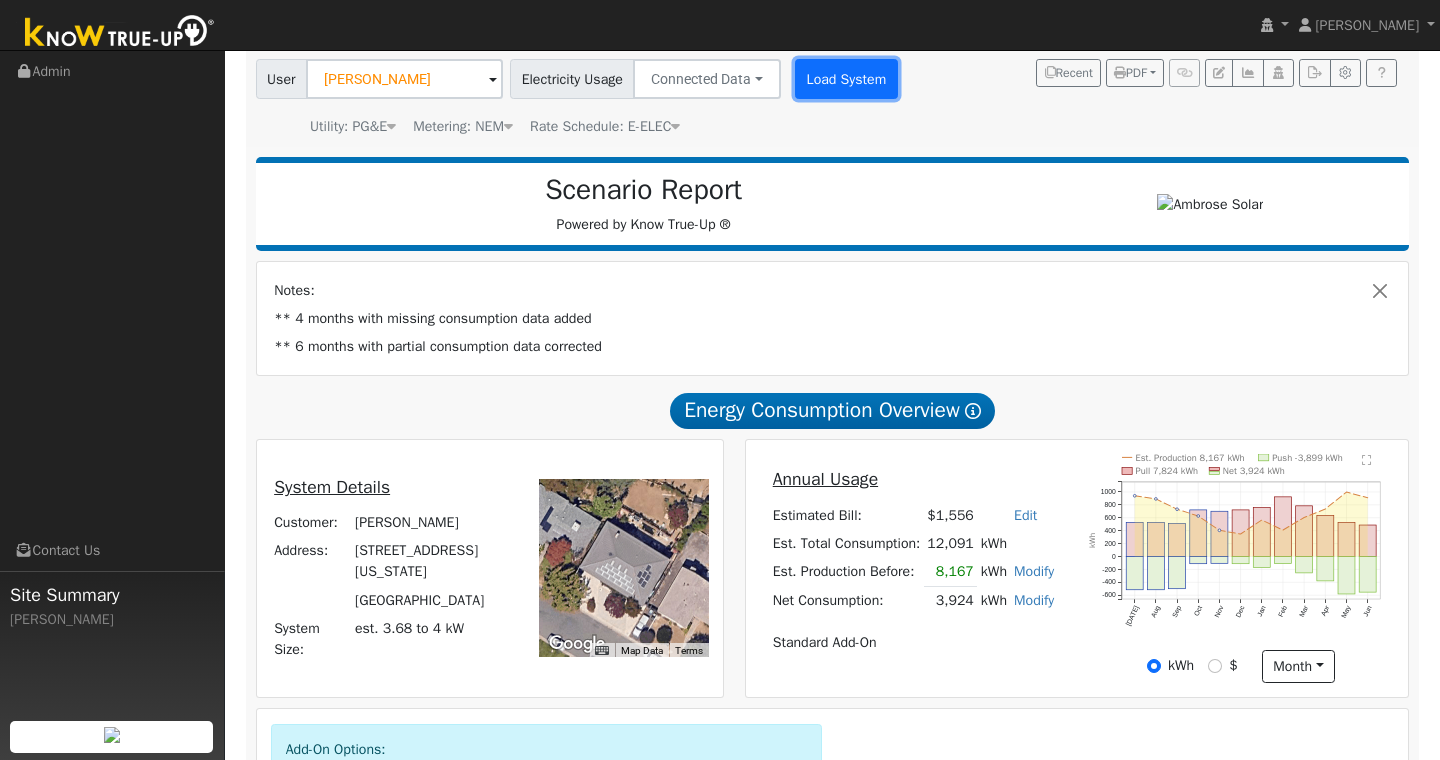 click on "Load System" at bounding box center (846, 79) 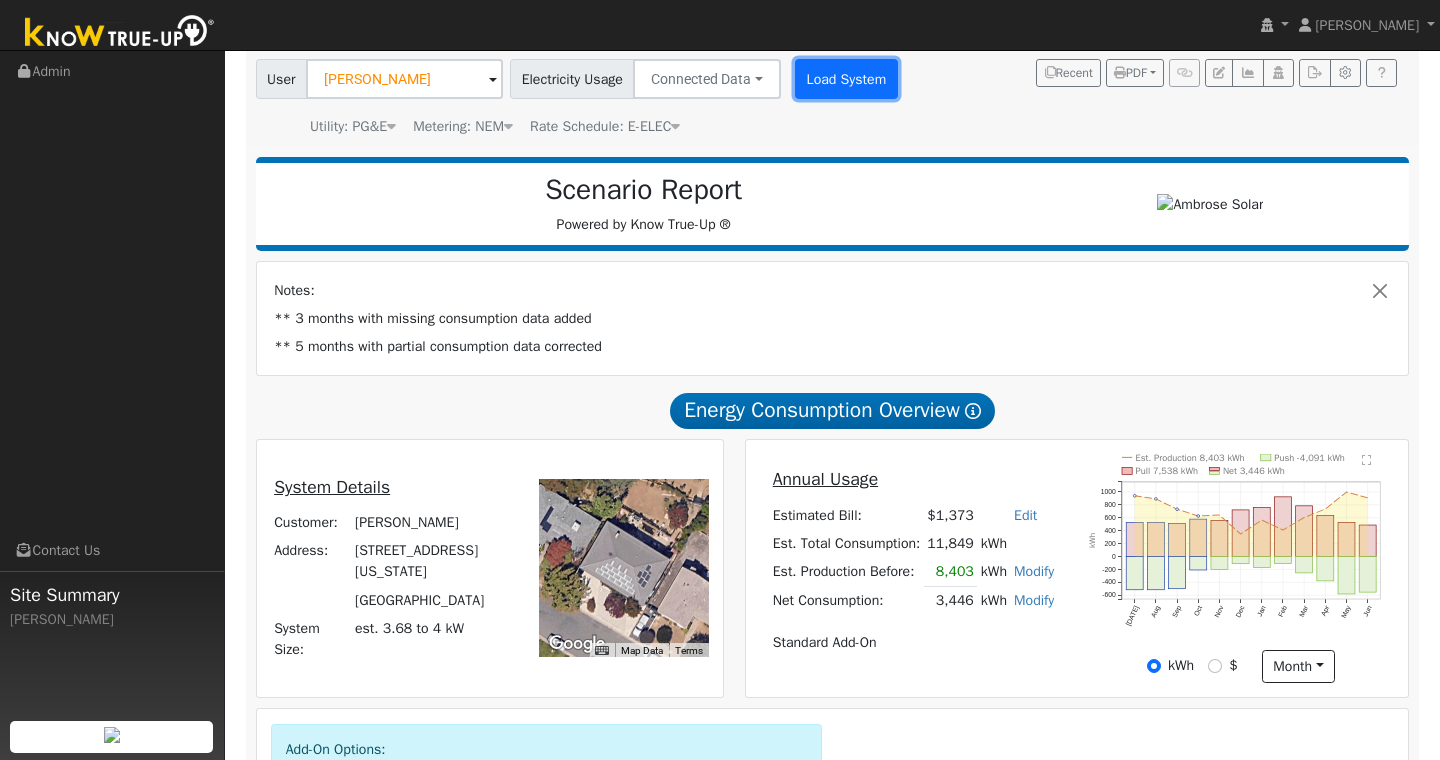 click on "Load System" at bounding box center [846, 79] 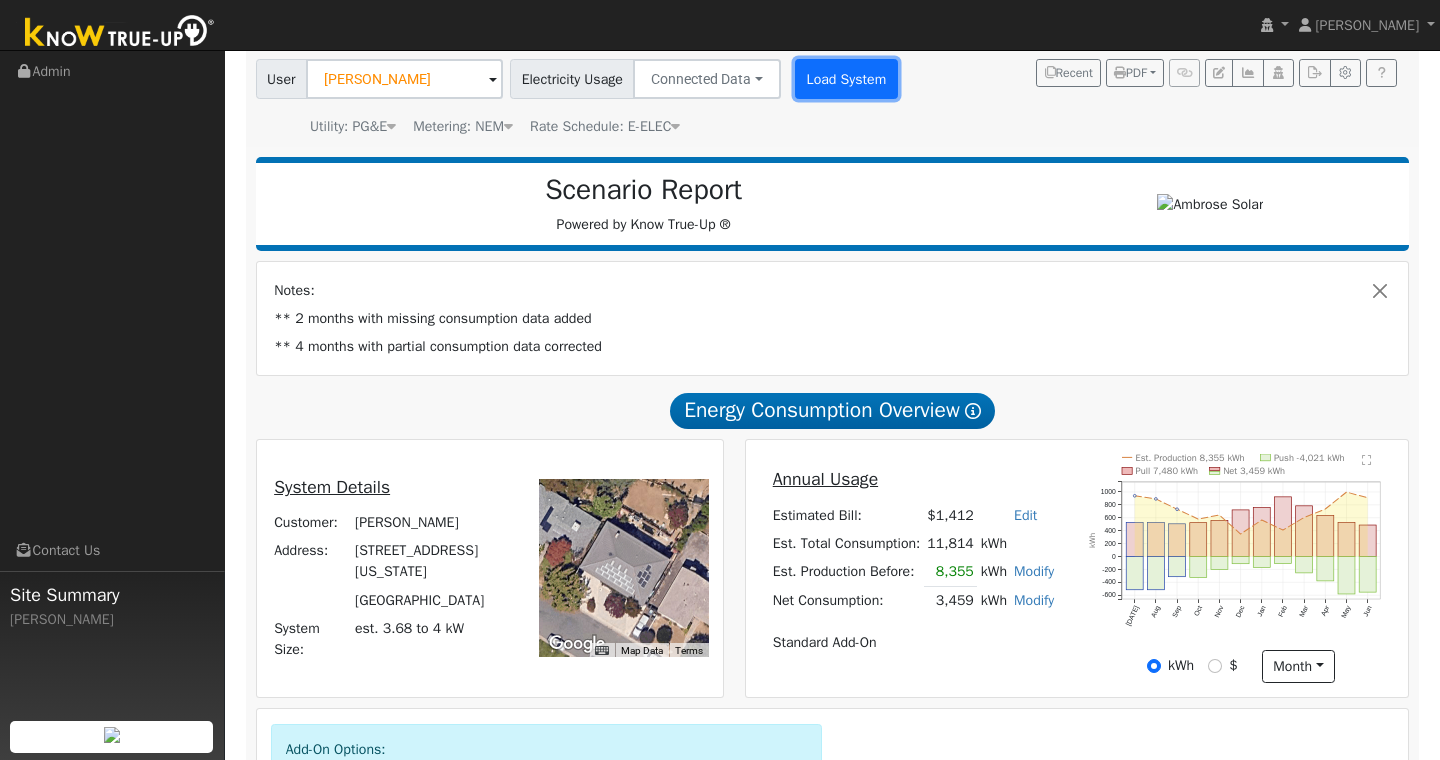 click on "Load System" at bounding box center (846, 79) 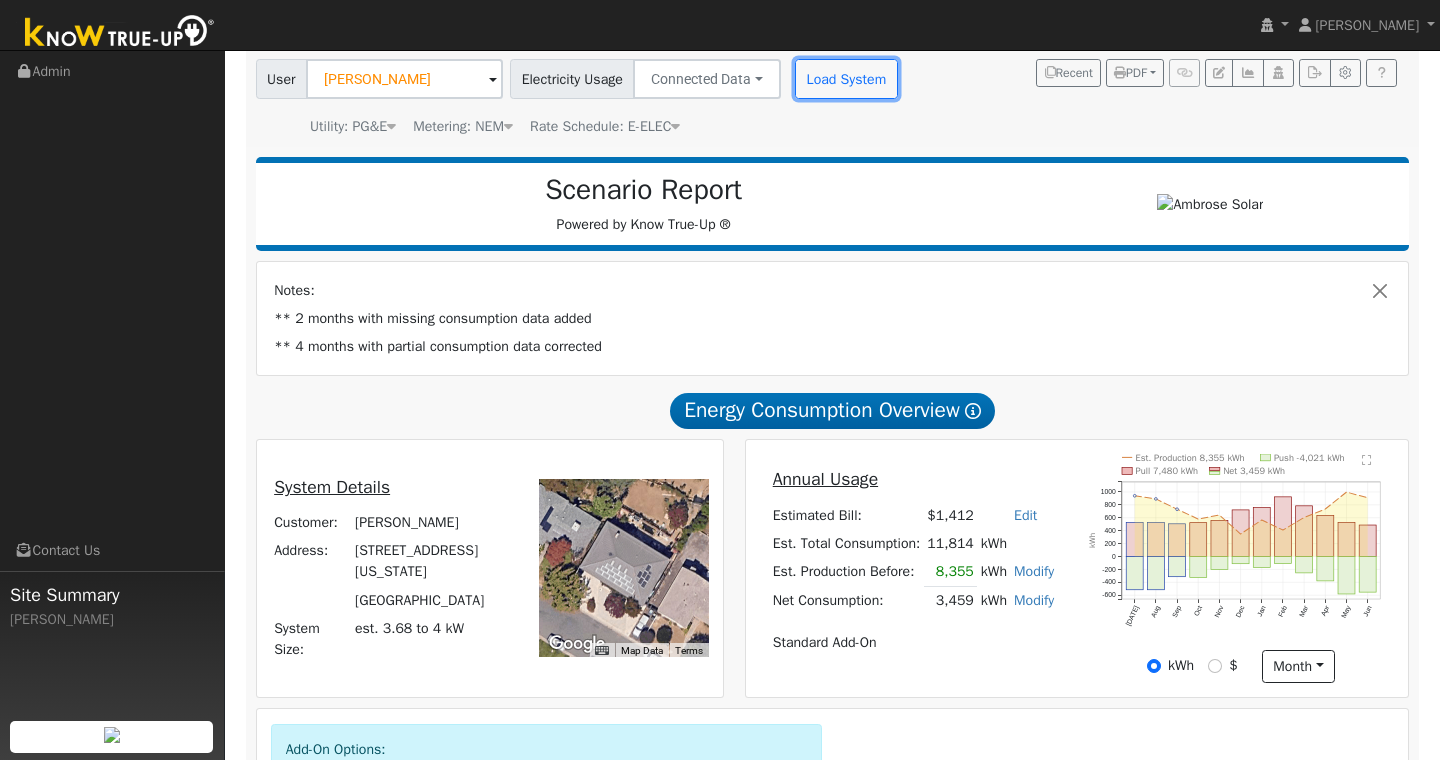 click on "Load System" at bounding box center [846, 79] 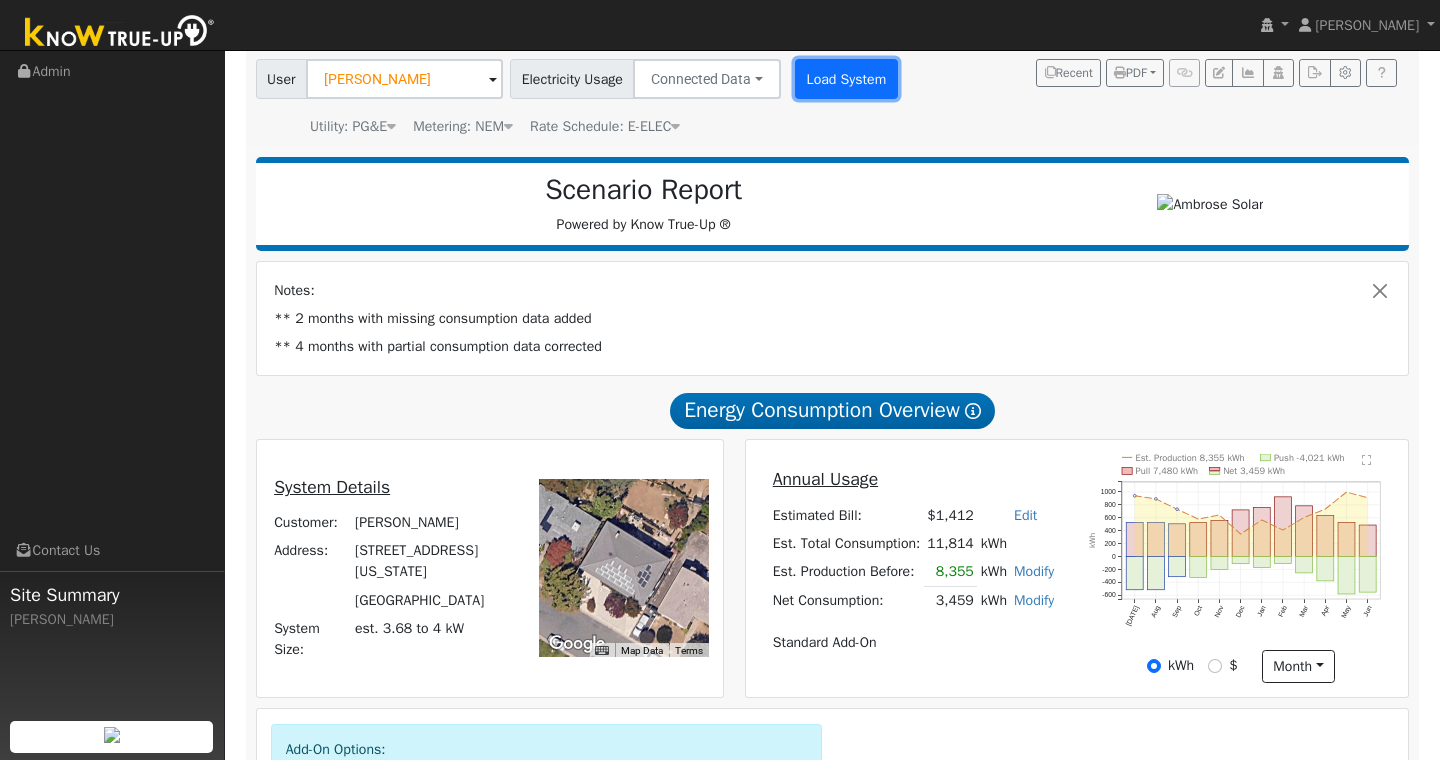click on "Load System" at bounding box center [846, 79] 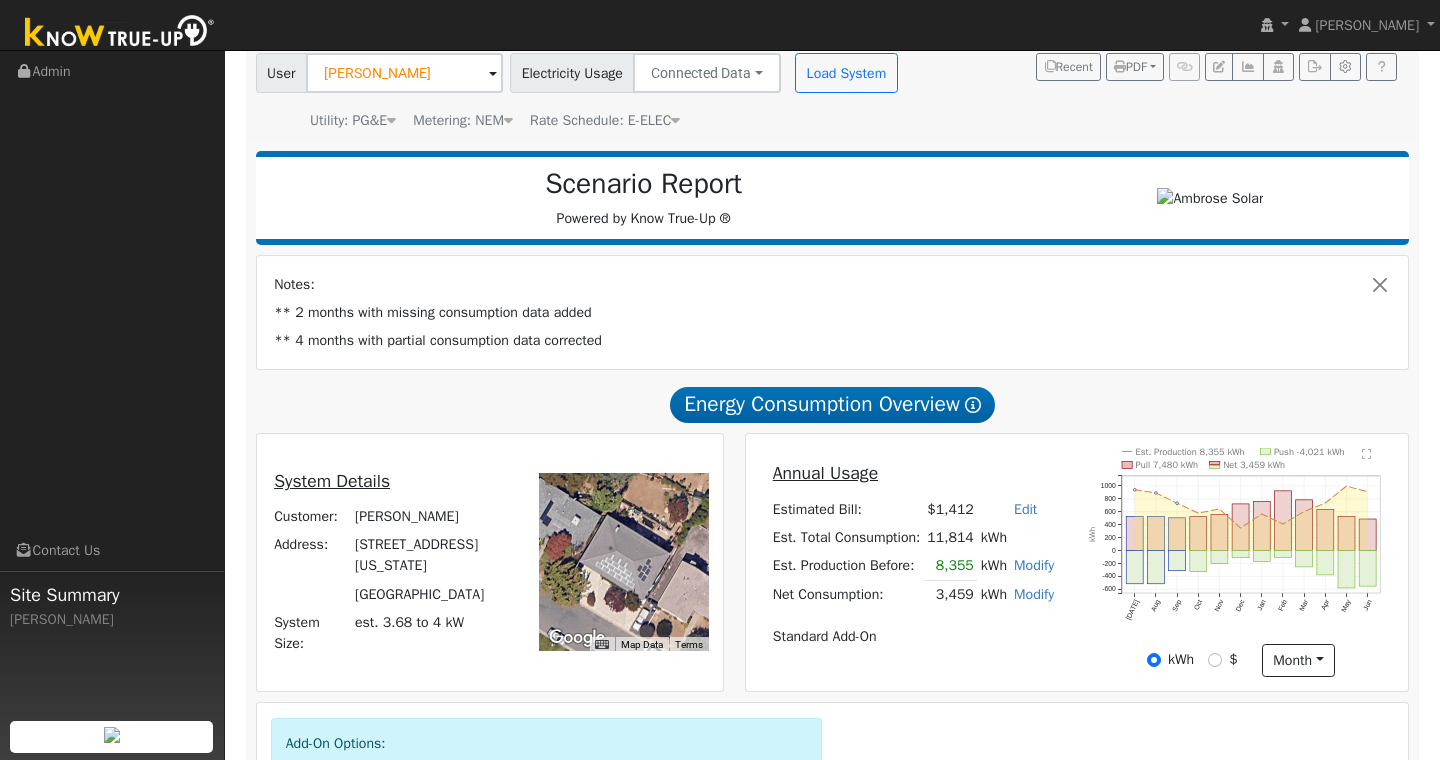 scroll, scrollTop: 135, scrollLeft: 0, axis: vertical 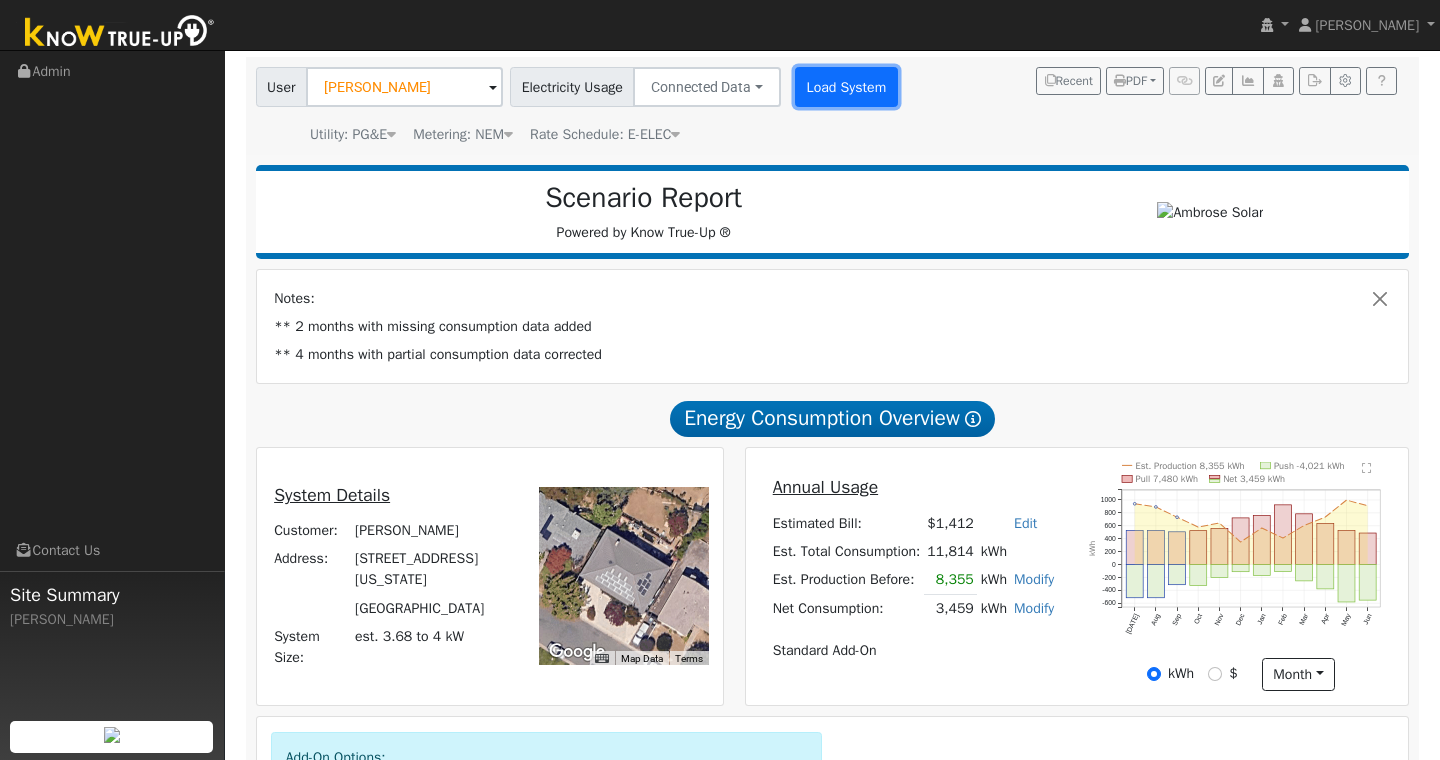 click on "Load System" at bounding box center (846, 87) 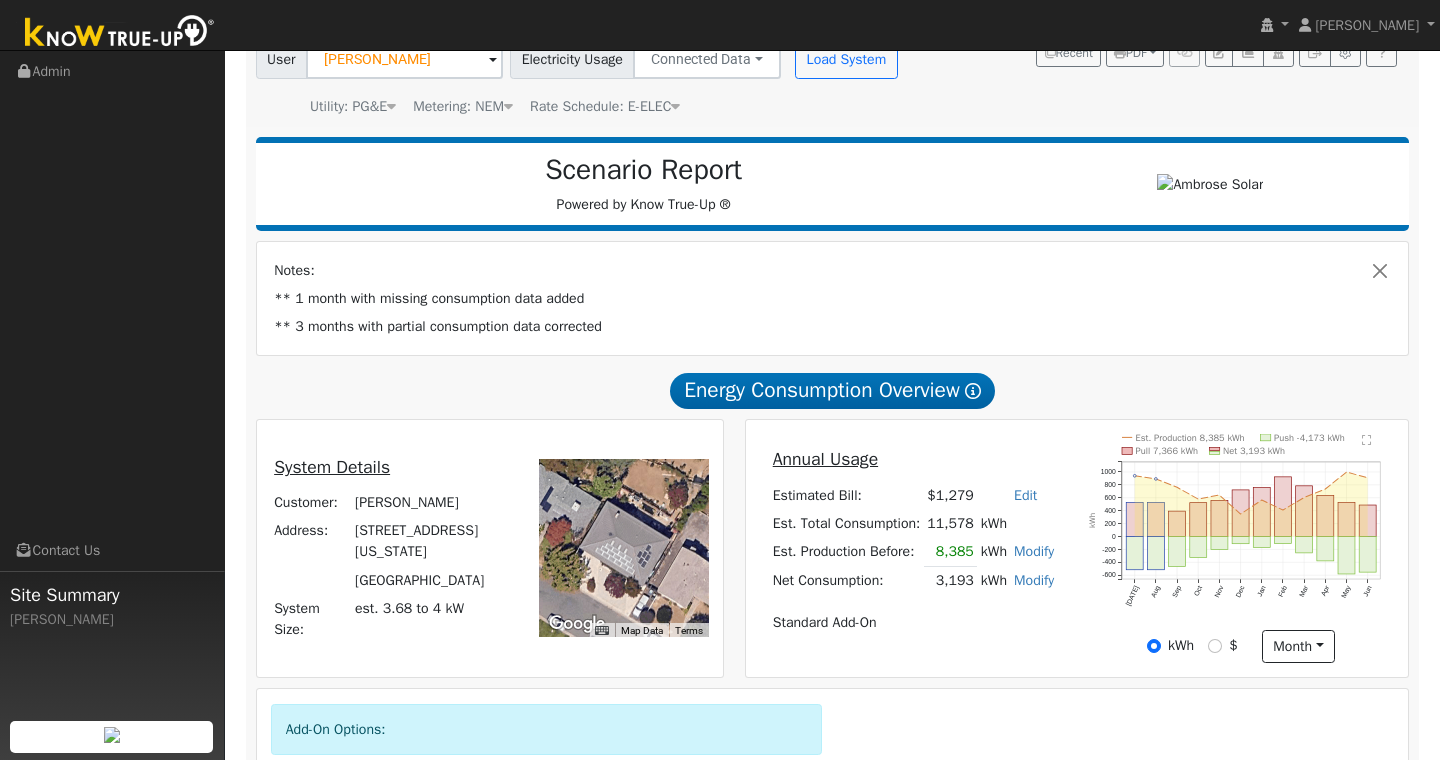 scroll, scrollTop: 139, scrollLeft: 0, axis: vertical 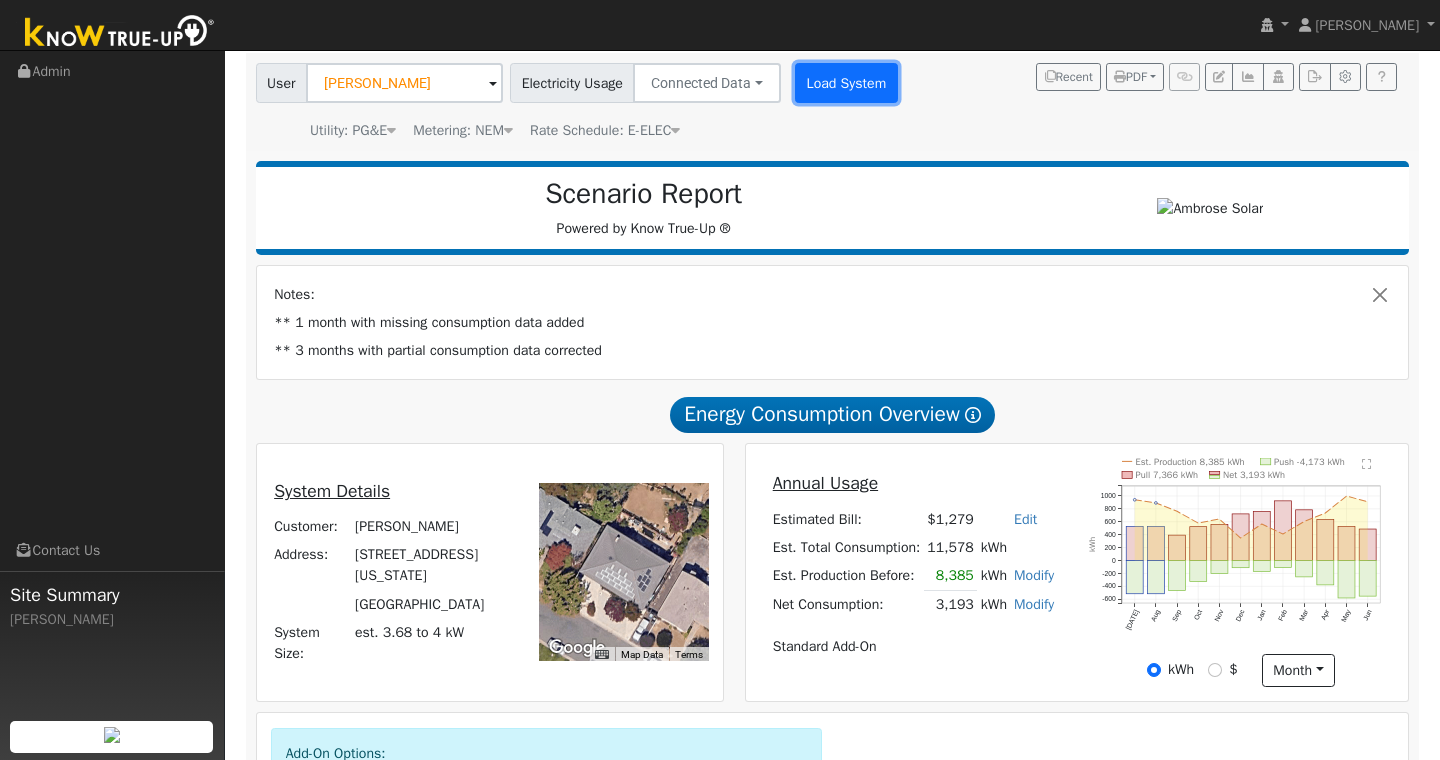 click on "Load System" at bounding box center (846, 83) 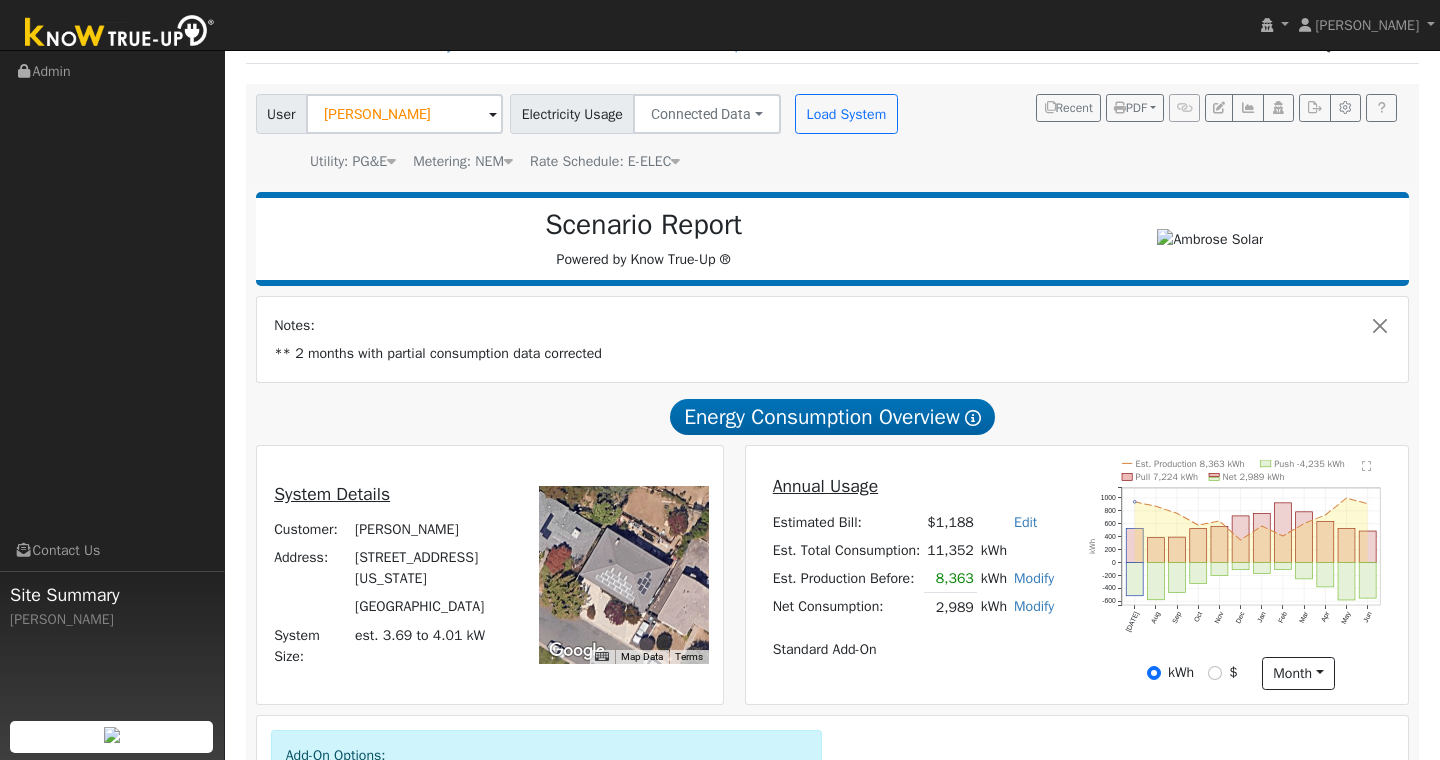 scroll, scrollTop: 50, scrollLeft: 0, axis: vertical 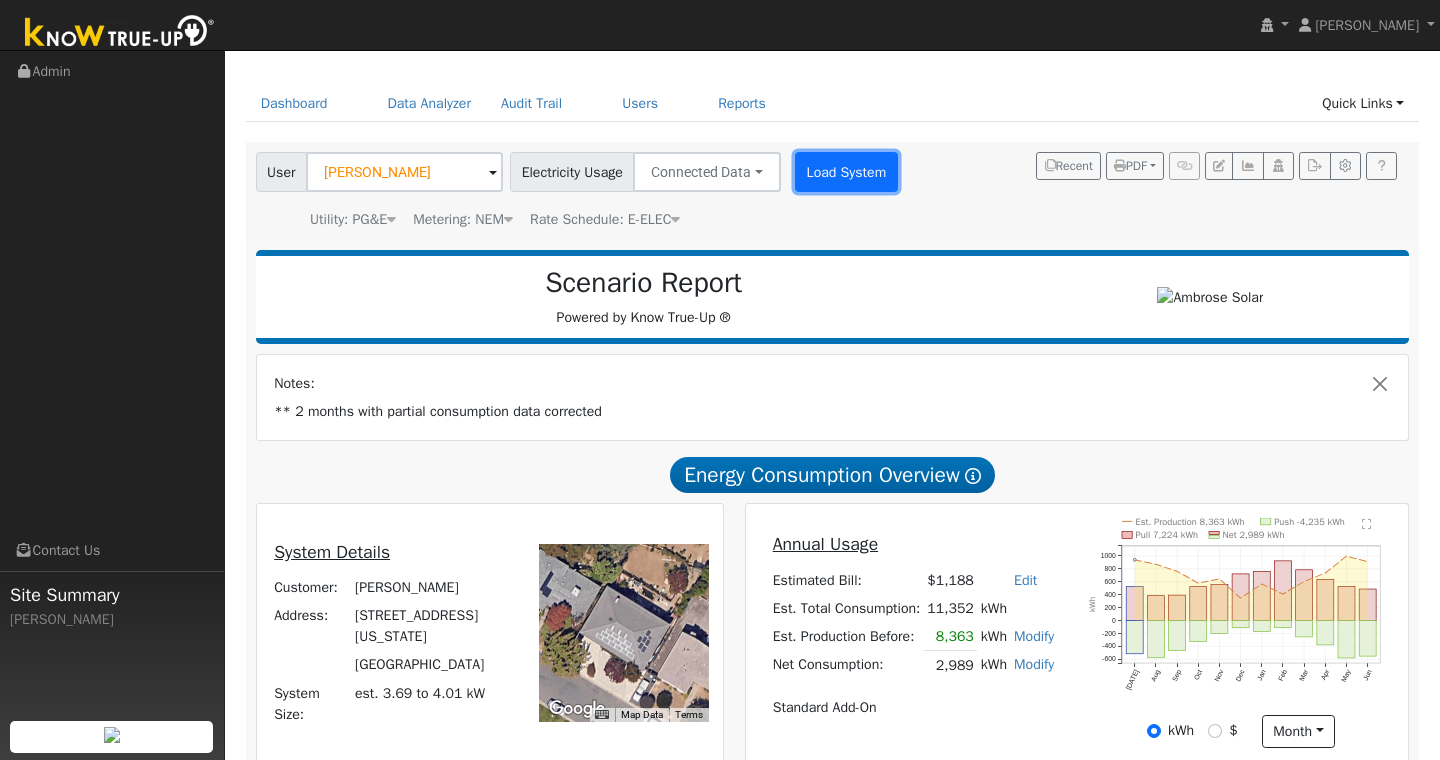 click on "Load System" at bounding box center (846, 172) 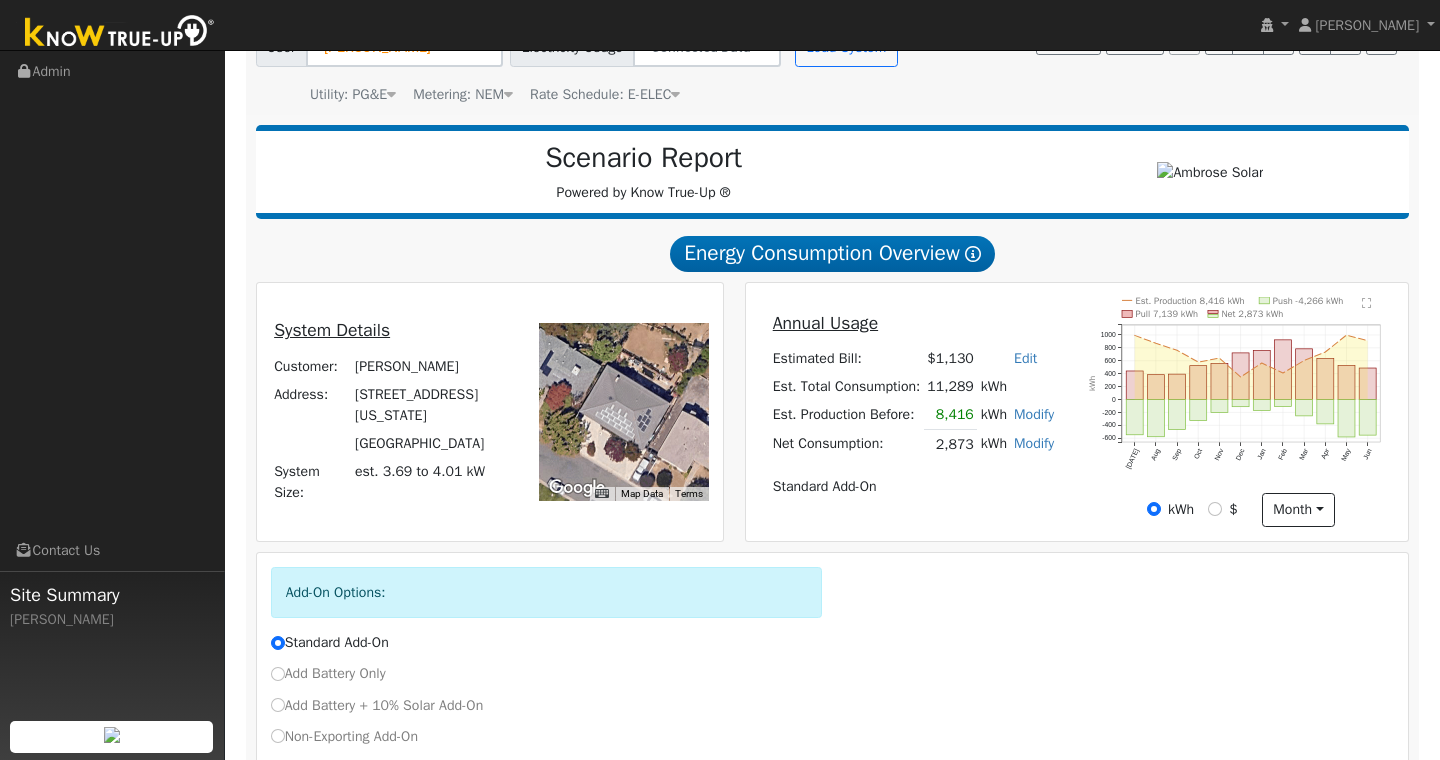 scroll, scrollTop: 148, scrollLeft: 0, axis: vertical 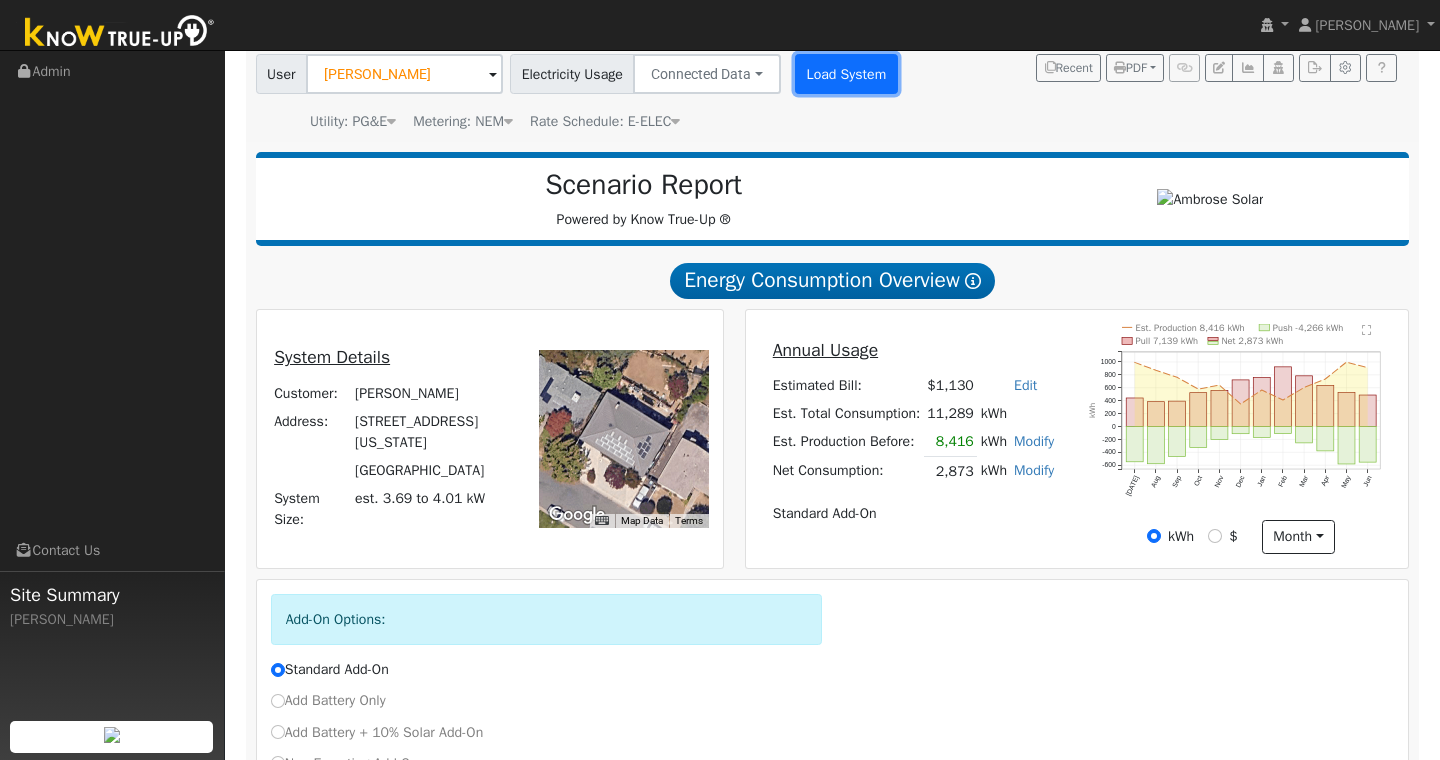 click on "Load System" at bounding box center [846, 74] 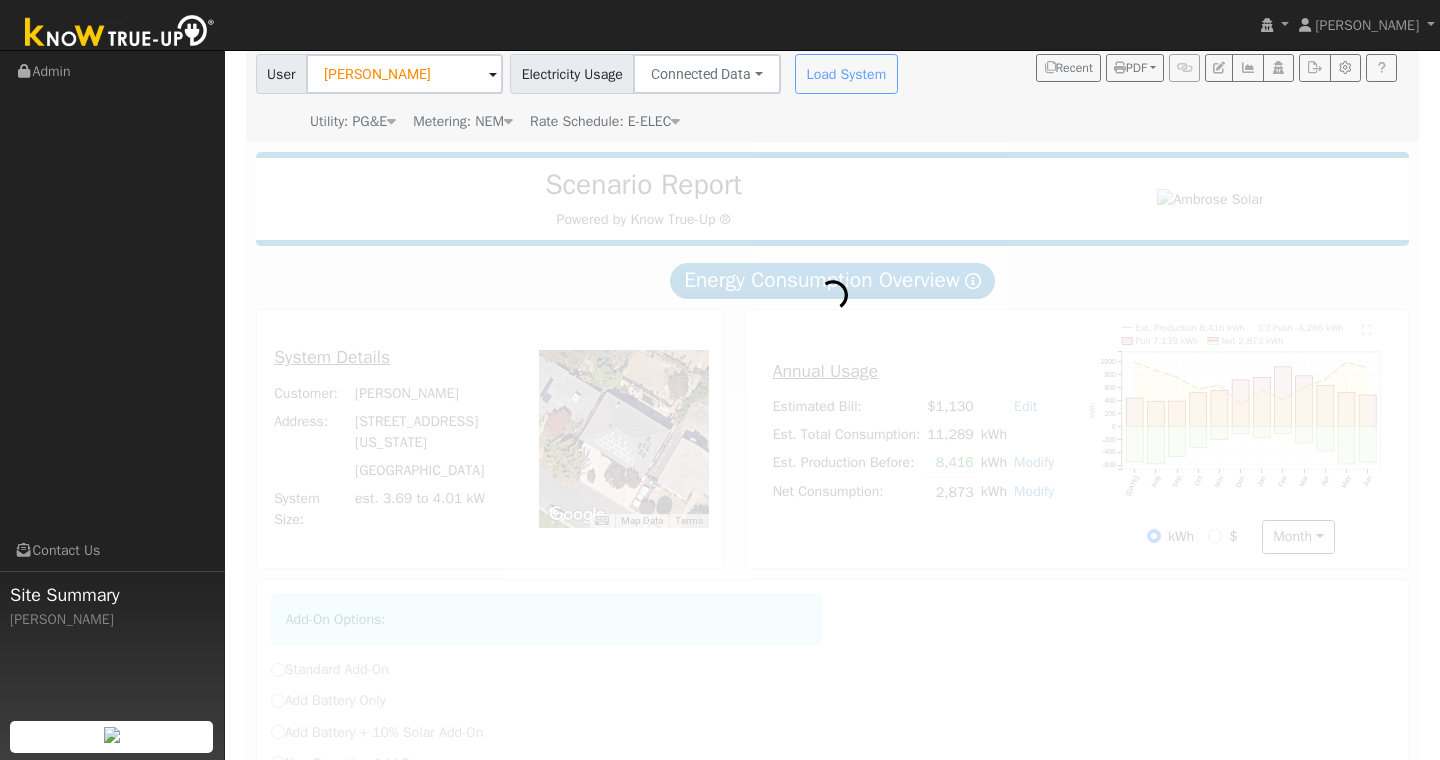 radio on "true" 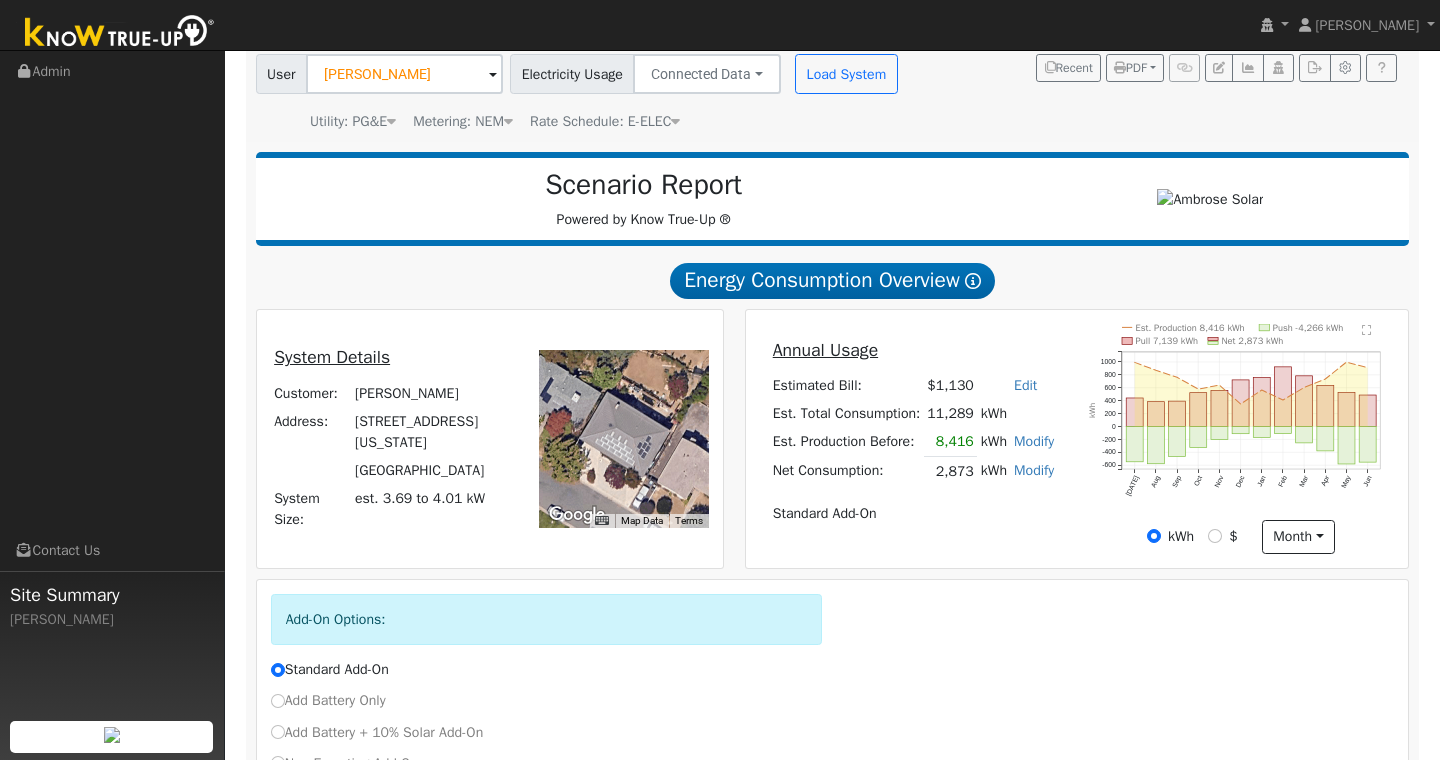 click on "Scenario Report  Powered by Know True-Up ®   Energy Consumption Overview  Show Help  This analysis uses information about your recent energy consumption to recommend the ideal amount of battery storage based upon your need for energy bill savings and backup power.    You have provided your hourly consumption data, which provides the most accurate battery storage recommendation to meet your energy goals.  Your annual energy consumption is  2,873 kWh  and your estimated annual cost for this power is  $1,130 Your highest energy usage month is  February , and your lowest energy usage month is  August System Details Customer: Hazel John Address: 652 Washington Street Vallejo, CA 94590 System Size: est. 3.69 to 4.01 kW ← Move left → Move right ↑ Move up ↓ Move down + Zoom in - Zoom out Home Jump left by 75% End Jump right by 75% Page Up Jump up by 75% Page Down Jump down by 75% Map Data Imagery ©2025 Airbus, Maxar Technologies Imagery ©2025 Airbus, Maxar Technologies 10 m  Terms Annual Usage $1,130 0" 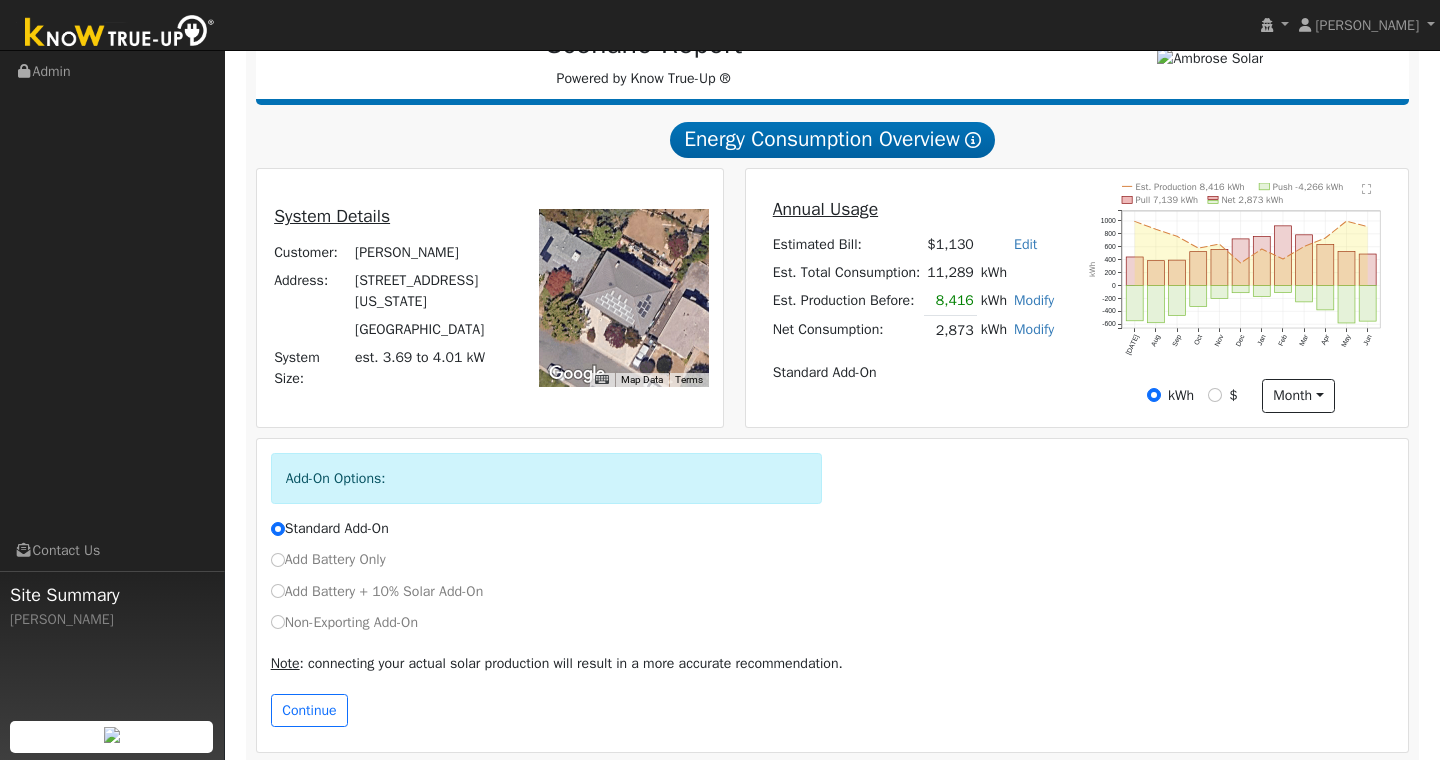 scroll, scrollTop: 300, scrollLeft: 0, axis: vertical 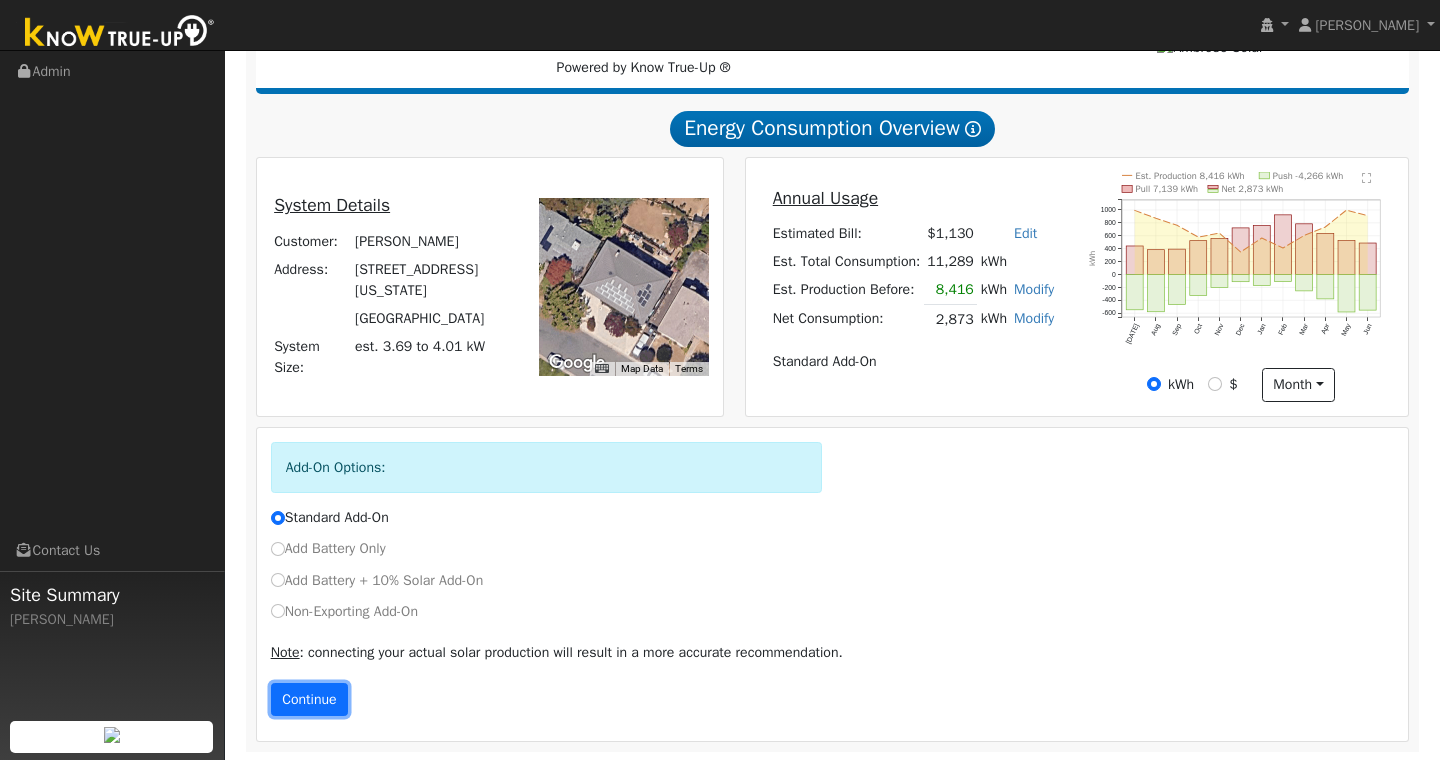 click on "Continue" at bounding box center [310, 700] 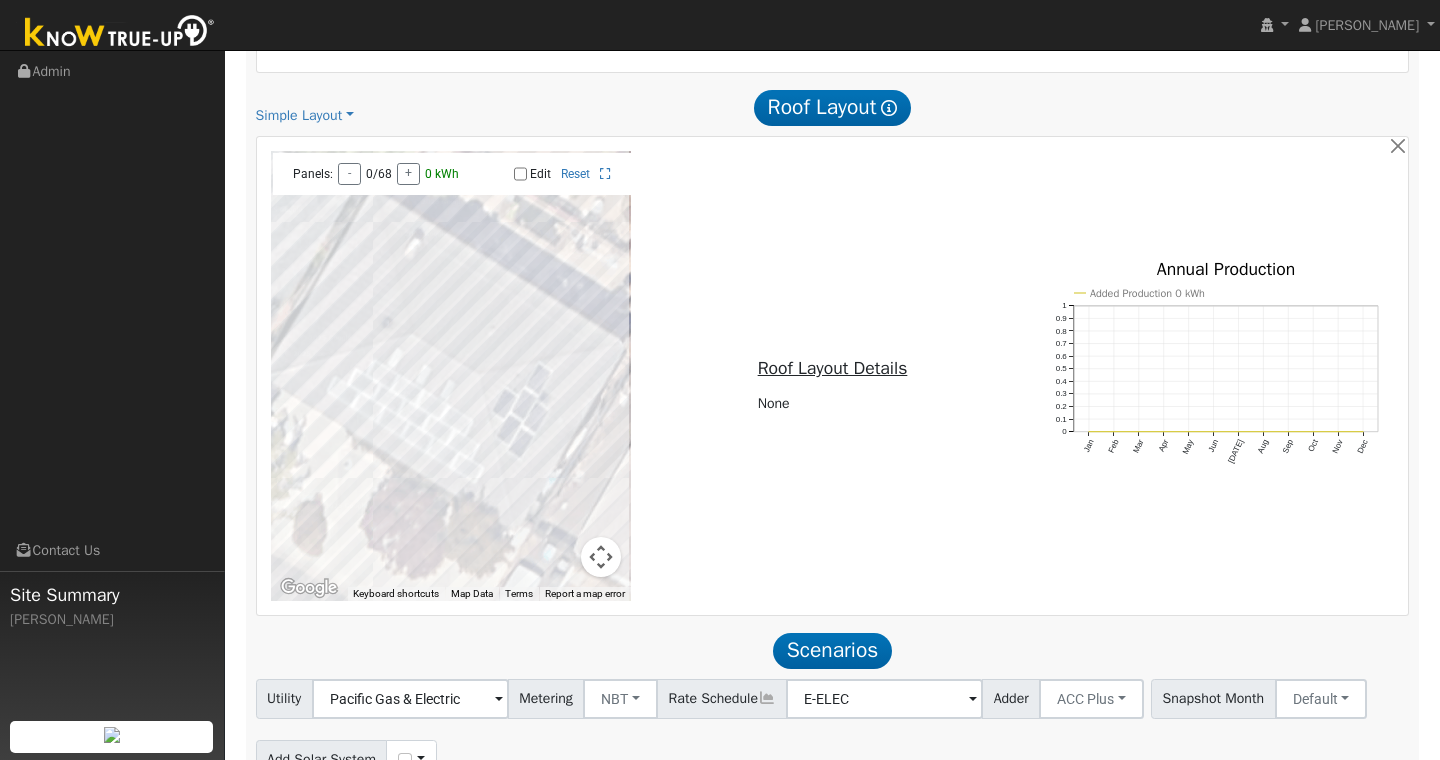 scroll, scrollTop: 1351, scrollLeft: 0, axis: vertical 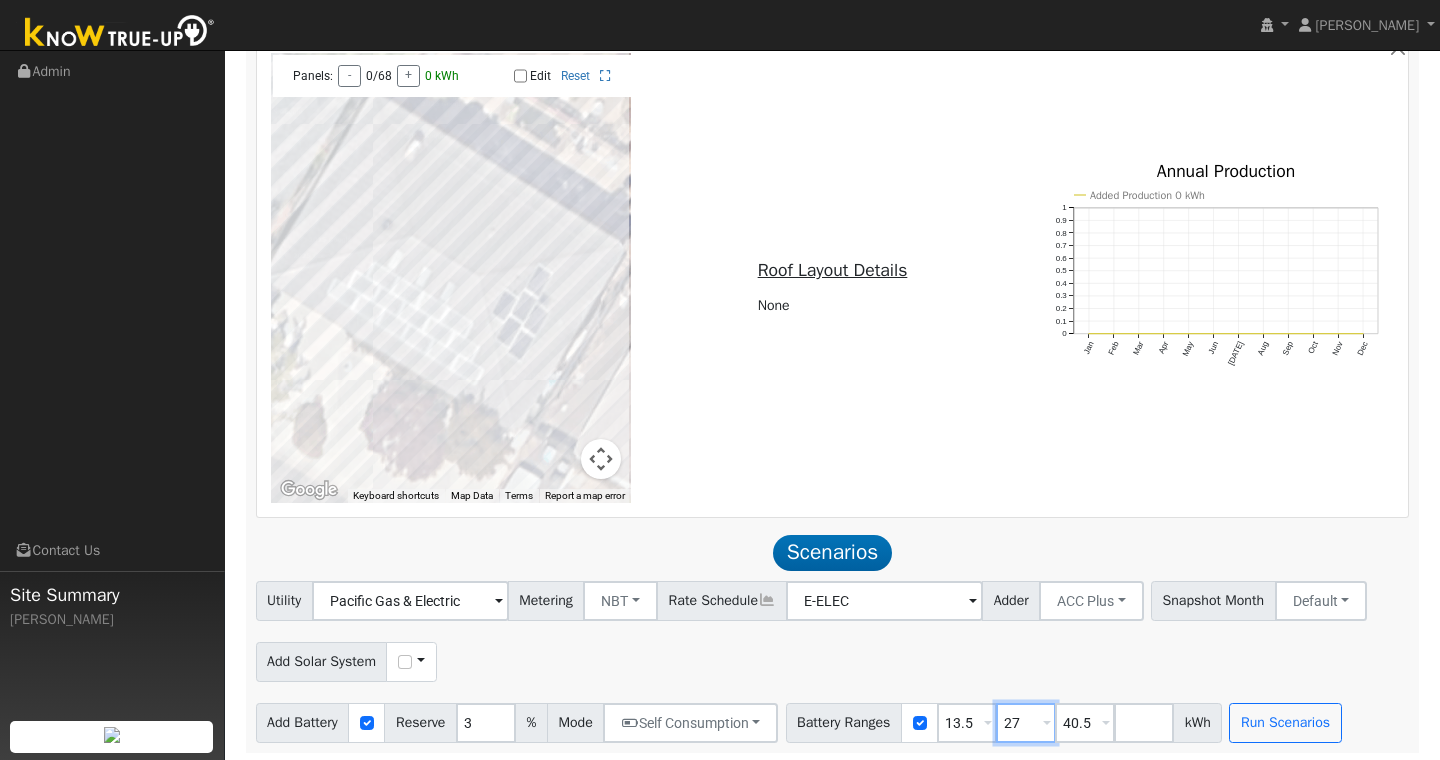 click on "27" at bounding box center (1026, 723) 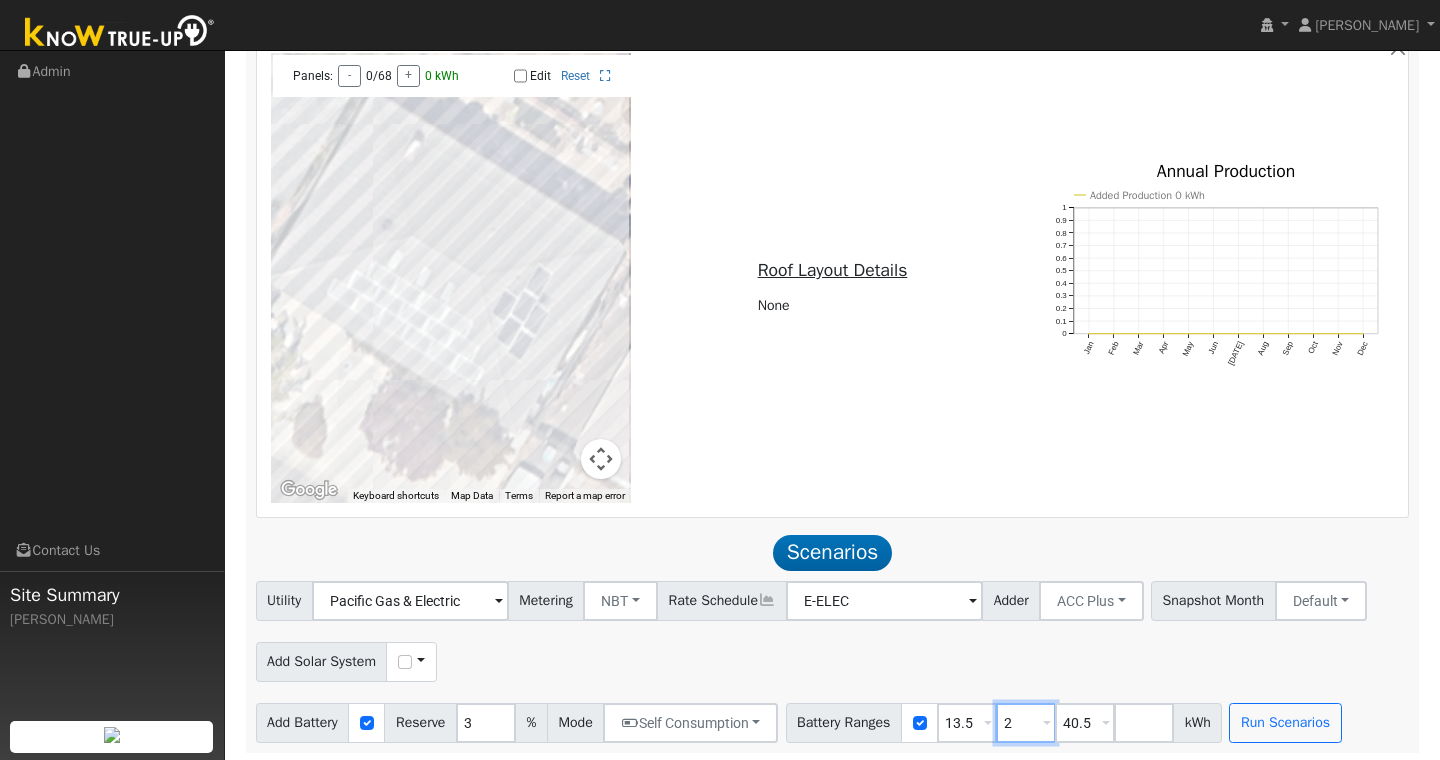 type on "40.5" 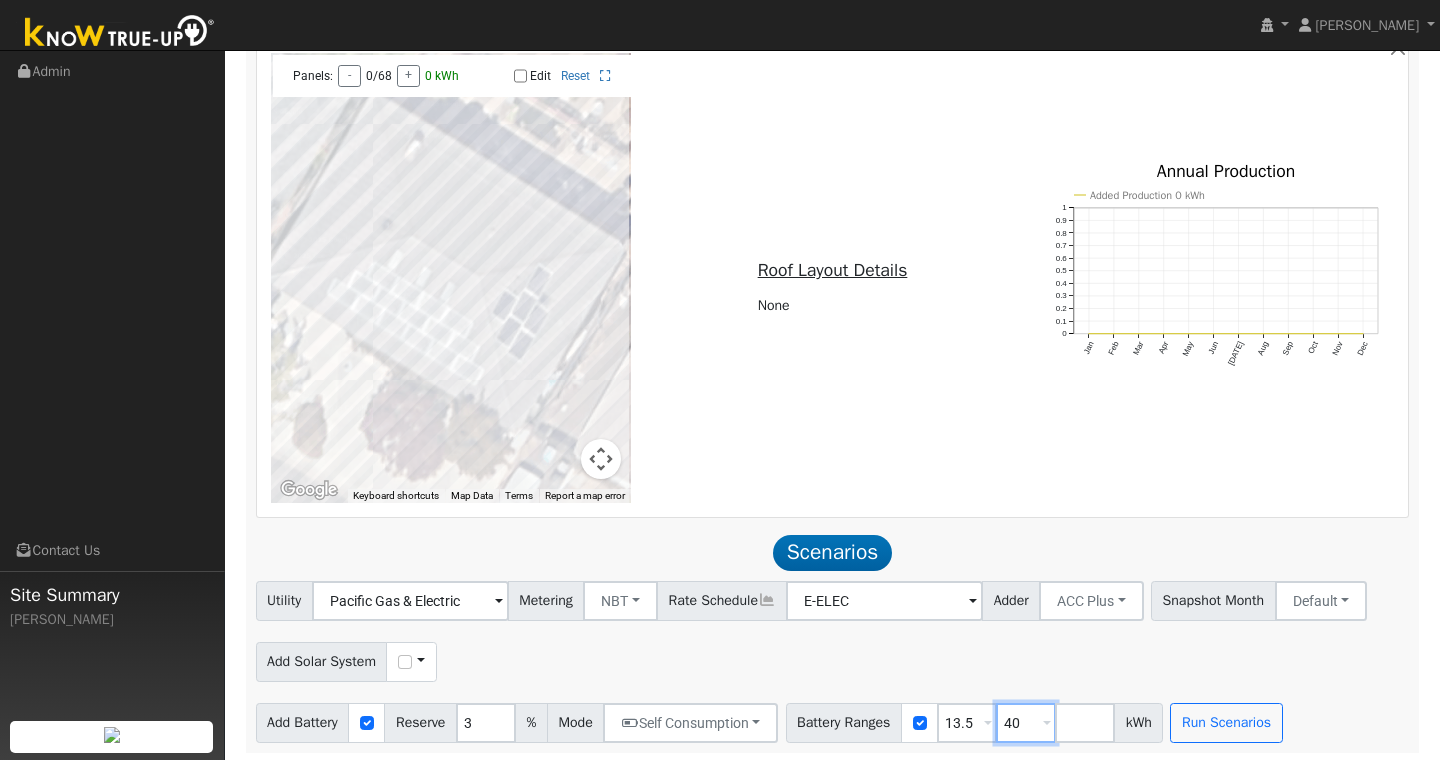 type on "4" 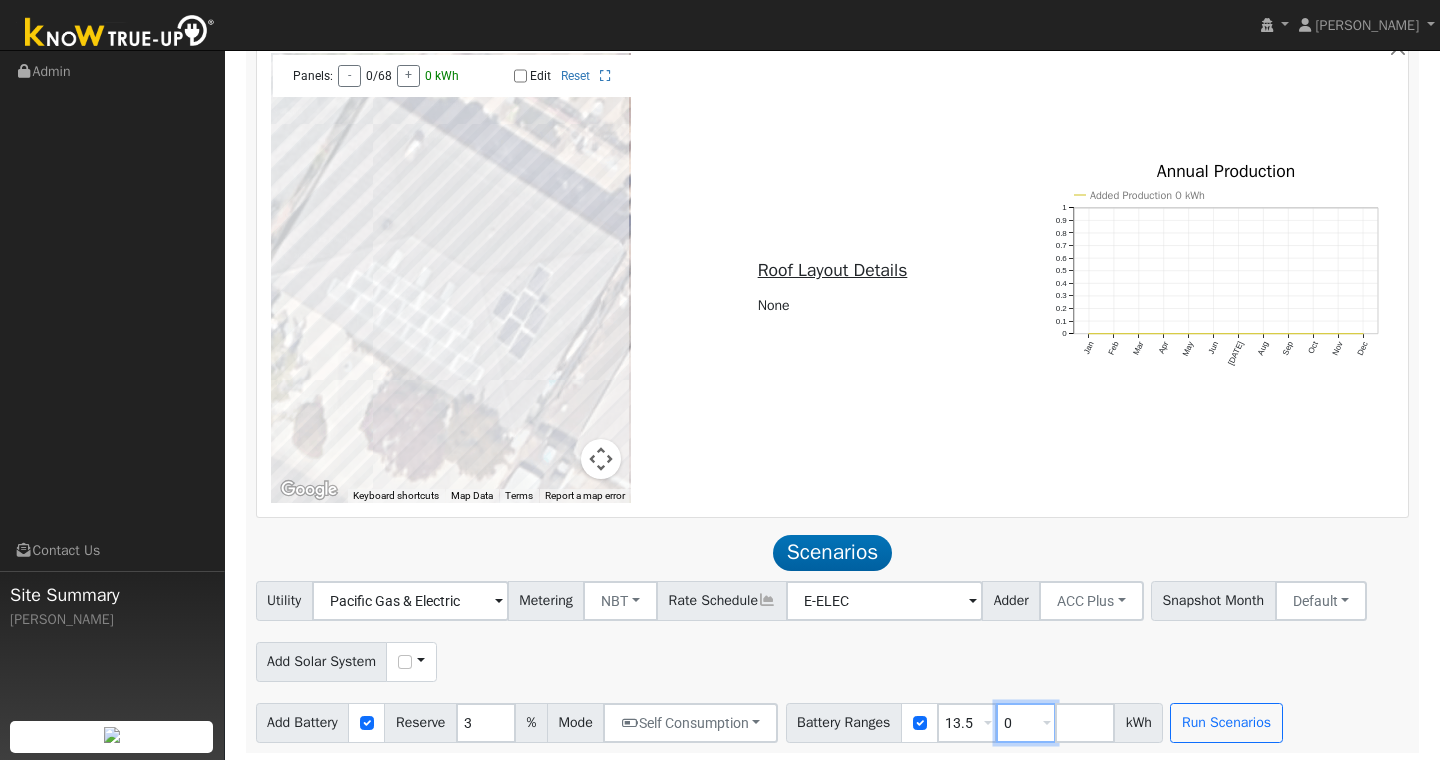 type on "0" 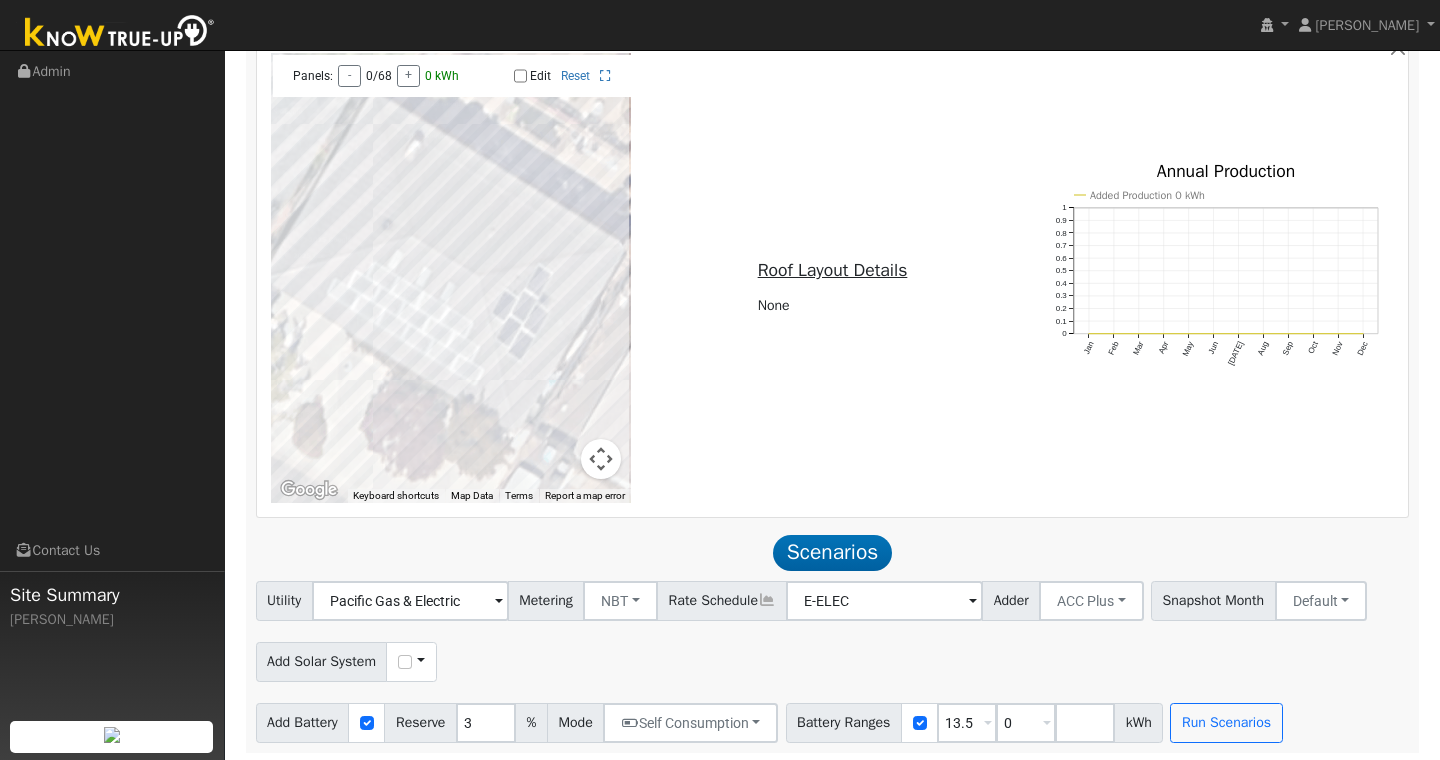 type on "0" 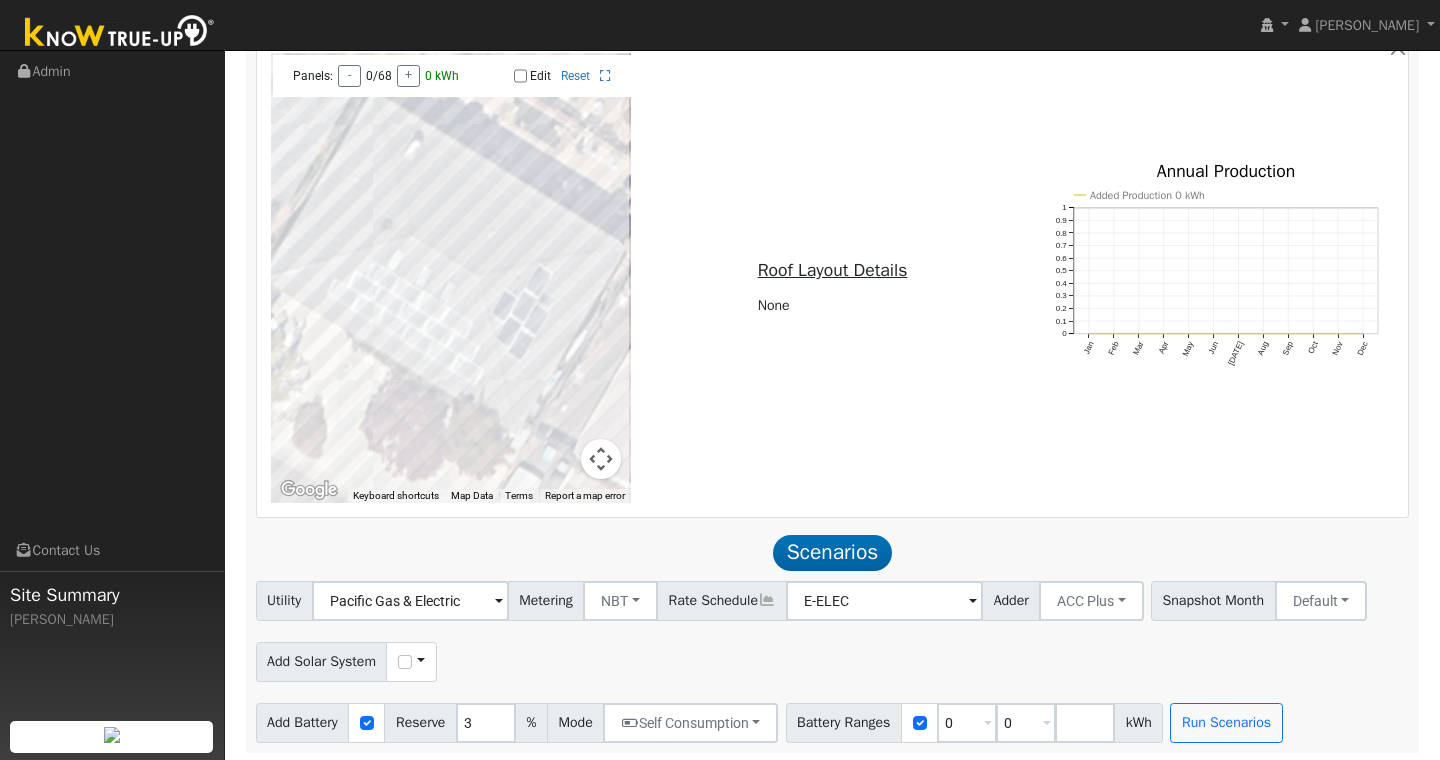 type on "13.5" 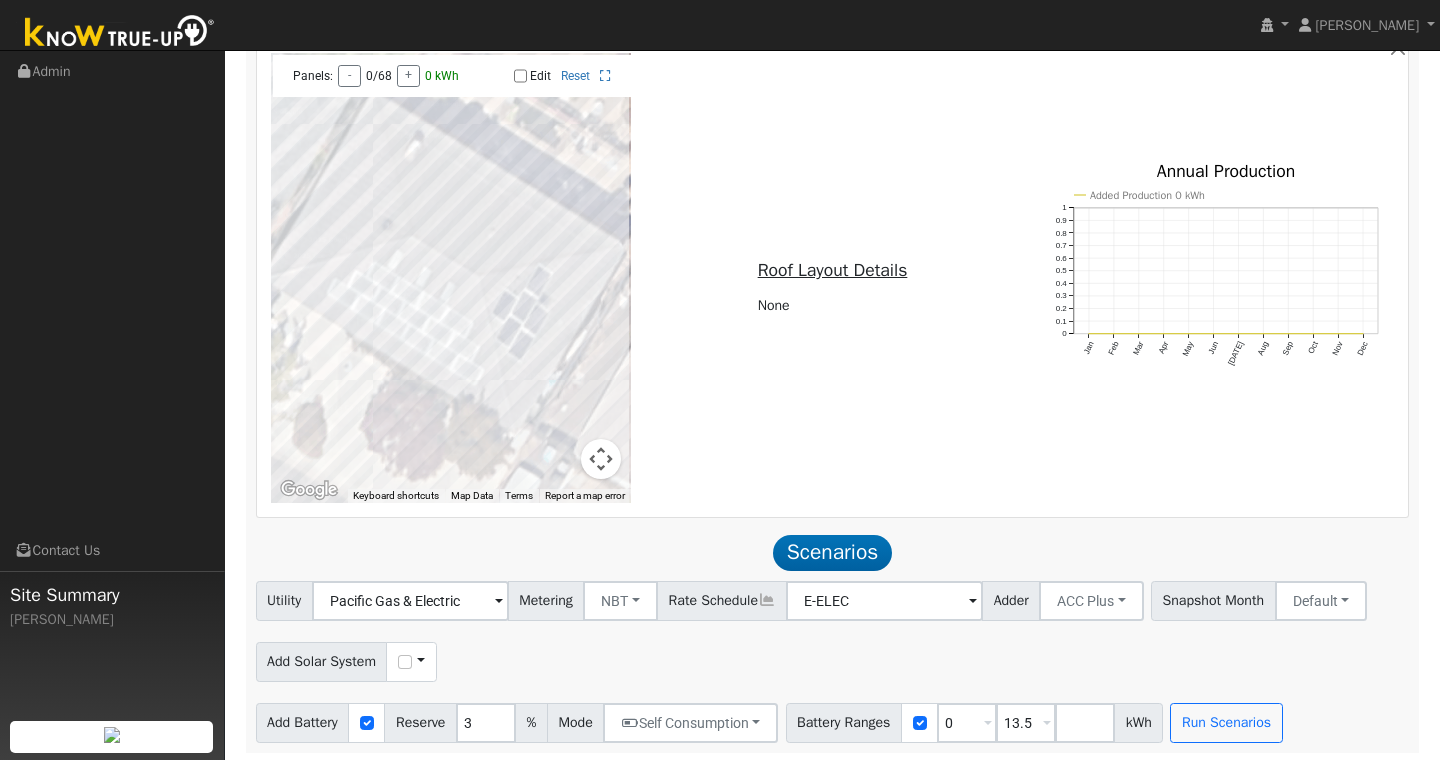 click on "Utility Pacific Gas & Electric Metering NBT NEM NBT  Rate Schedule  E-ELEC Adder ACC Plus - None - ACC Plus SB-535 Snapshot Month Default Jan Feb Mar Apr May Jun Jul Aug Sep Oct Nov Dec Add Solar System Use CSV Data Add Battery Reserve 3 % Mode  Self Consumption  Self Consumption  Peak Savings    ACC High Value Push    Backup Battery Ranges 0 Overrides Reserve % Mode  None None  Self Consumption  Peak Savings    ACC High Value Push    Backup 13.5 Overrides Reserve % Mode  None None  Self Consumption  Peak Savings    ACC High Value Push    Backup kWh Run Scenarios" at bounding box center [832, 662] 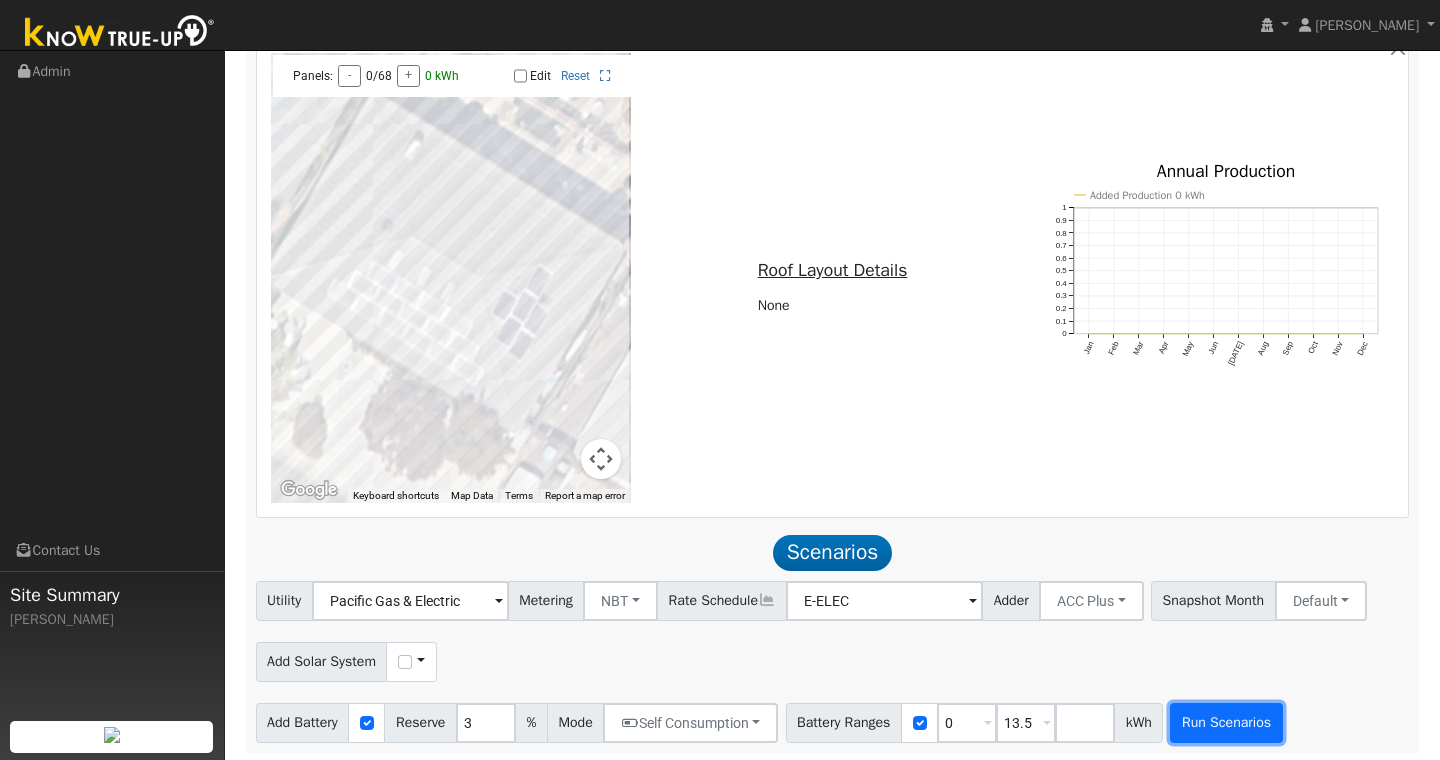 click on "Run Scenarios" at bounding box center (1226, 723) 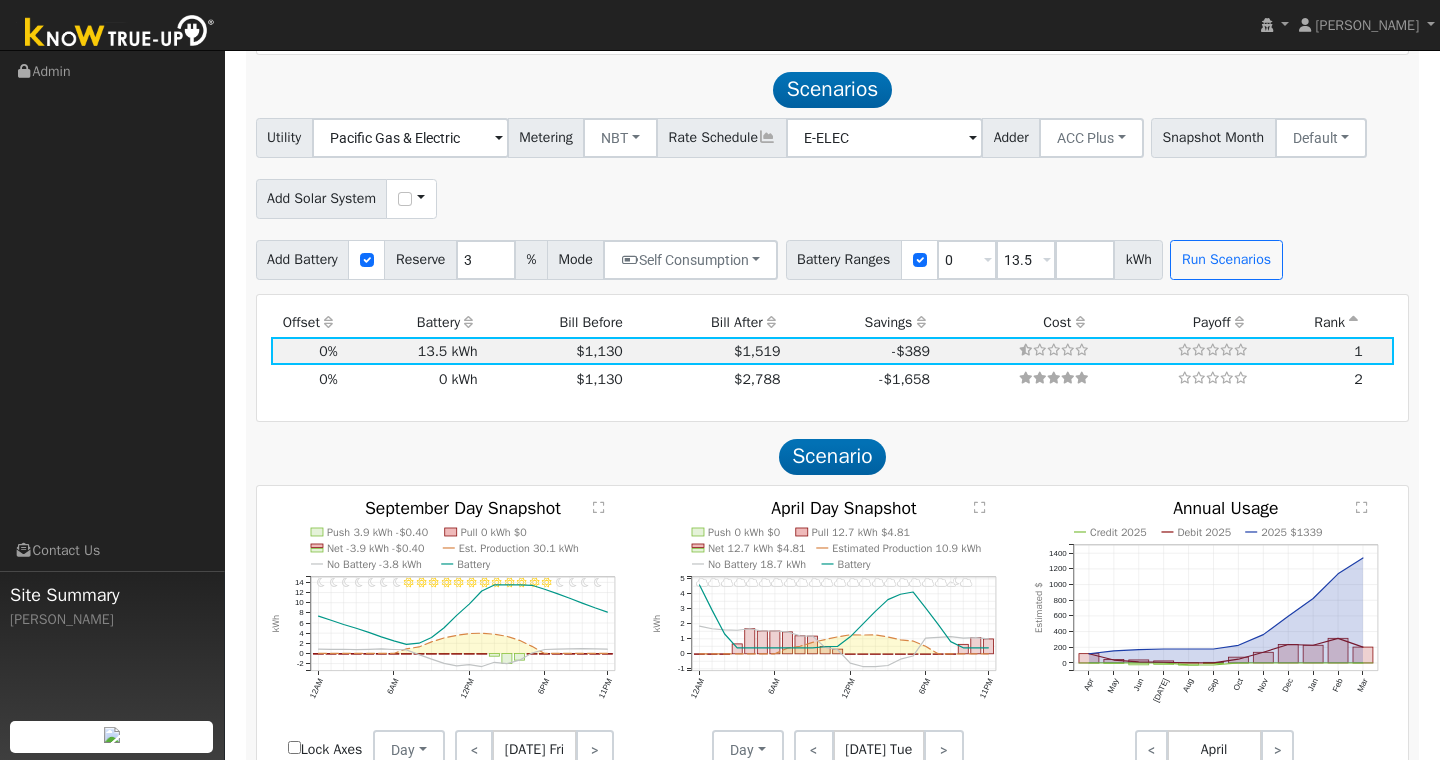 scroll, scrollTop: 1822, scrollLeft: 0, axis: vertical 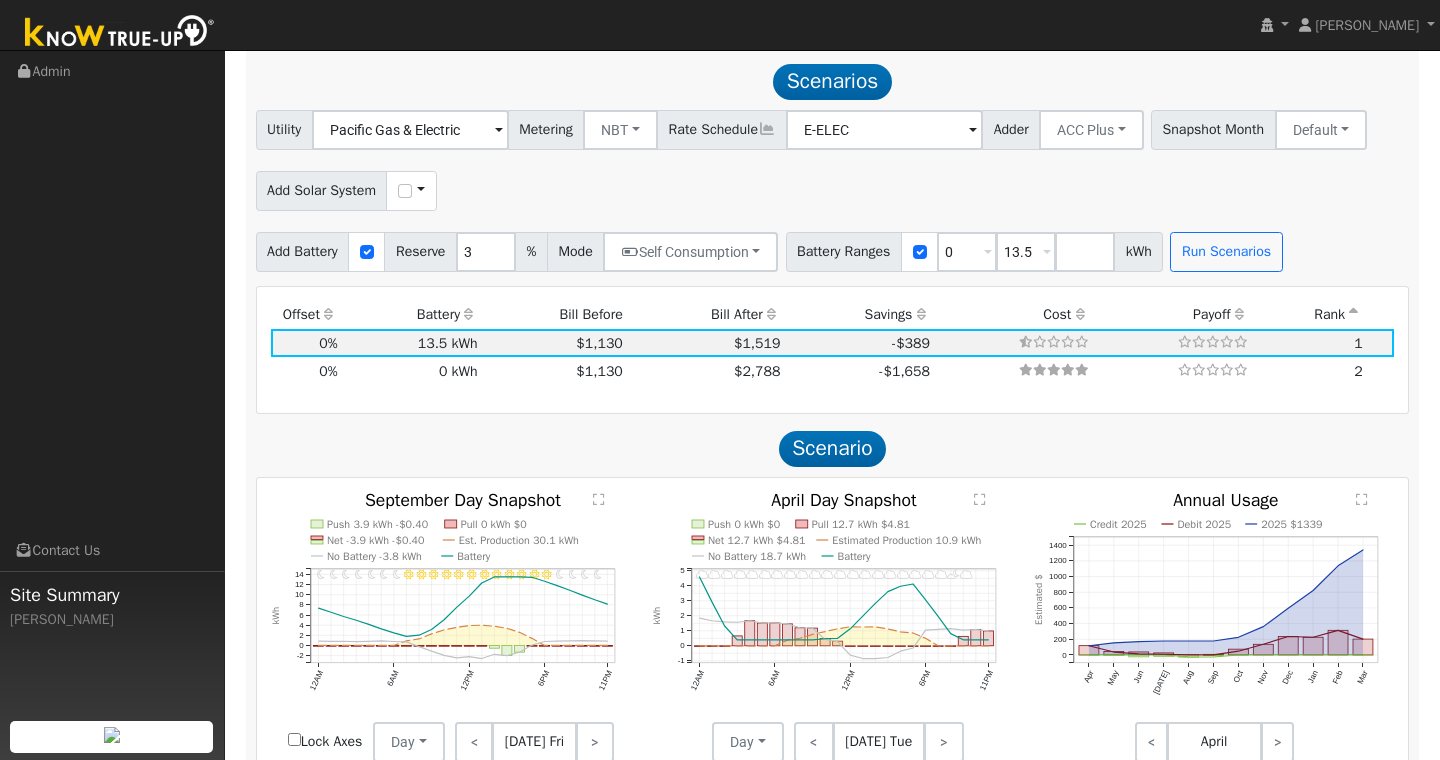 click on "Use CSV Data" at bounding box center [411, 191] 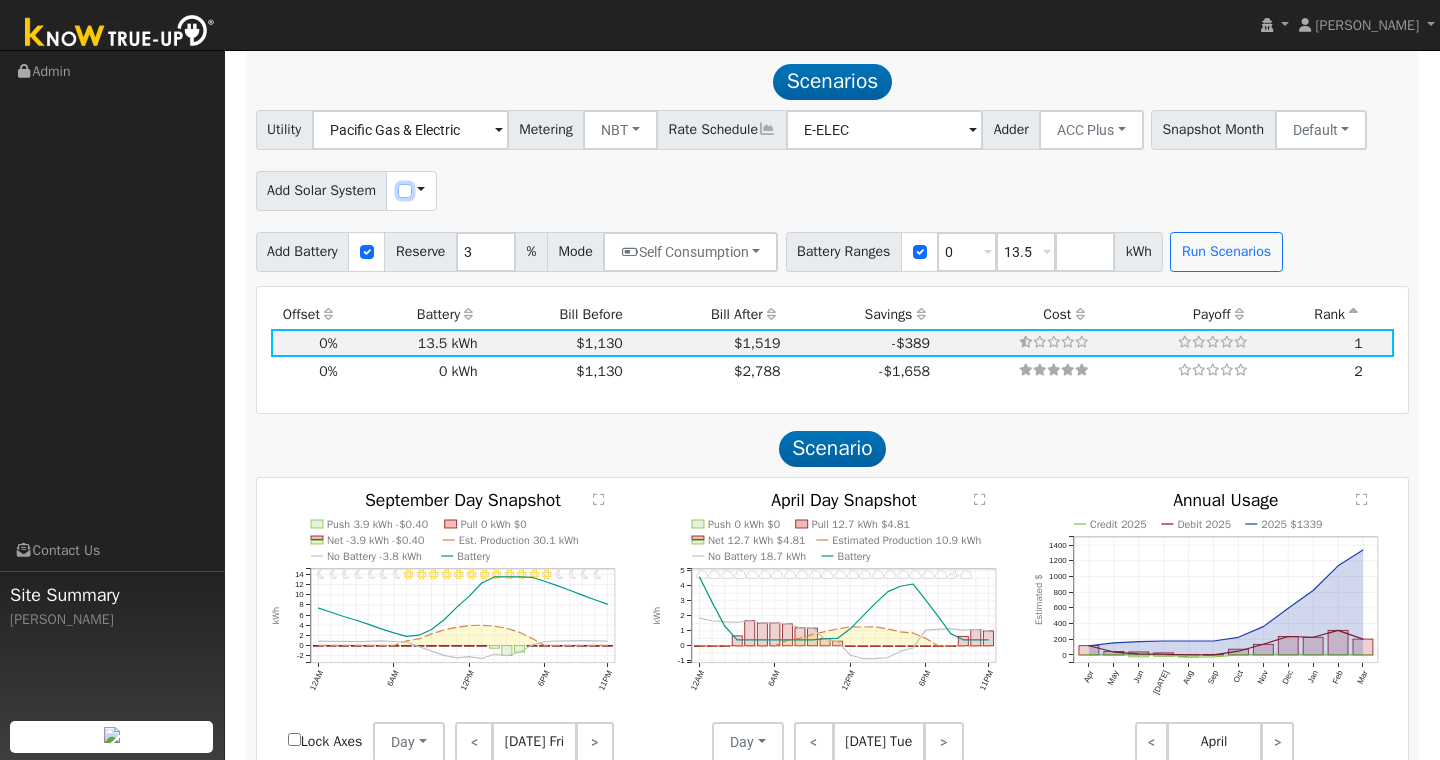 click at bounding box center [405, 191] 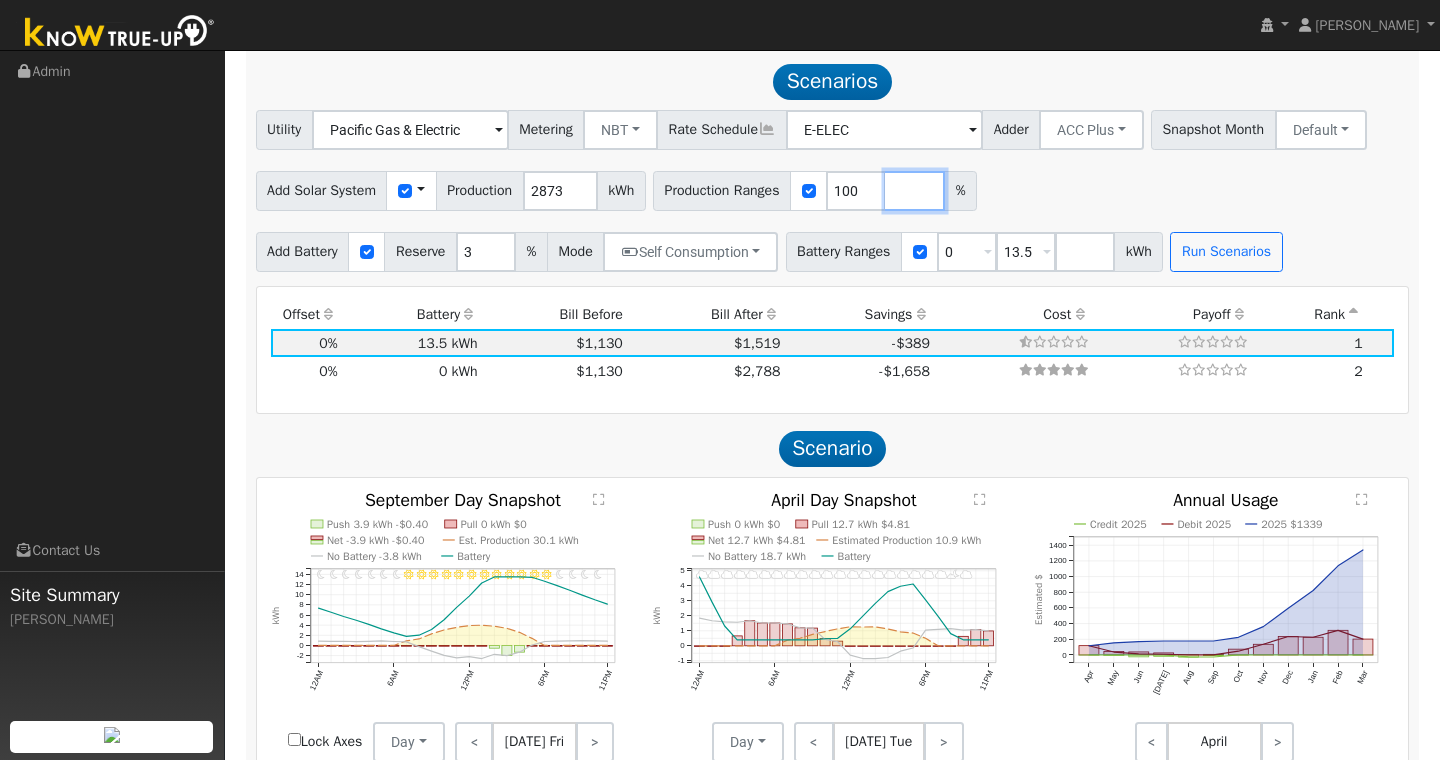 click at bounding box center (915, 191) 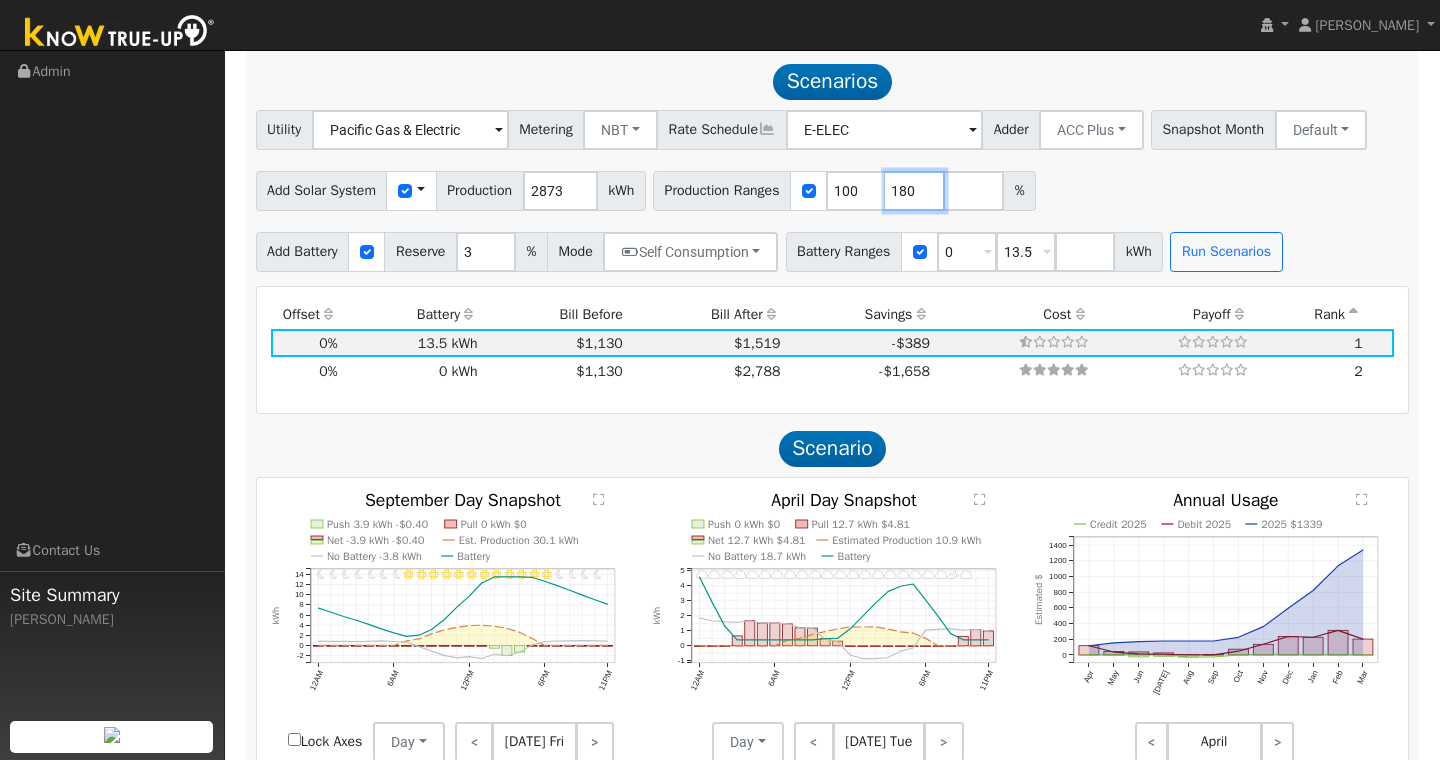 type on "180" 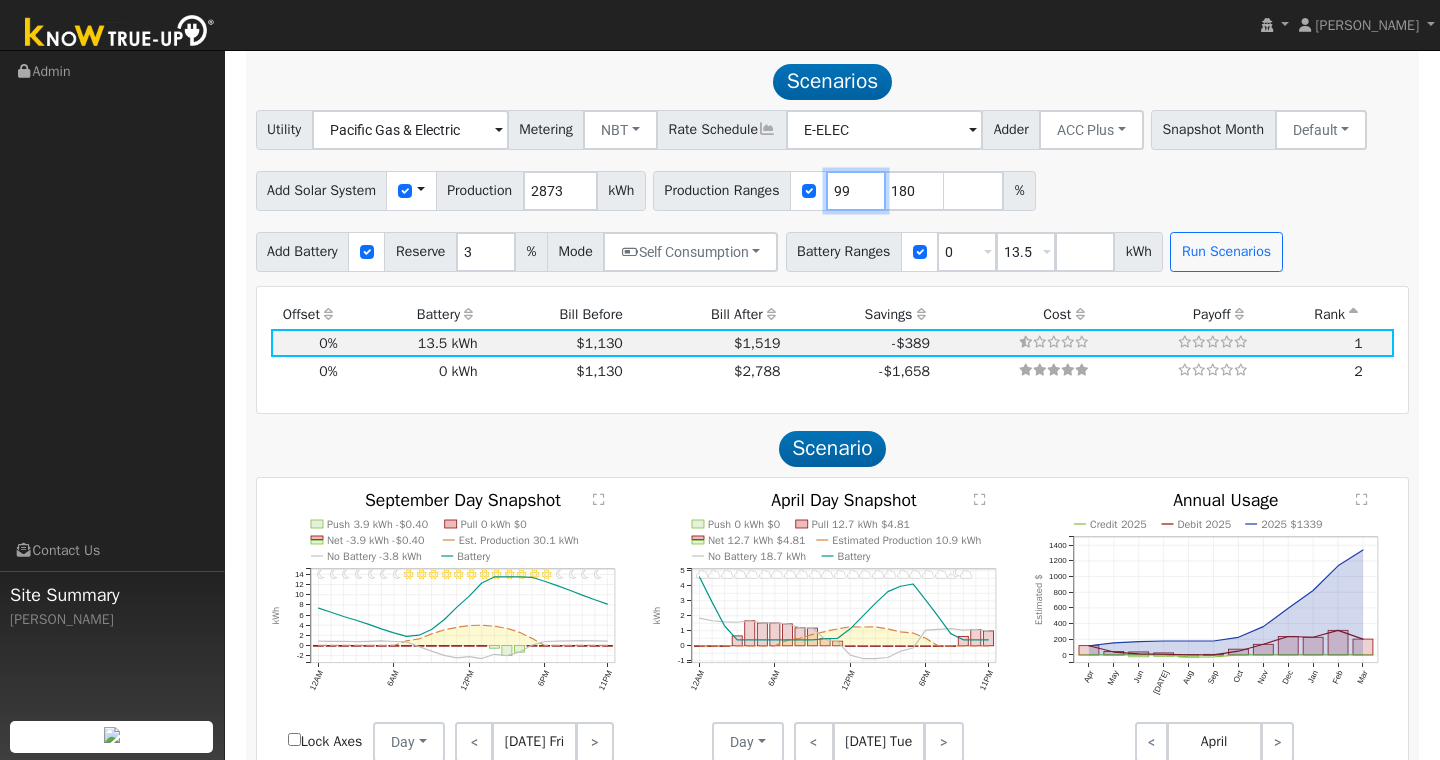 click on "99" at bounding box center [856, 191] 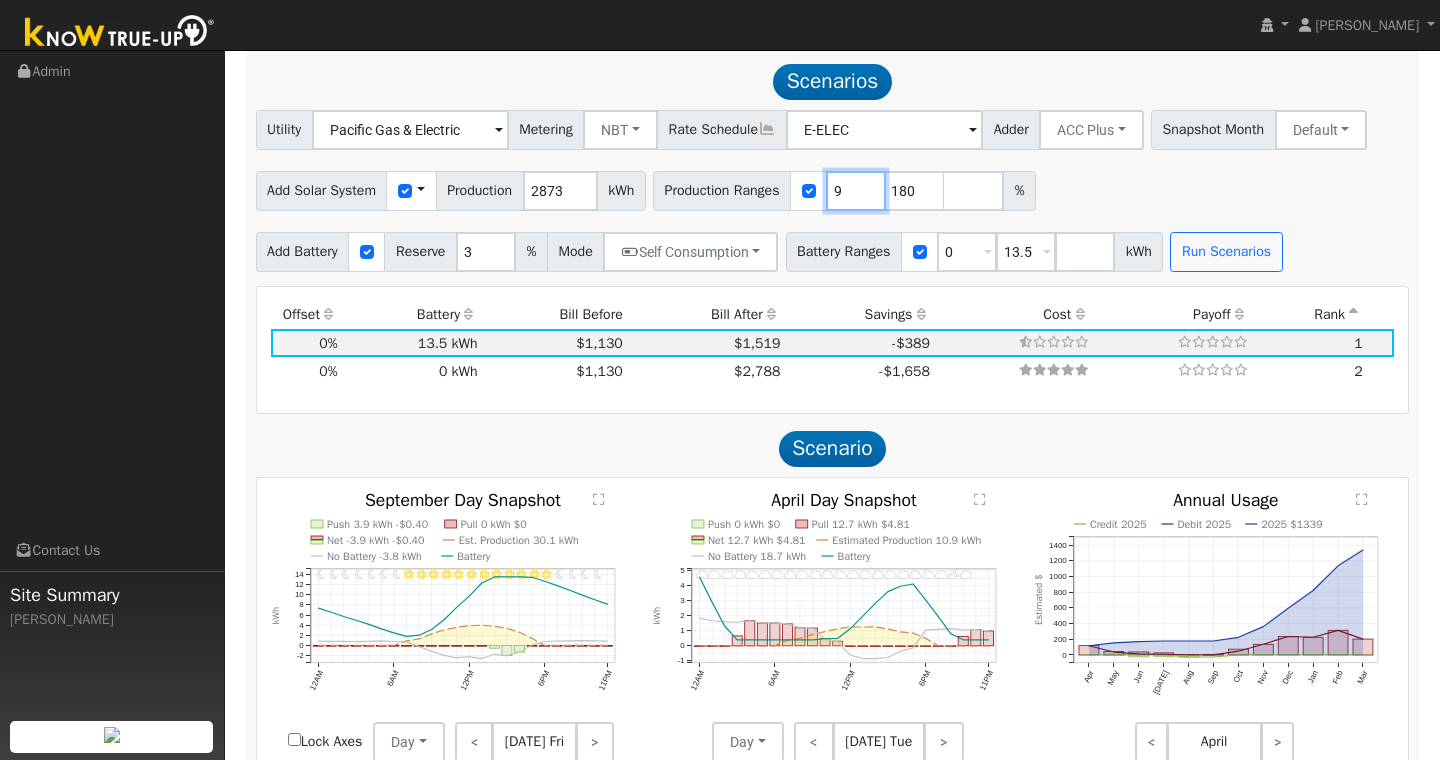 type on "180" 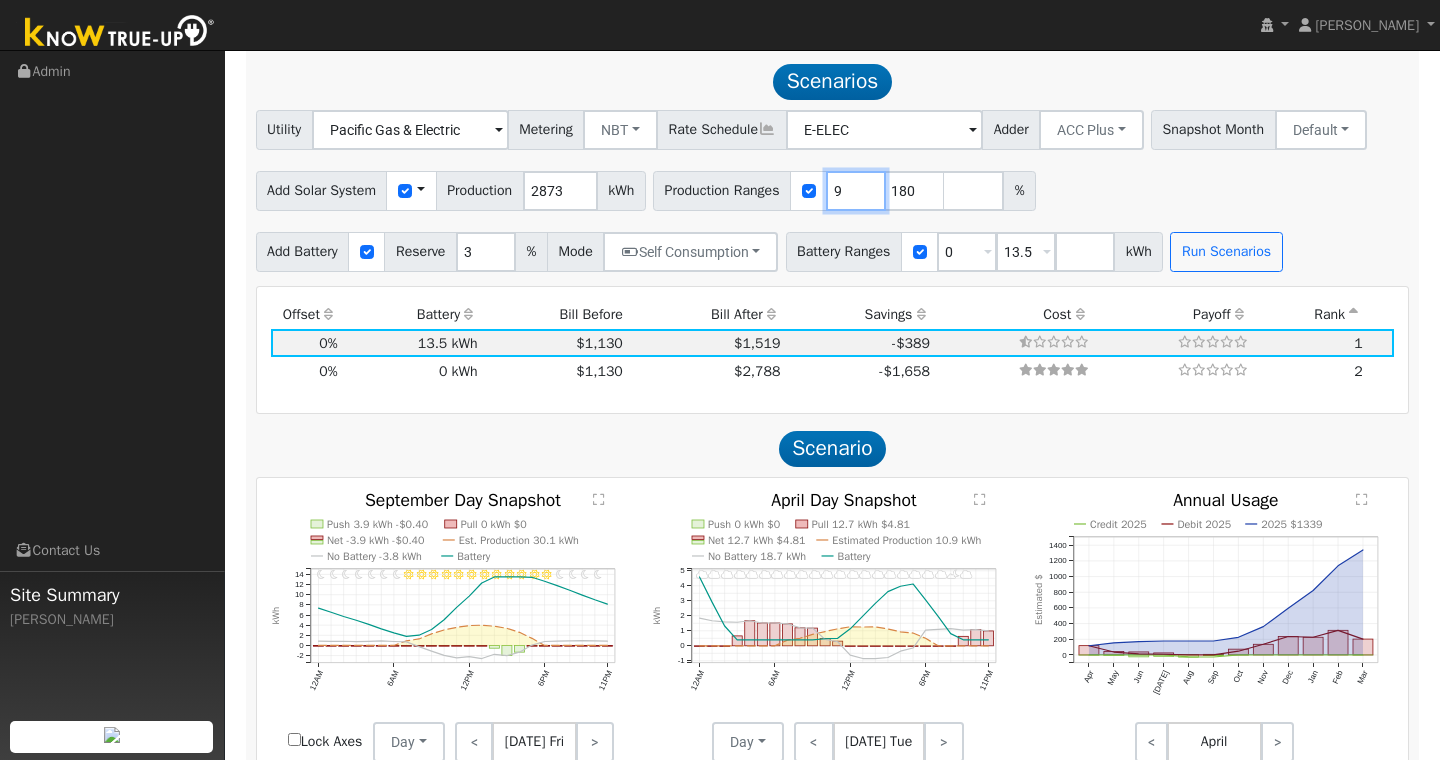 type 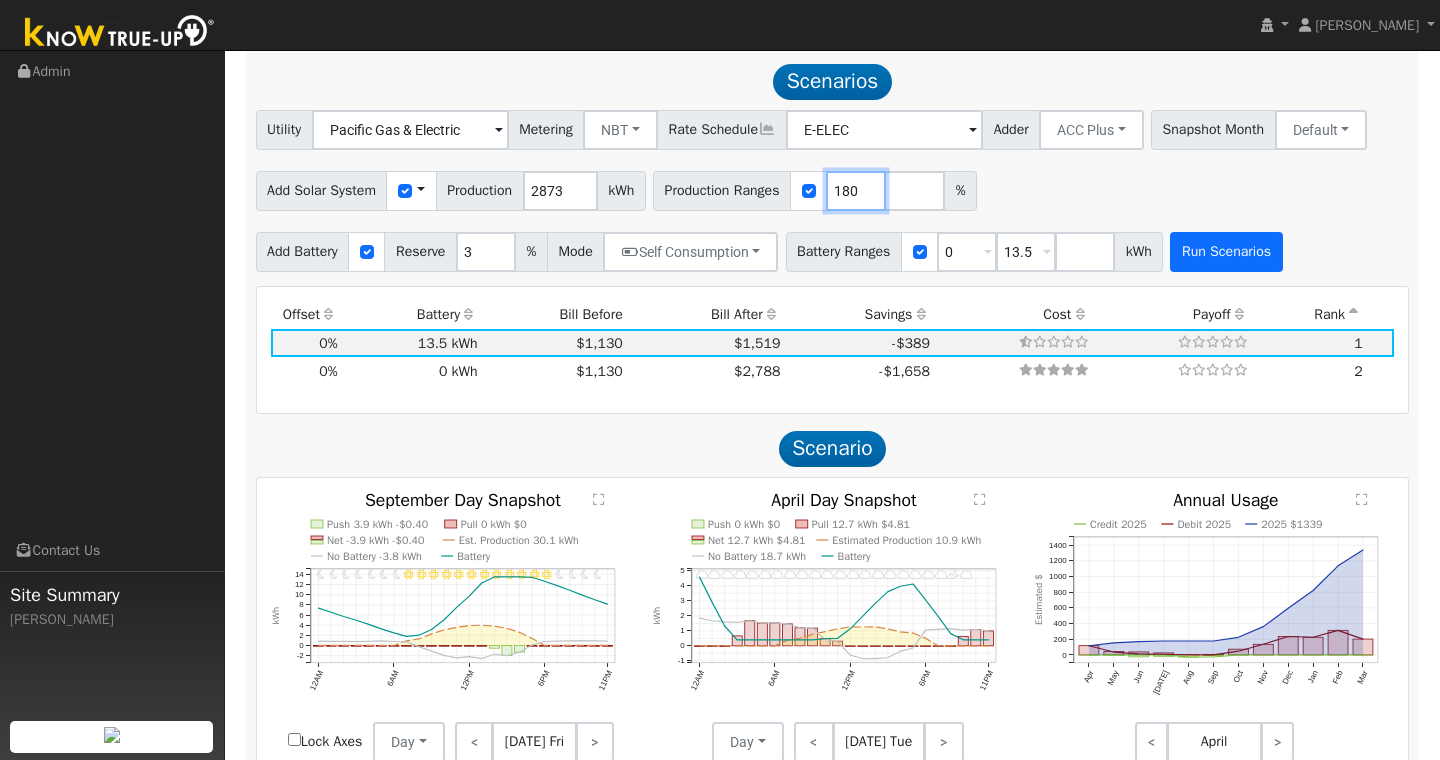 type on "180" 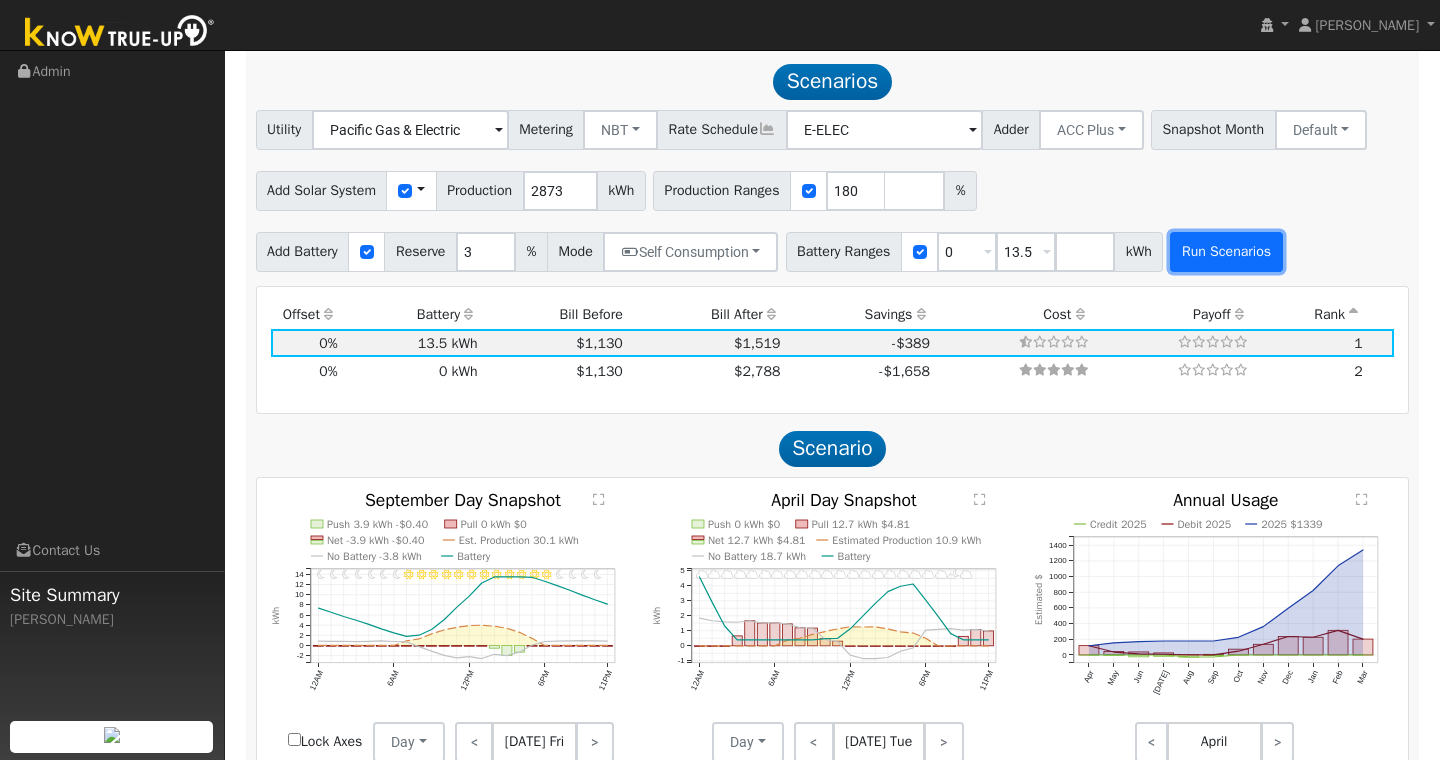 click on "Run Scenarios" at bounding box center [1226, 252] 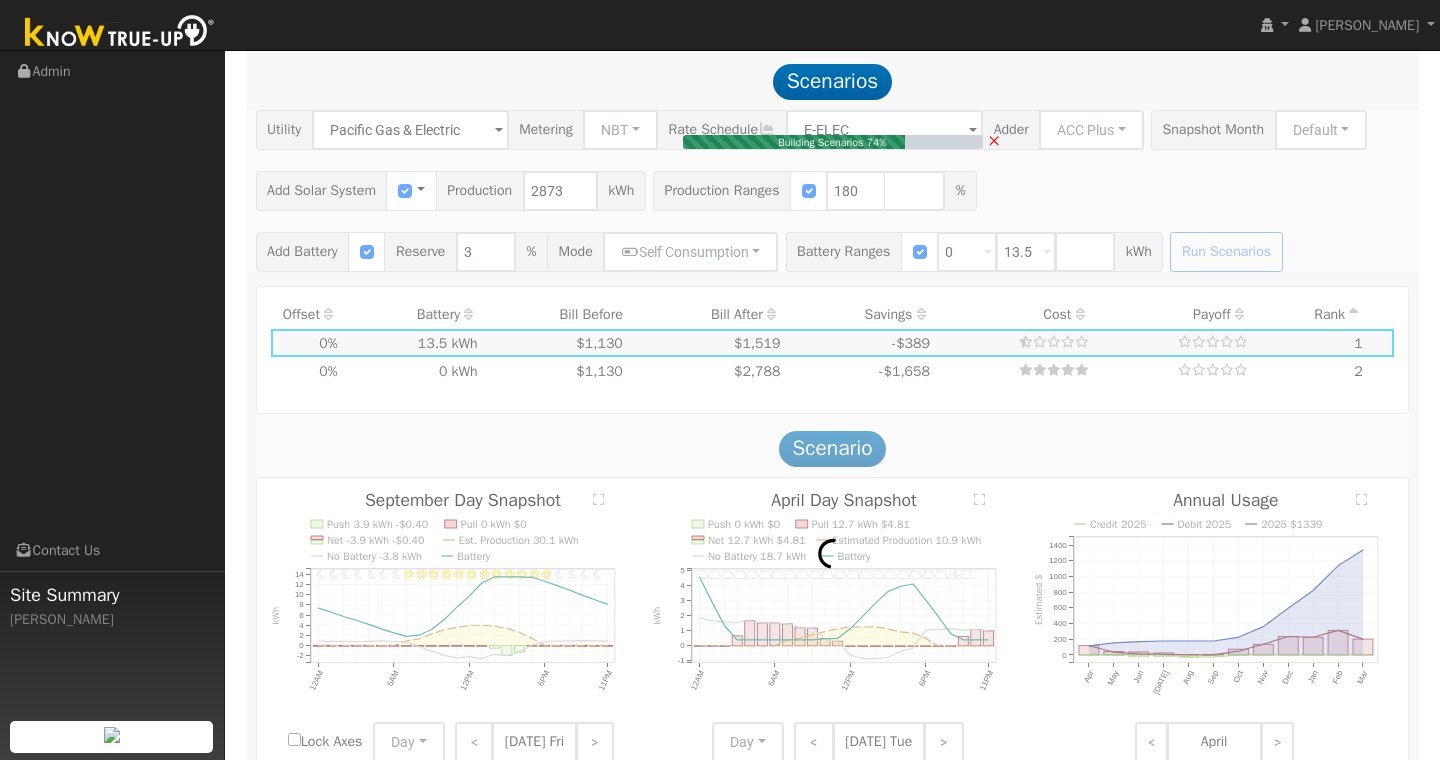 type on "3.4" 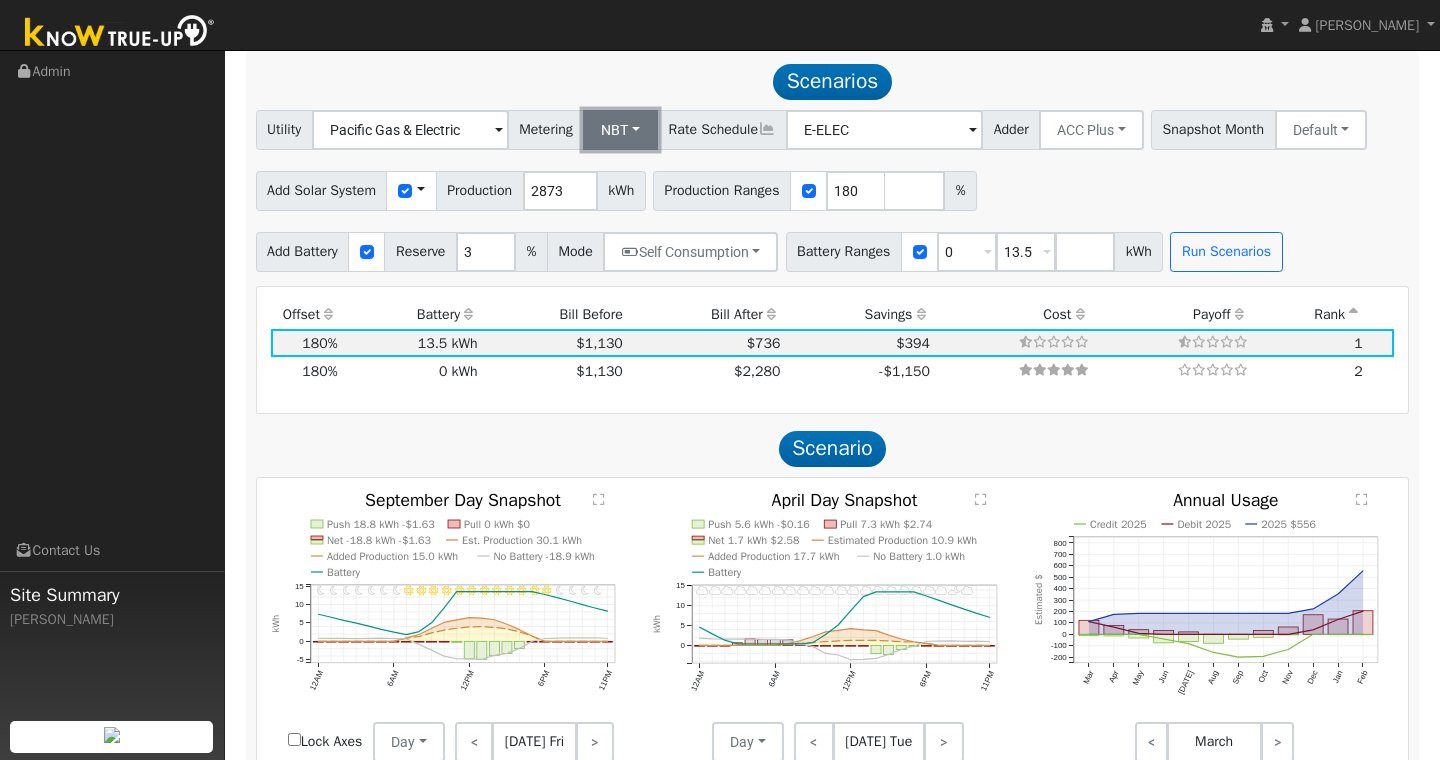 click on "NBT" at bounding box center (620, 130) 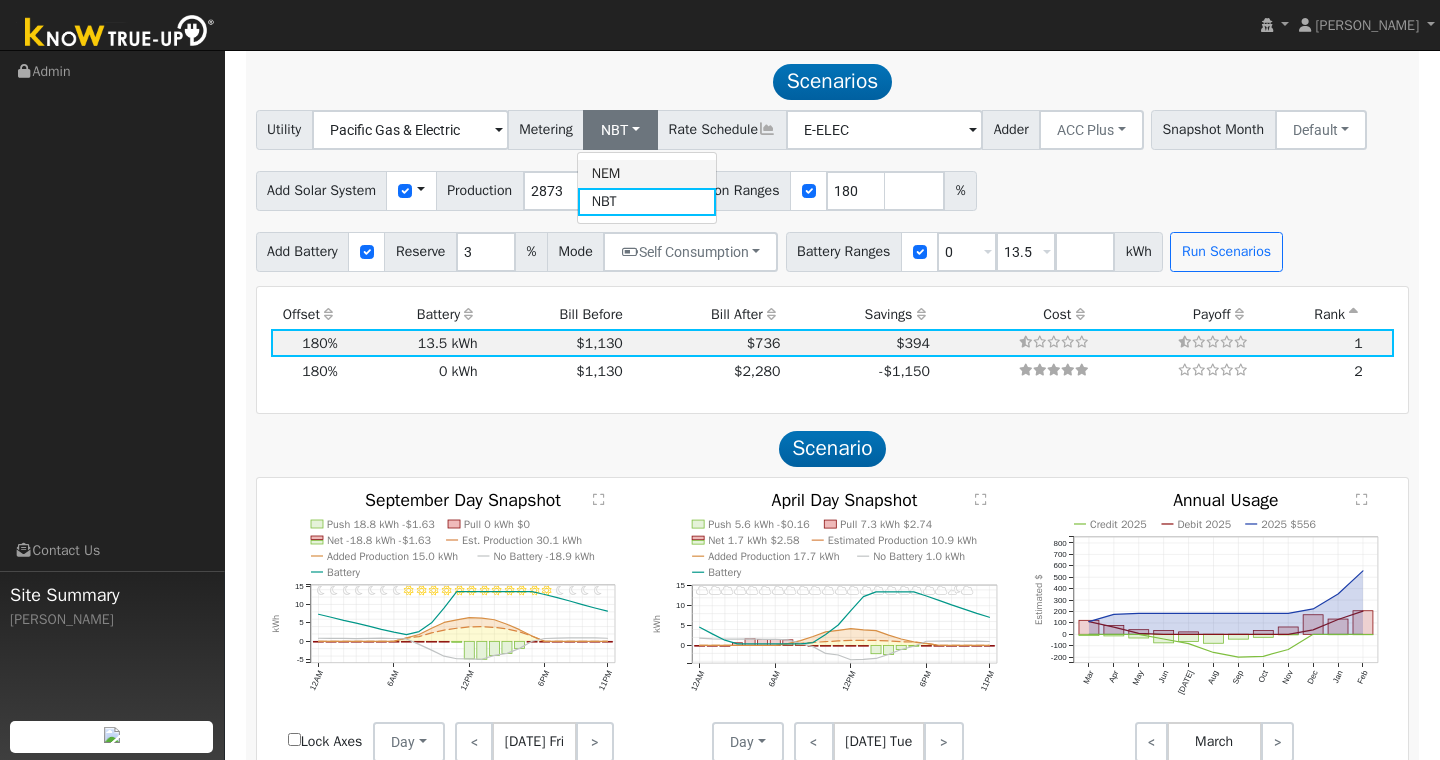 click on "NEM" at bounding box center [647, 174] 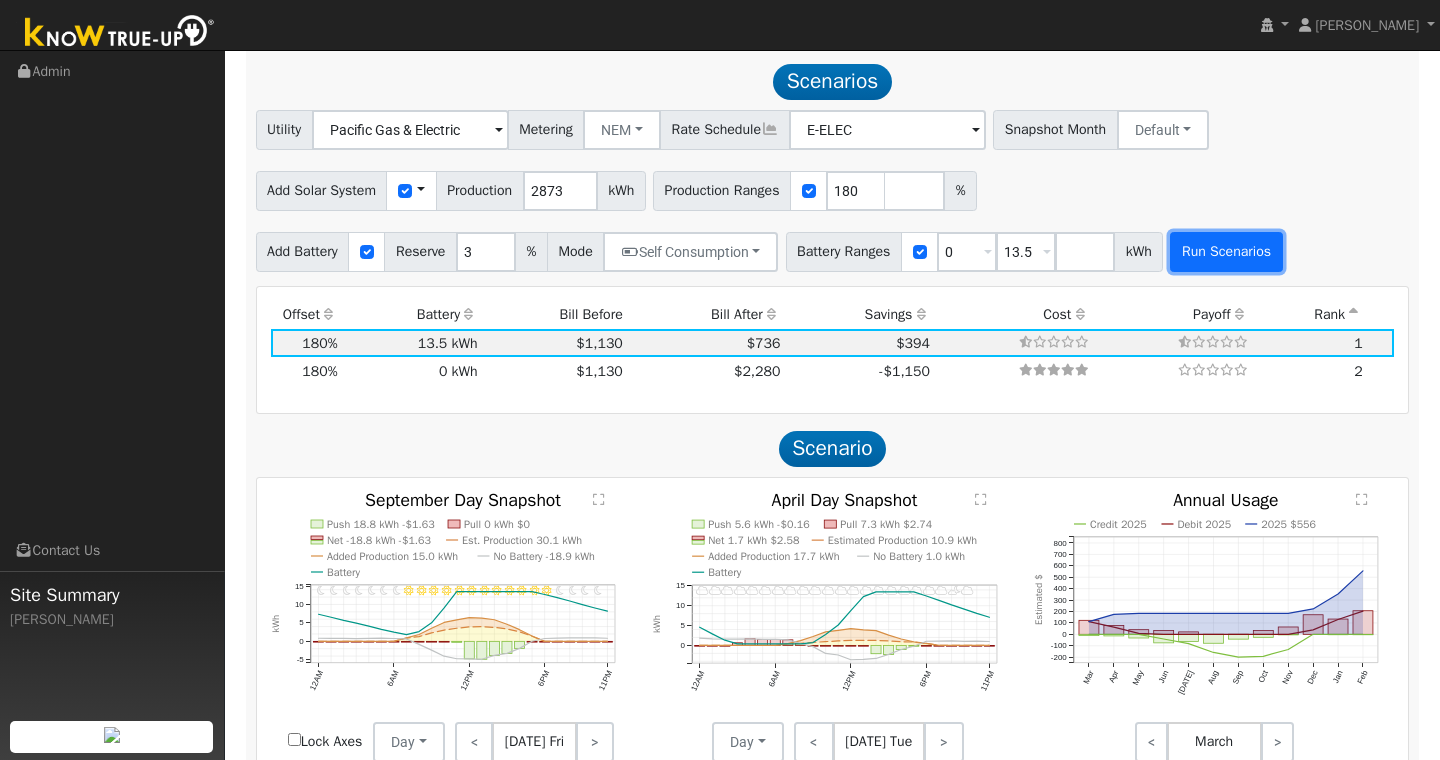click on "Run Scenarios" at bounding box center (1226, 252) 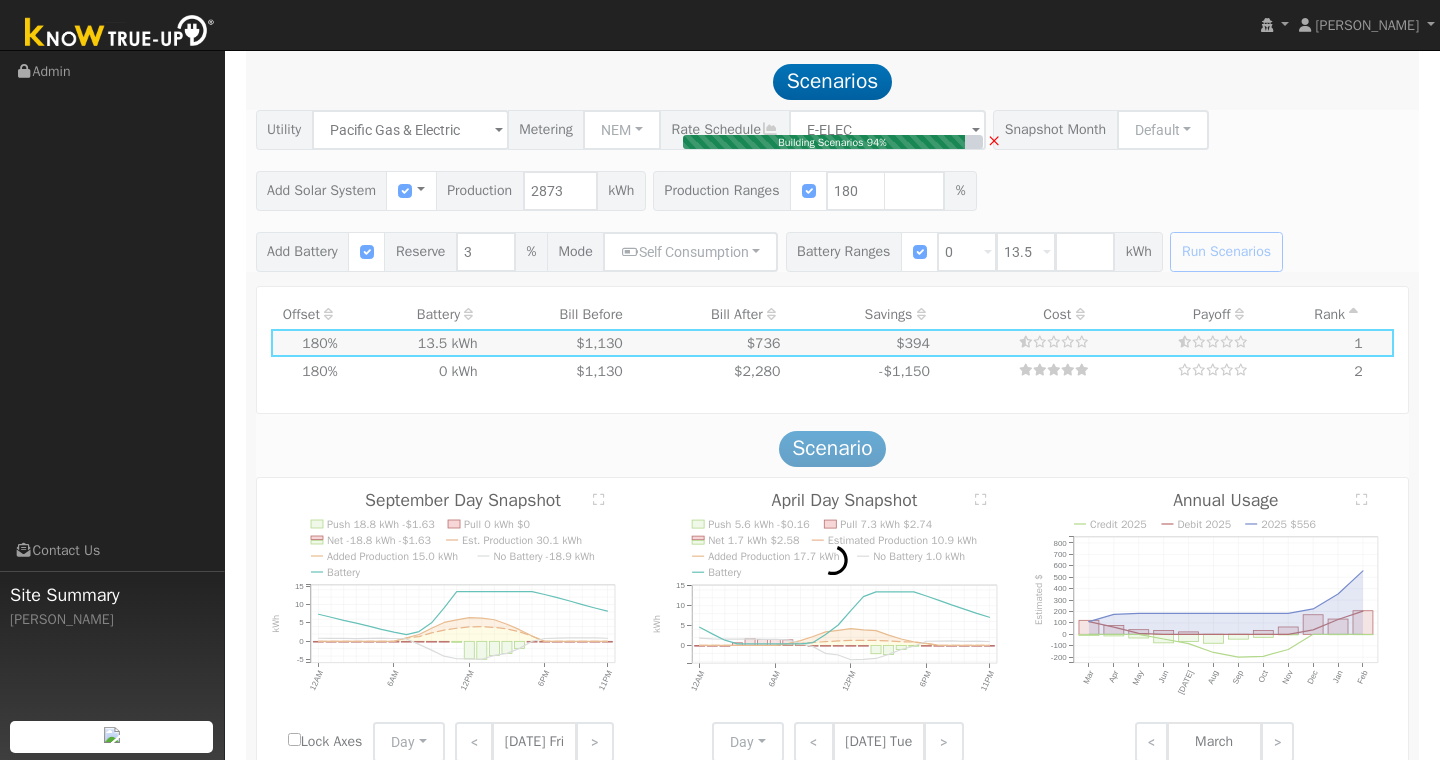 type on "$3,620" 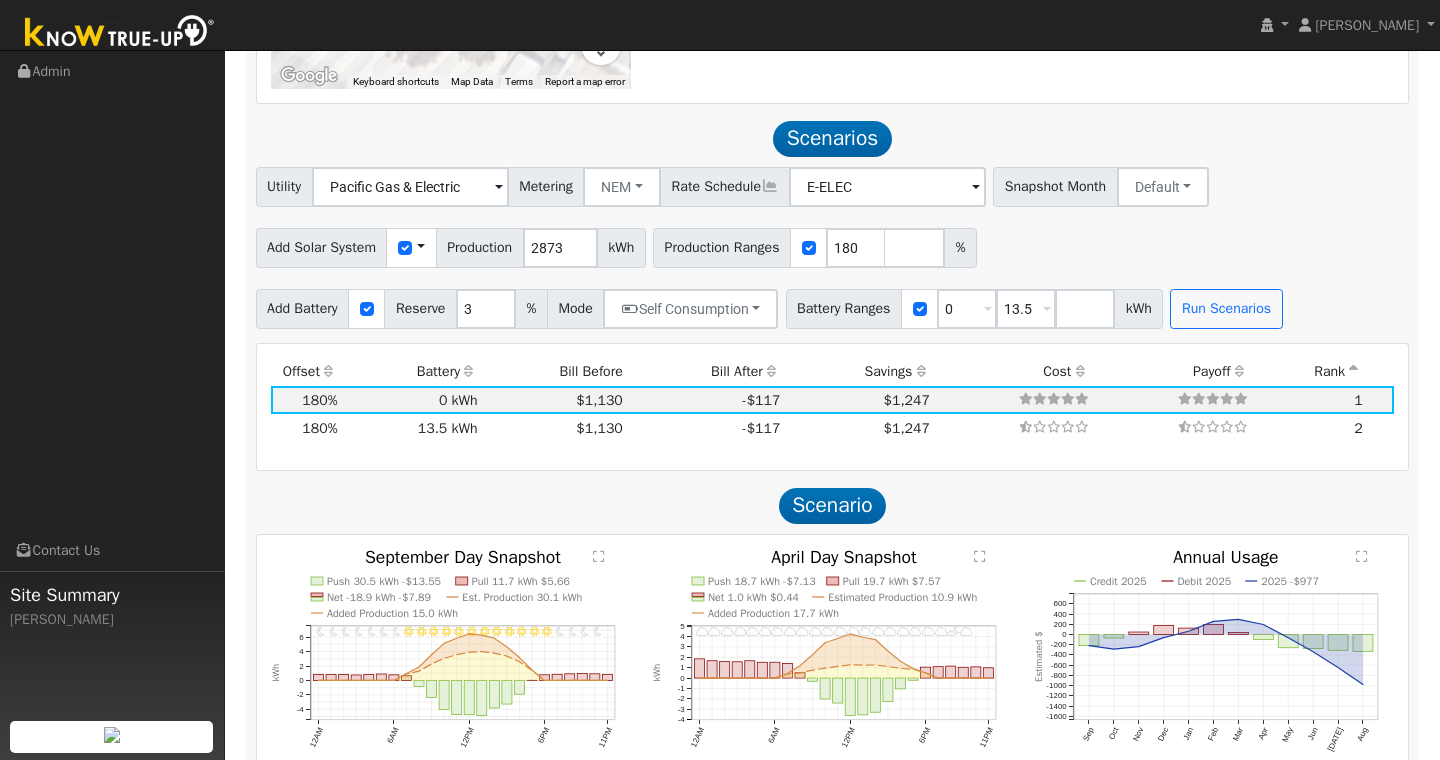 scroll, scrollTop: 0, scrollLeft: 0, axis: both 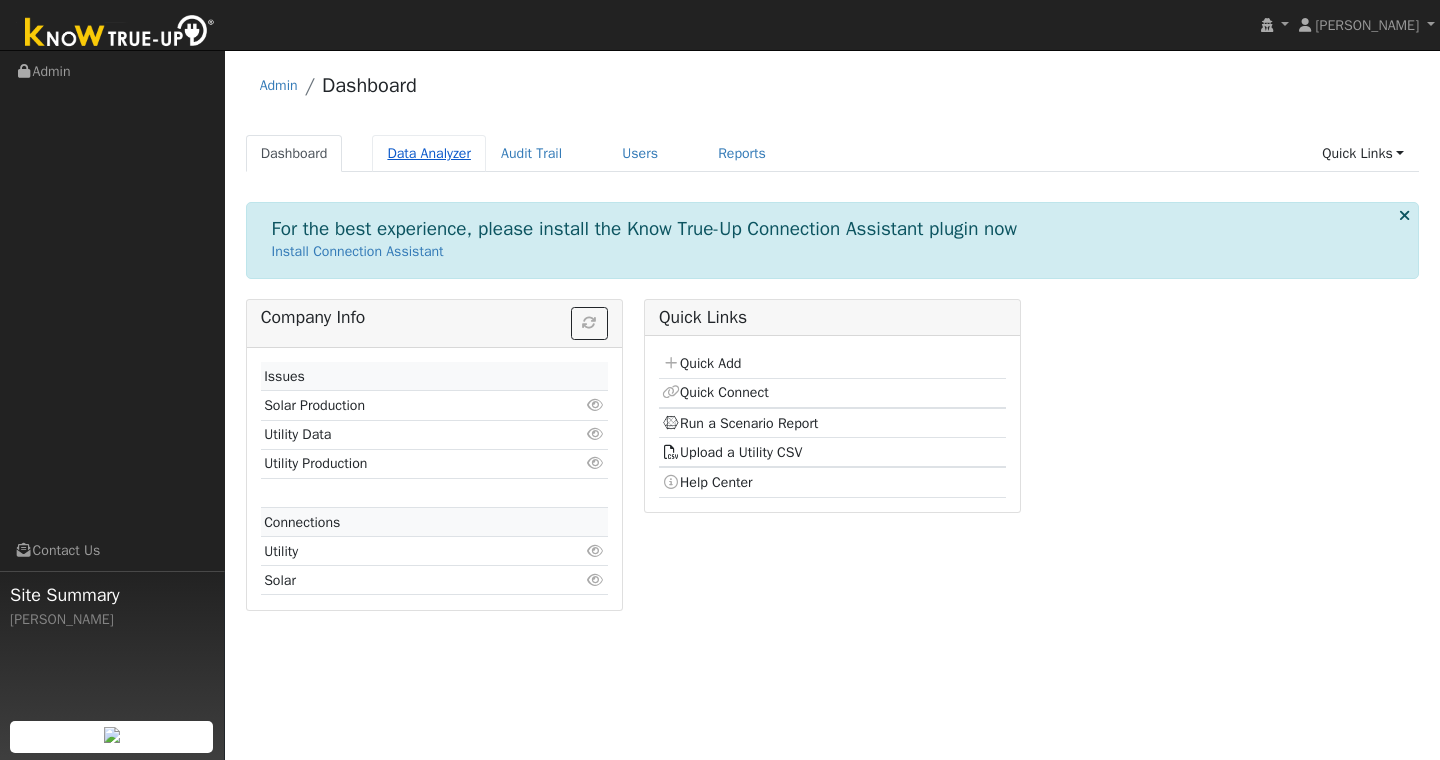 click on "Data Analyzer" at bounding box center (429, 153) 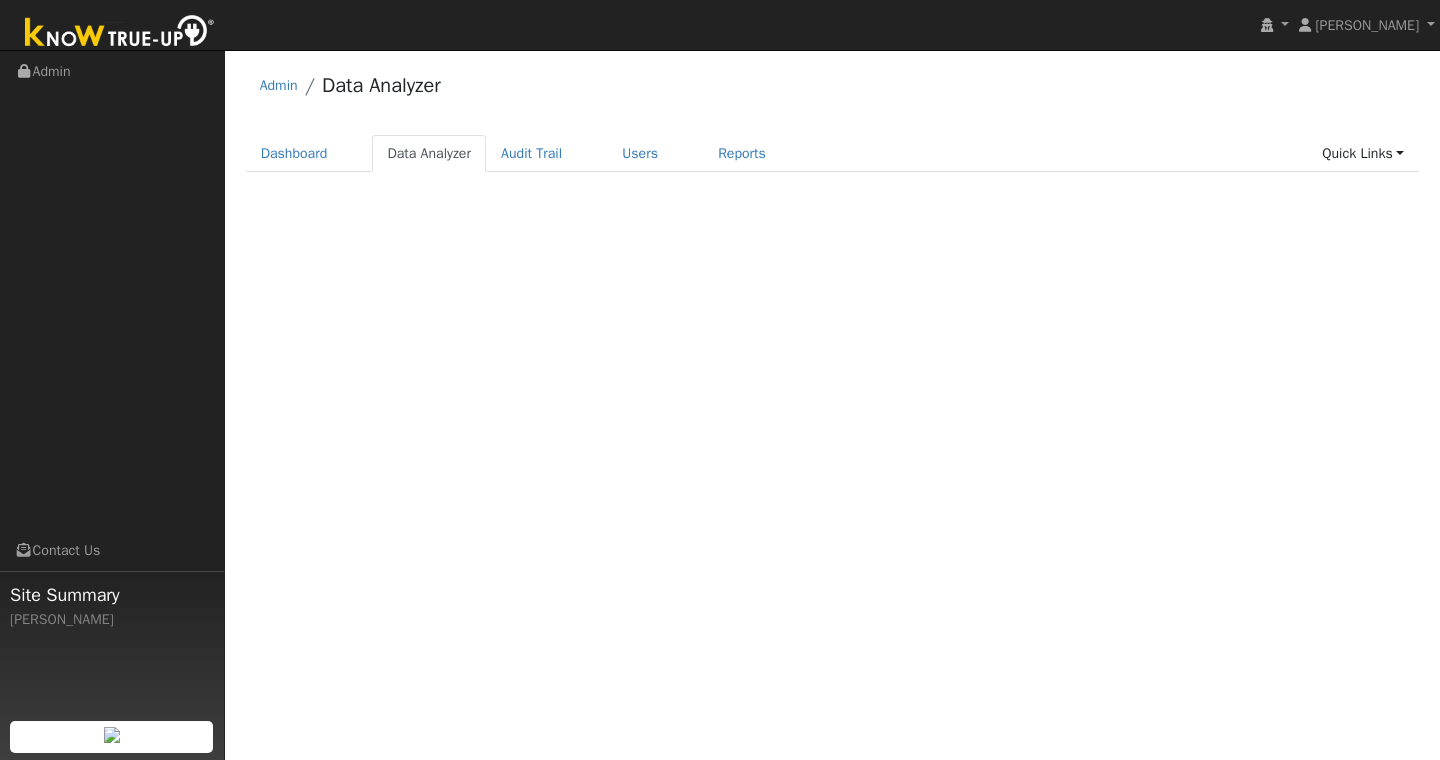 scroll, scrollTop: 0, scrollLeft: 0, axis: both 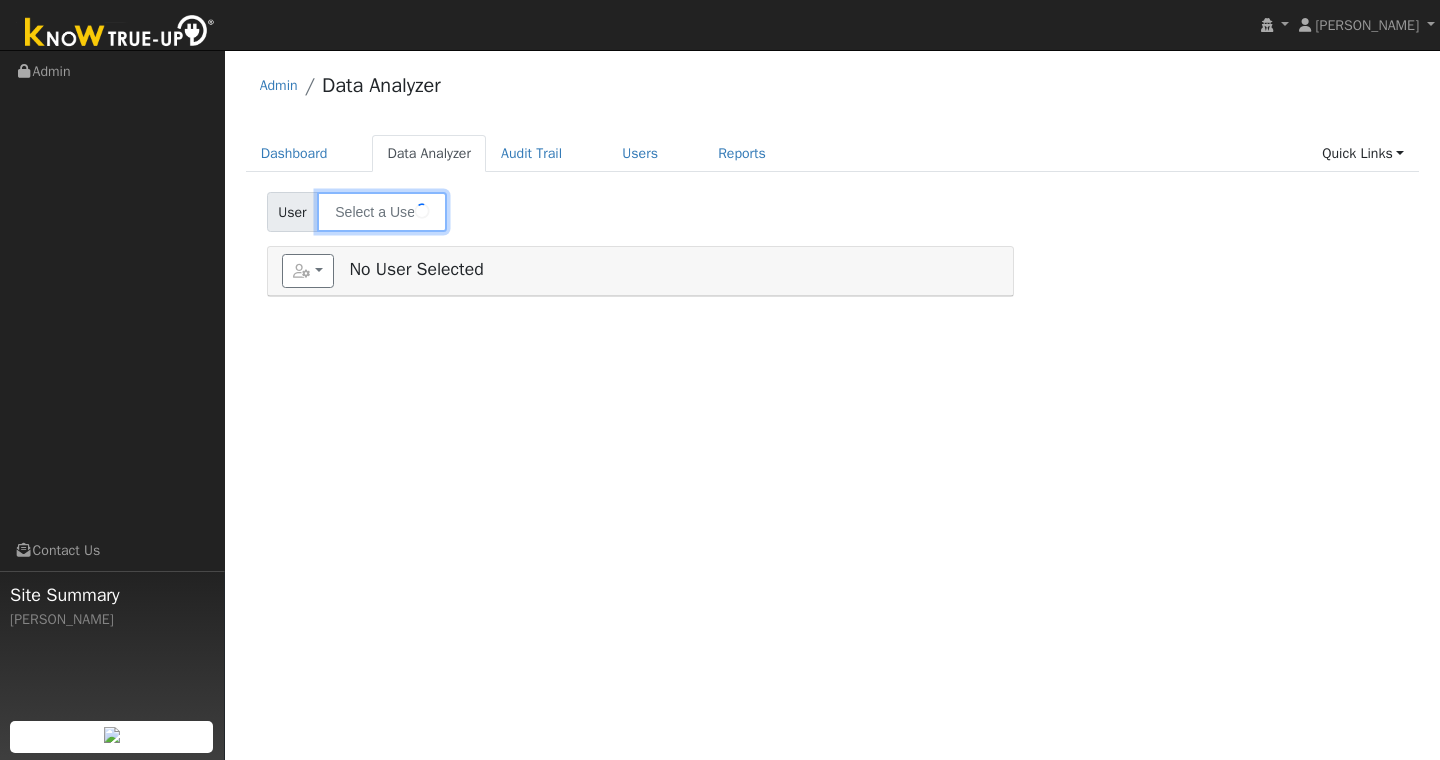 type on "Samuel Kagotho" 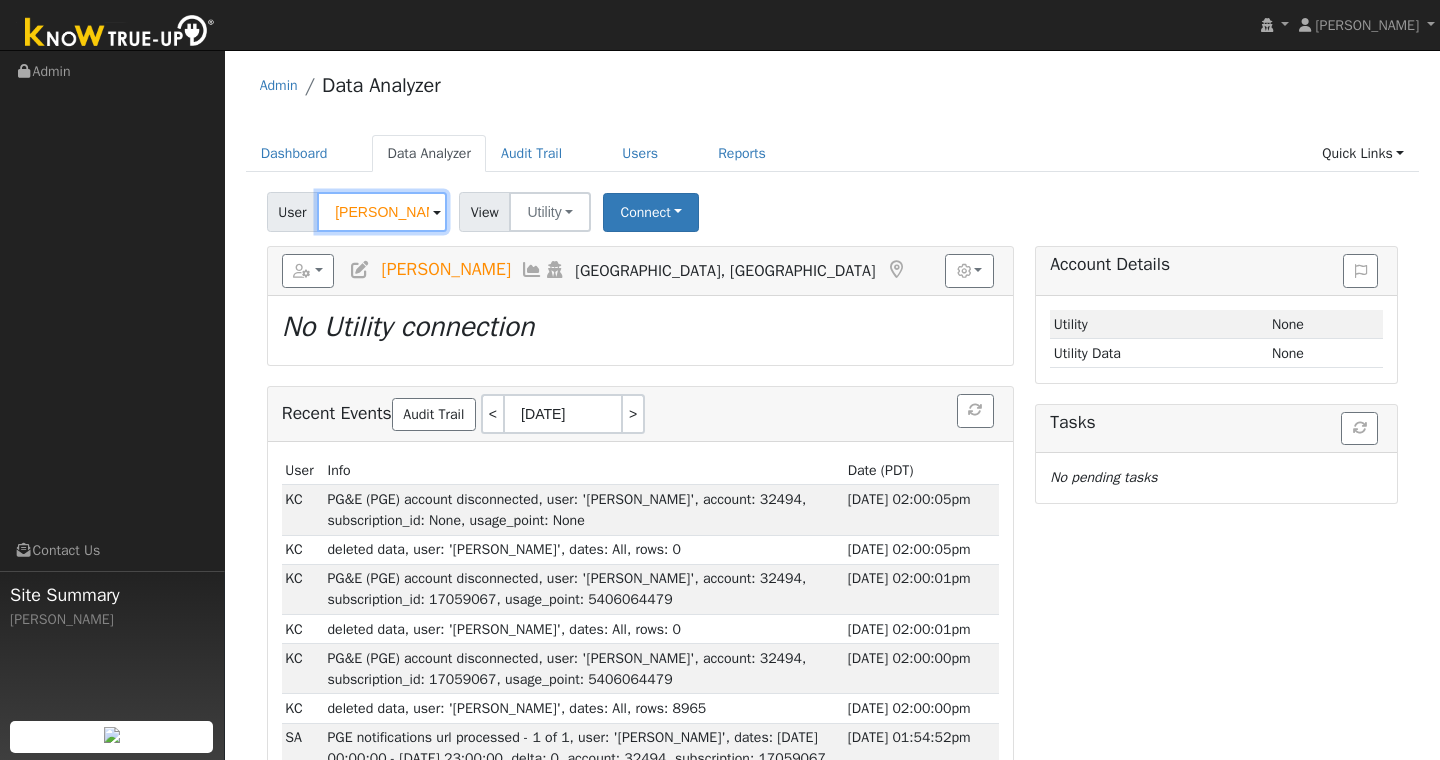 click on "Samuel Kagotho" at bounding box center (382, 212) 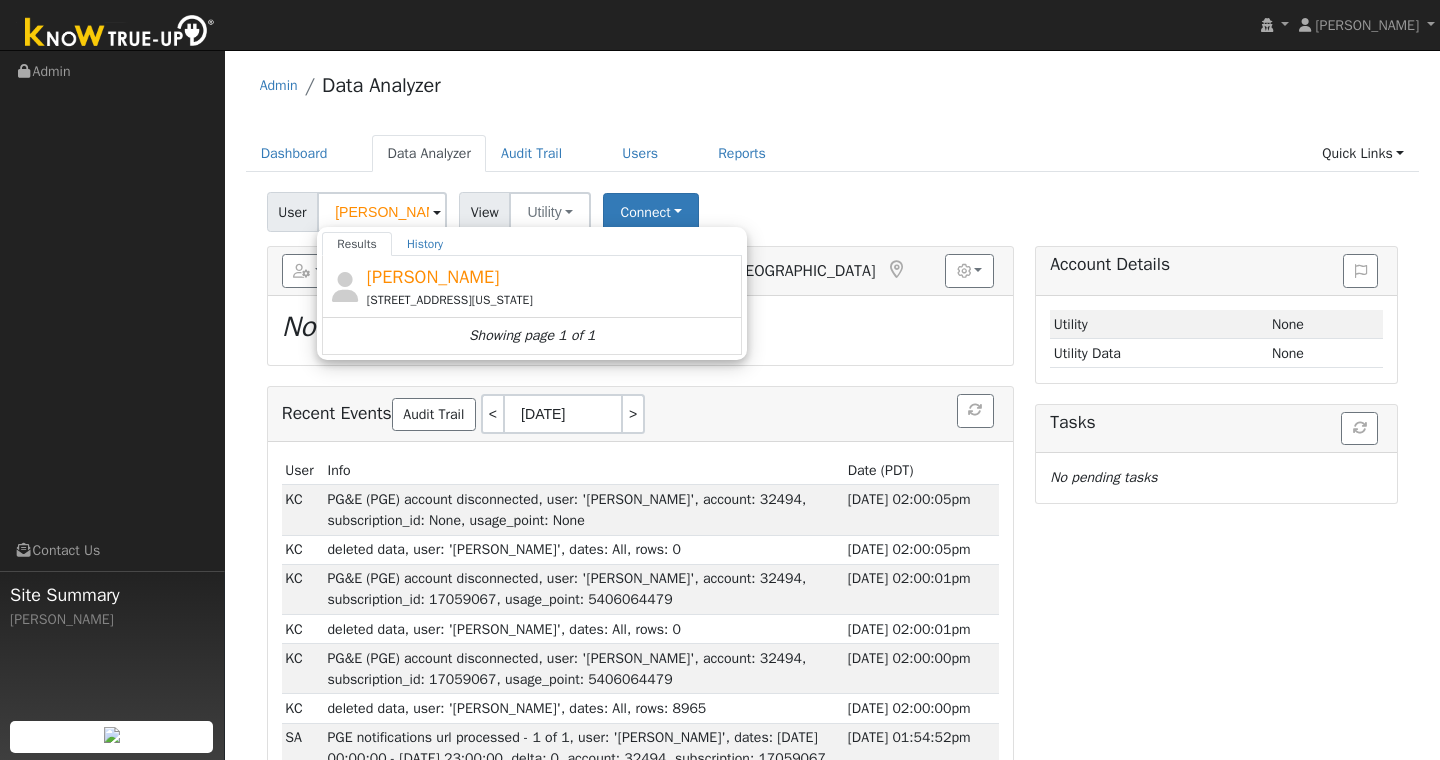 click on "[STREET_ADDRESS][US_STATE]" at bounding box center [552, 300] 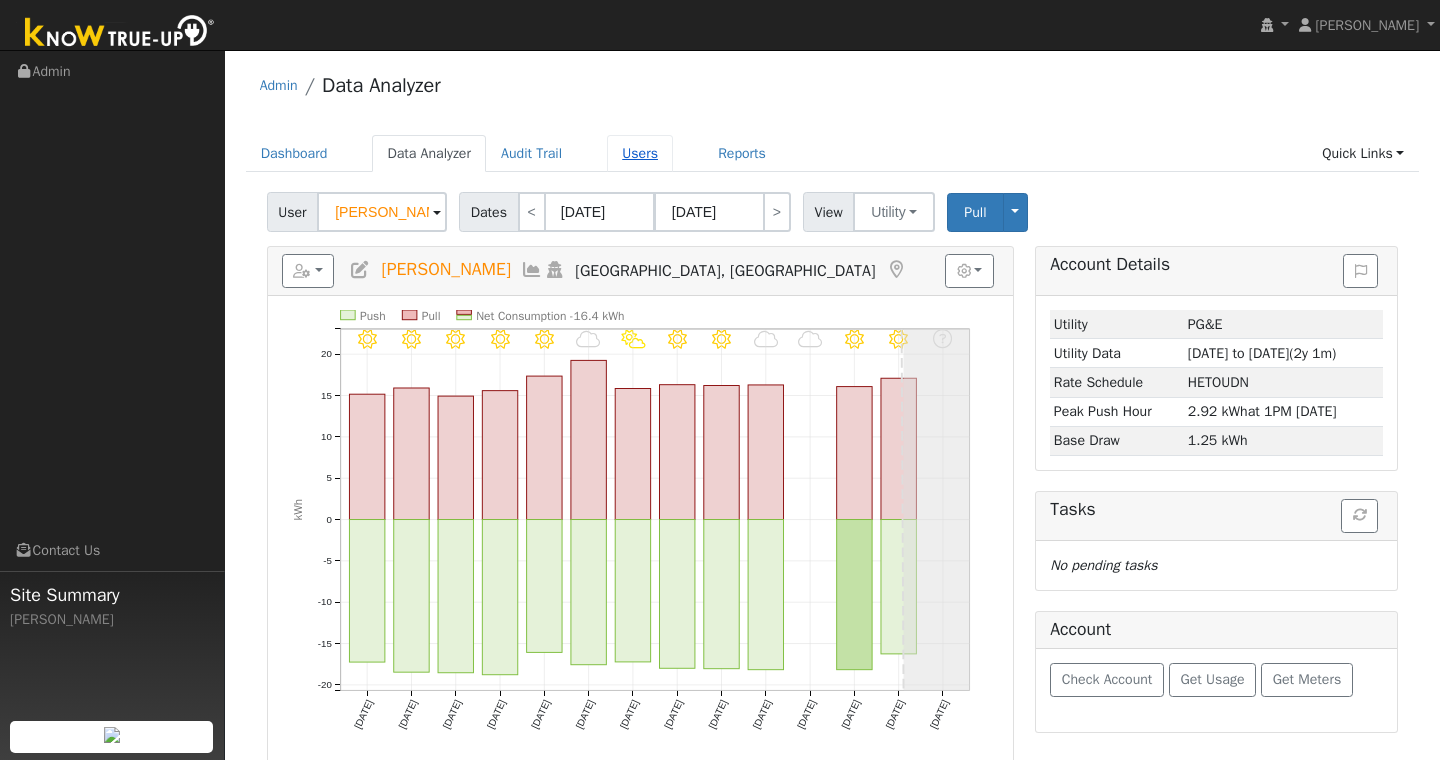 click on "Users" at bounding box center (640, 153) 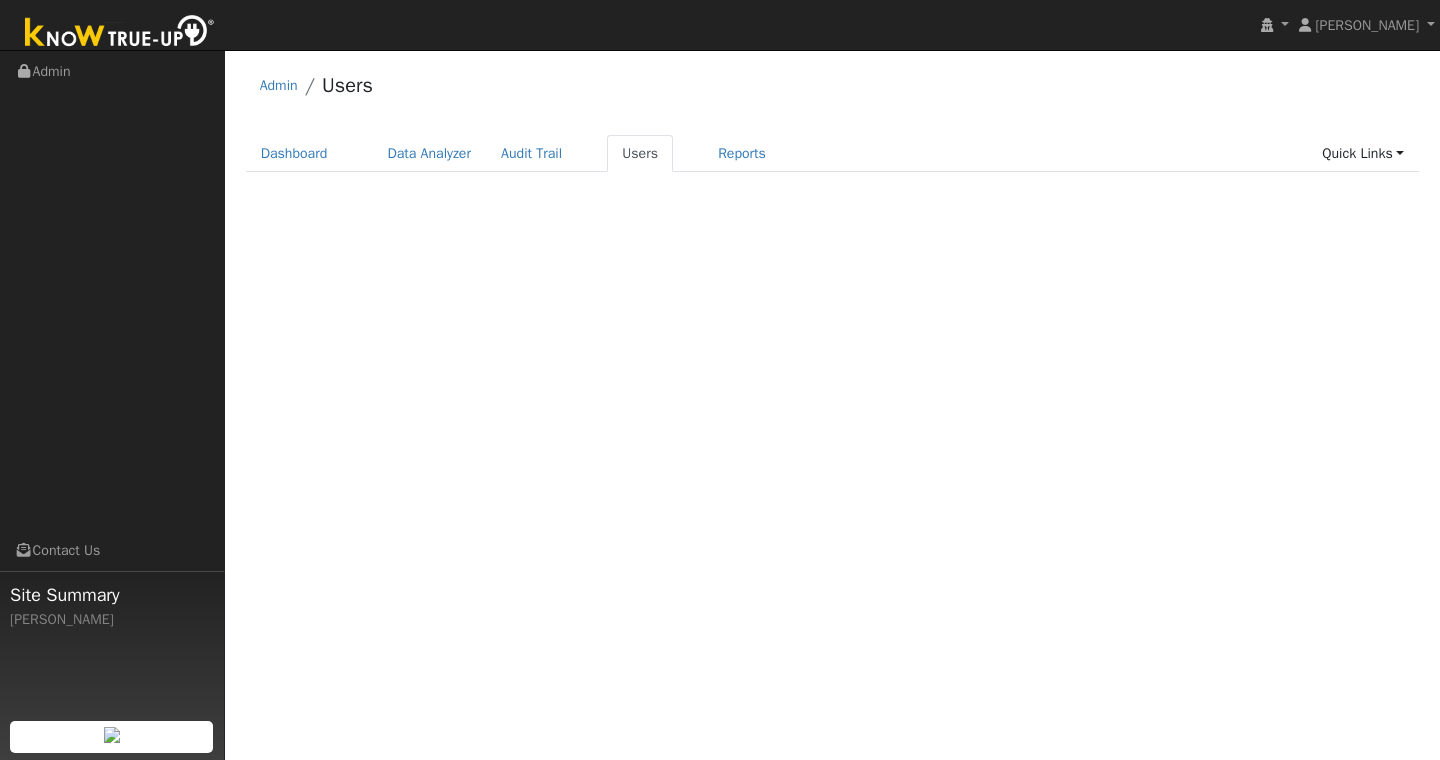 scroll, scrollTop: 0, scrollLeft: 0, axis: both 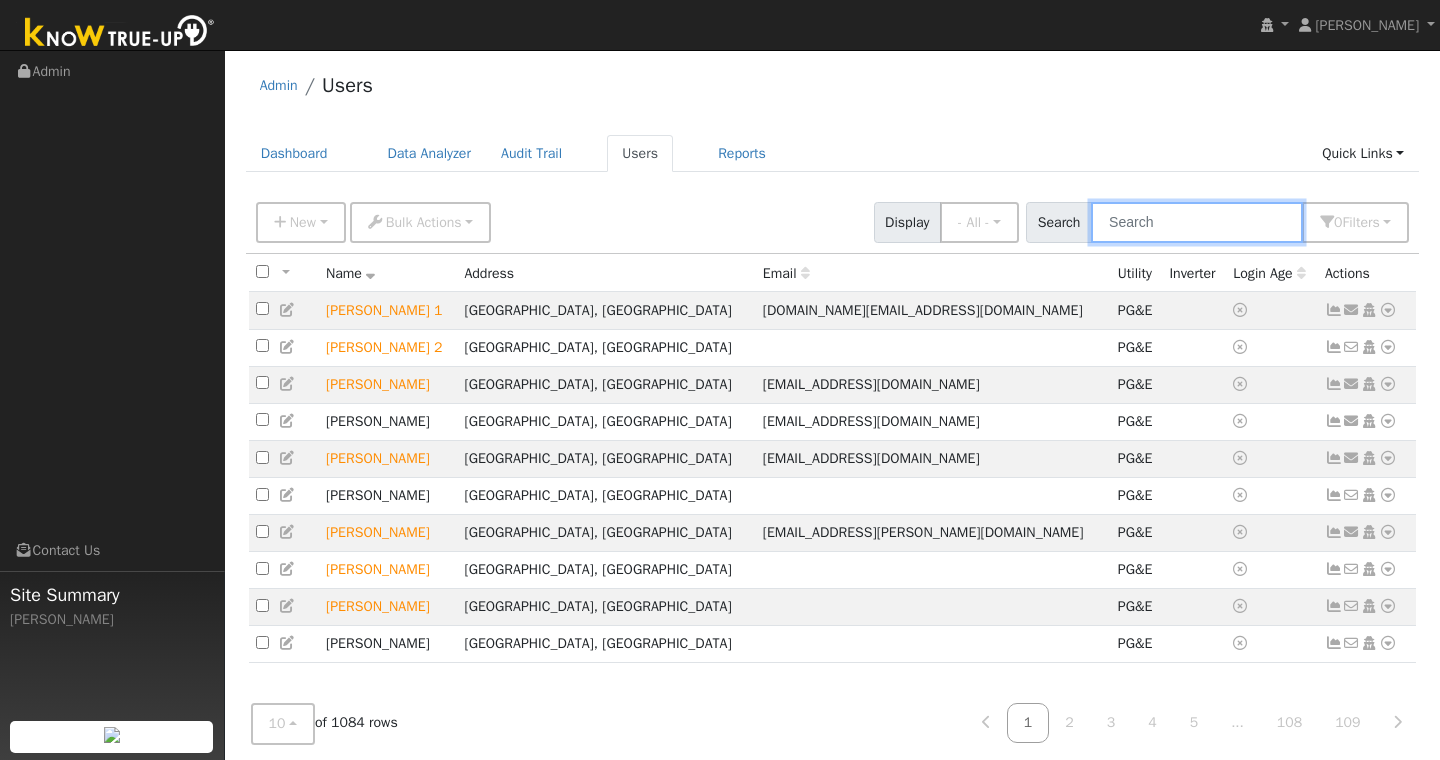 click at bounding box center (1197, 222) 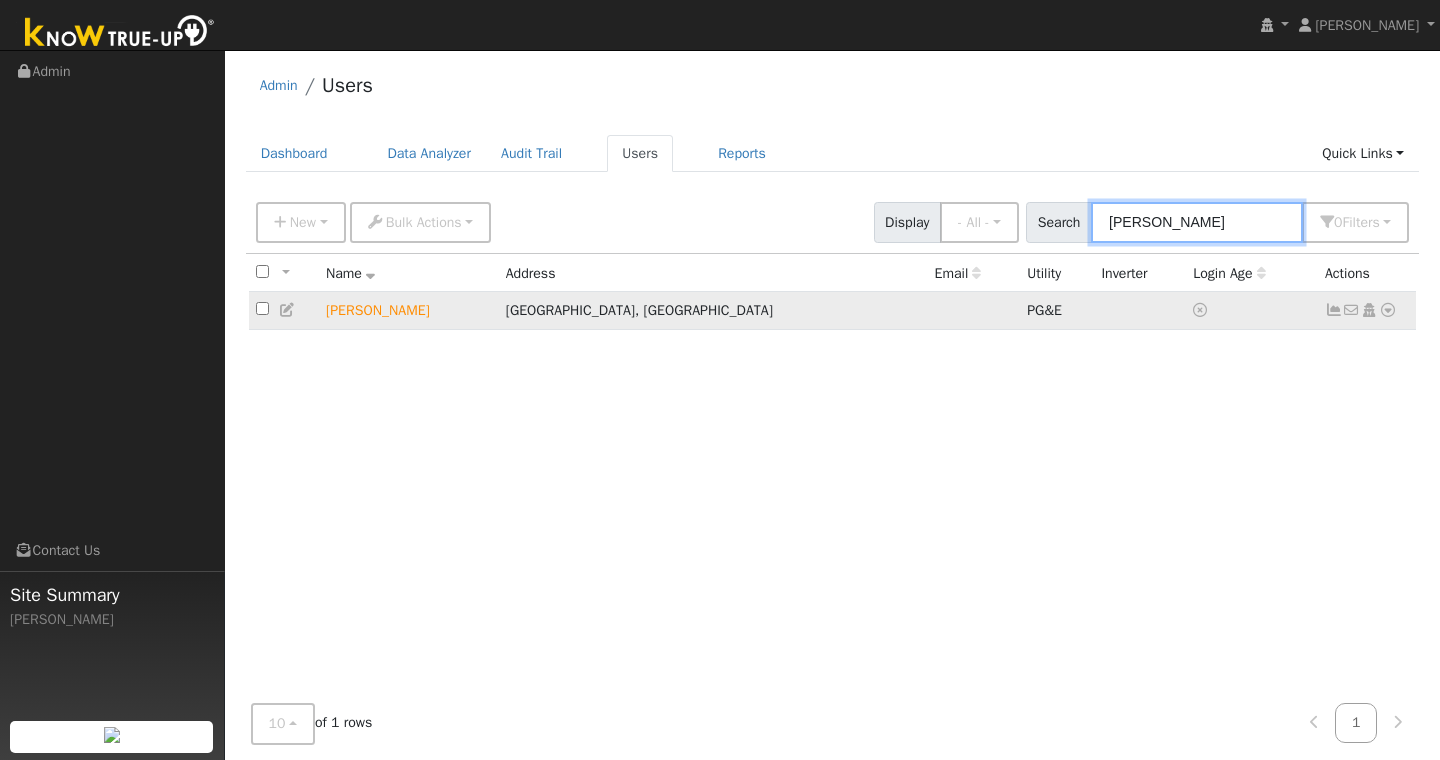 type on "[PERSON_NAME]" 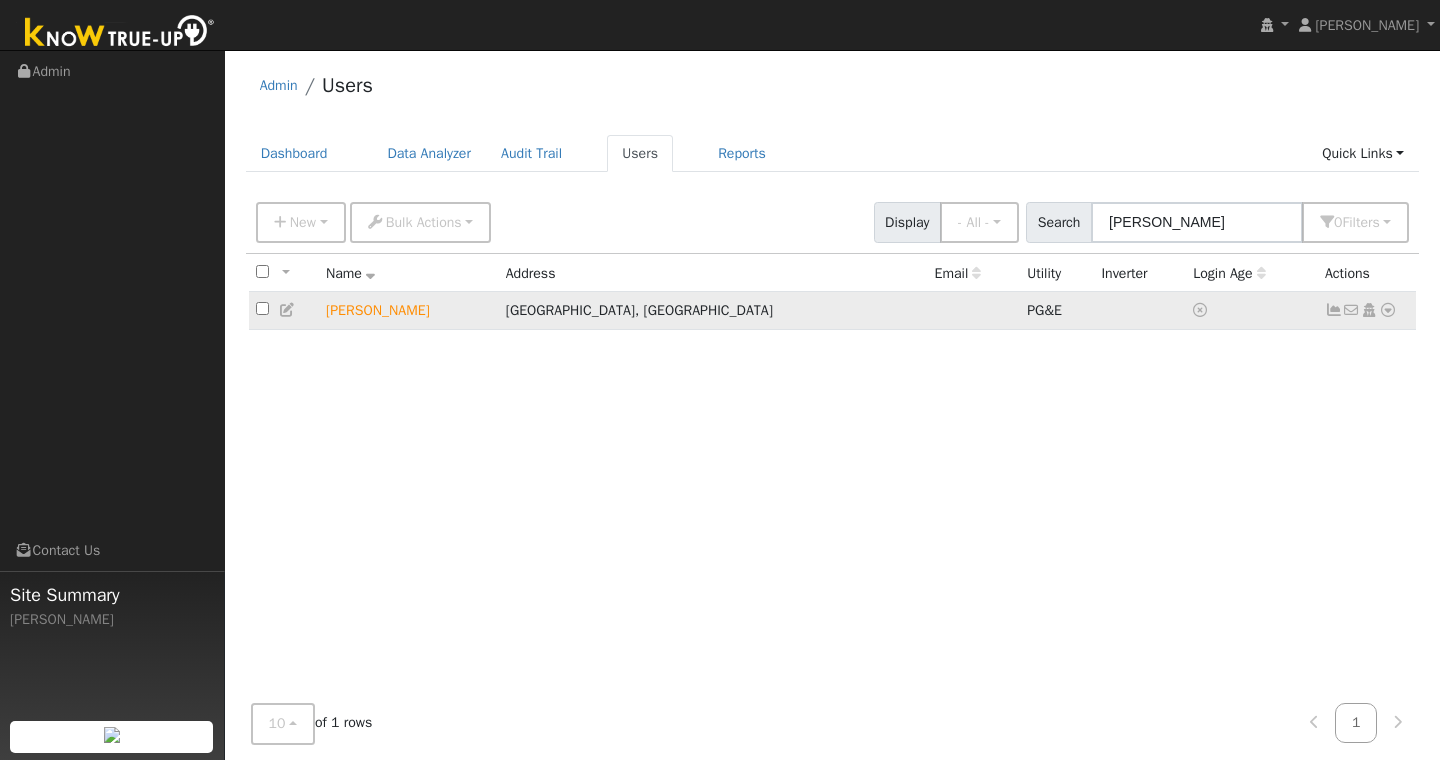 click at bounding box center (1388, 310) 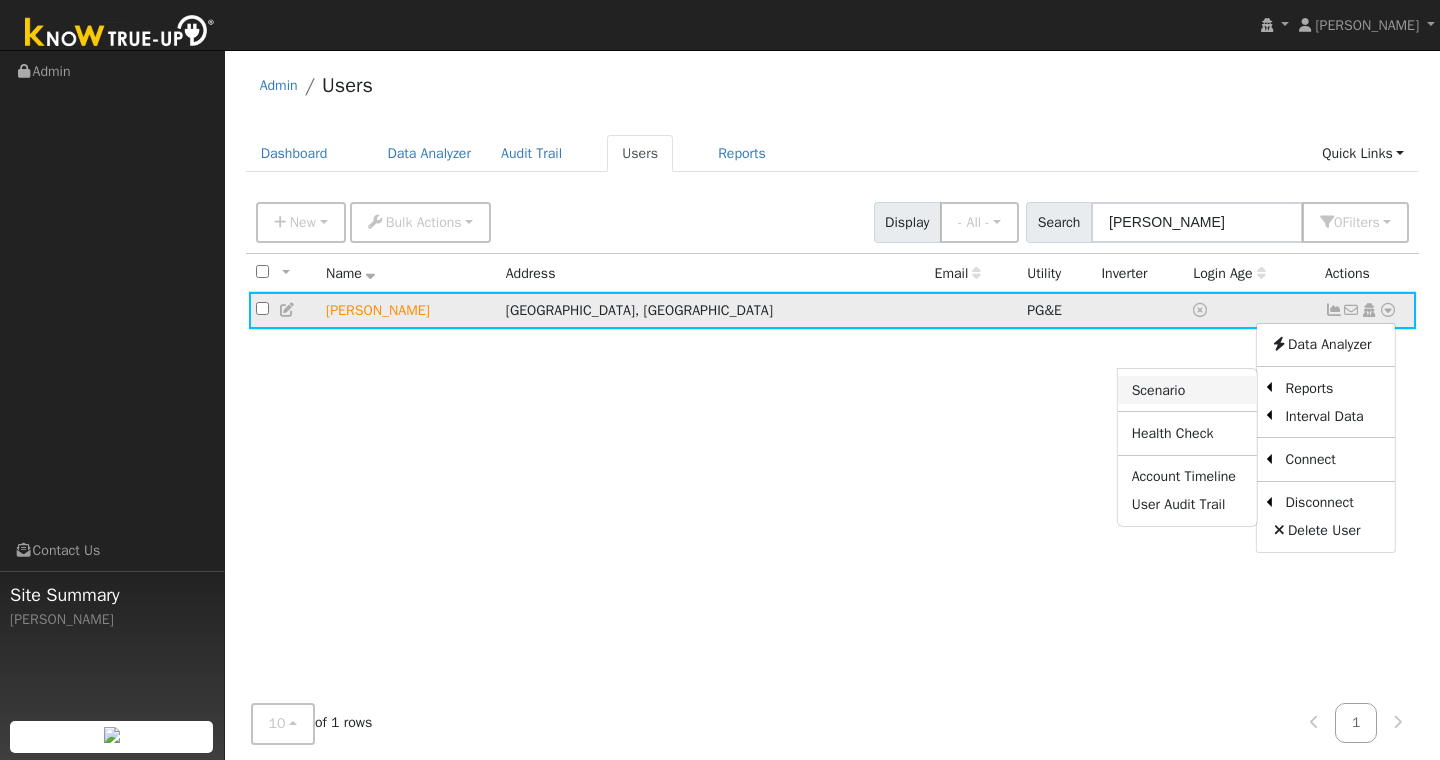 click on "Scenario" at bounding box center [1187, 390] 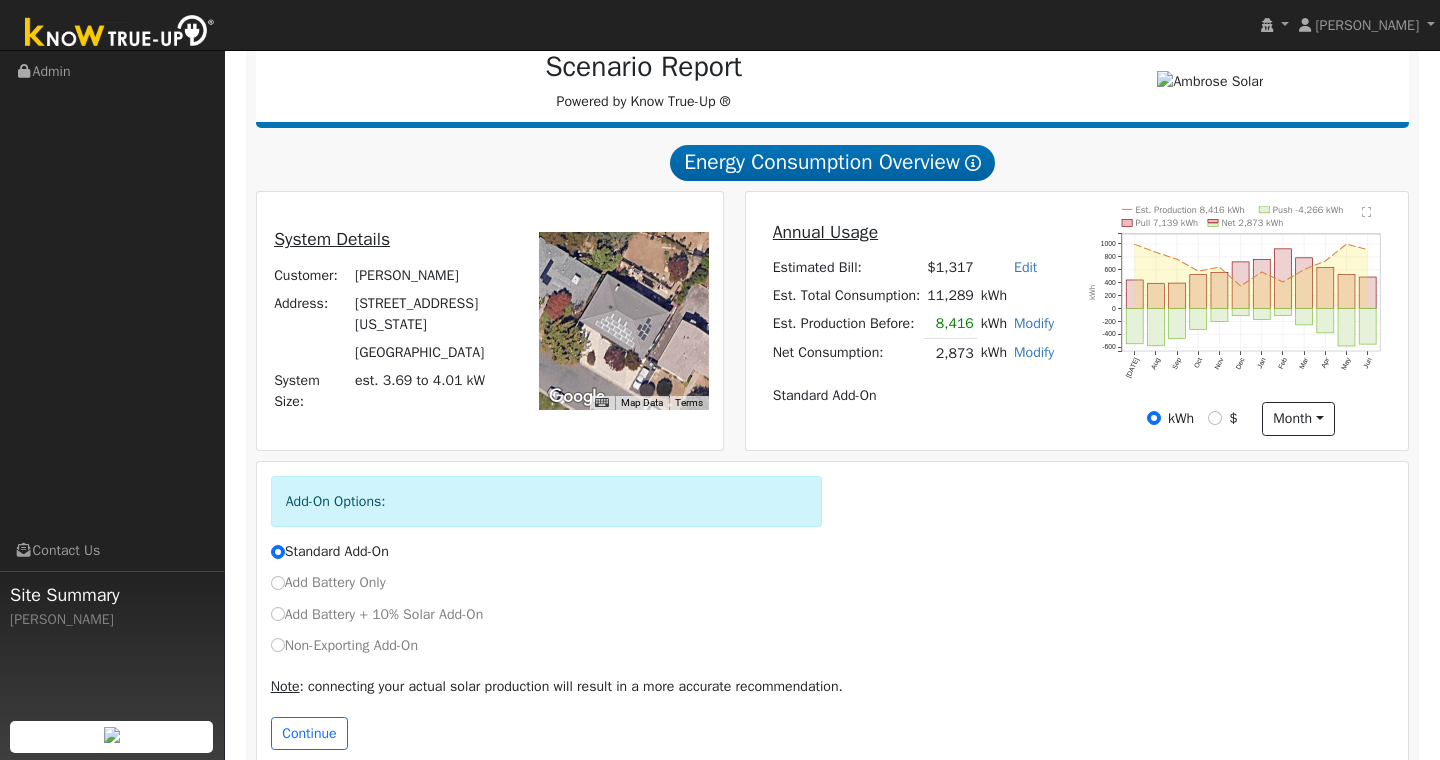 scroll, scrollTop: 300, scrollLeft: 0, axis: vertical 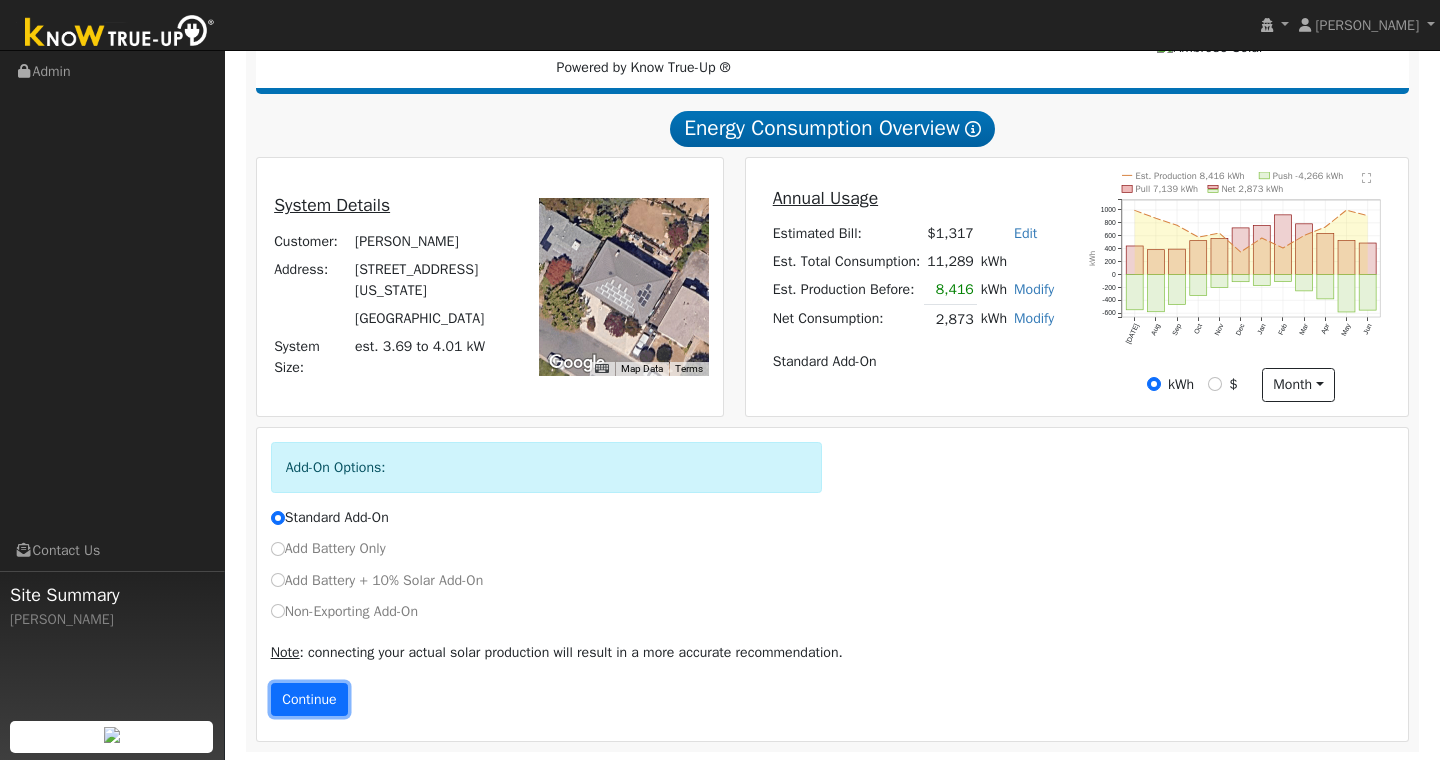 click on "Continue" at bounding box center (310, 700) 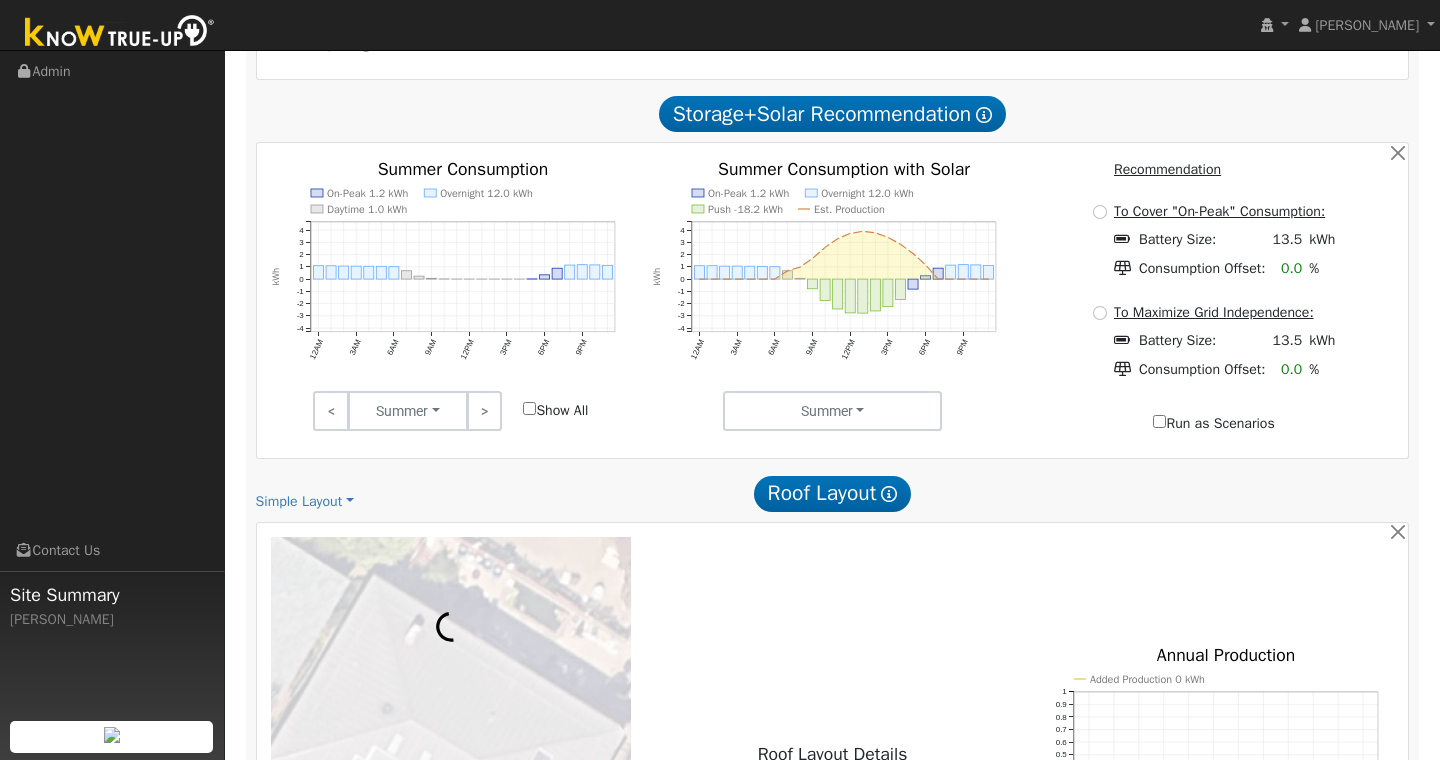 scroll, scrollTop: 858, scrollLeft: 0, axis: vertical 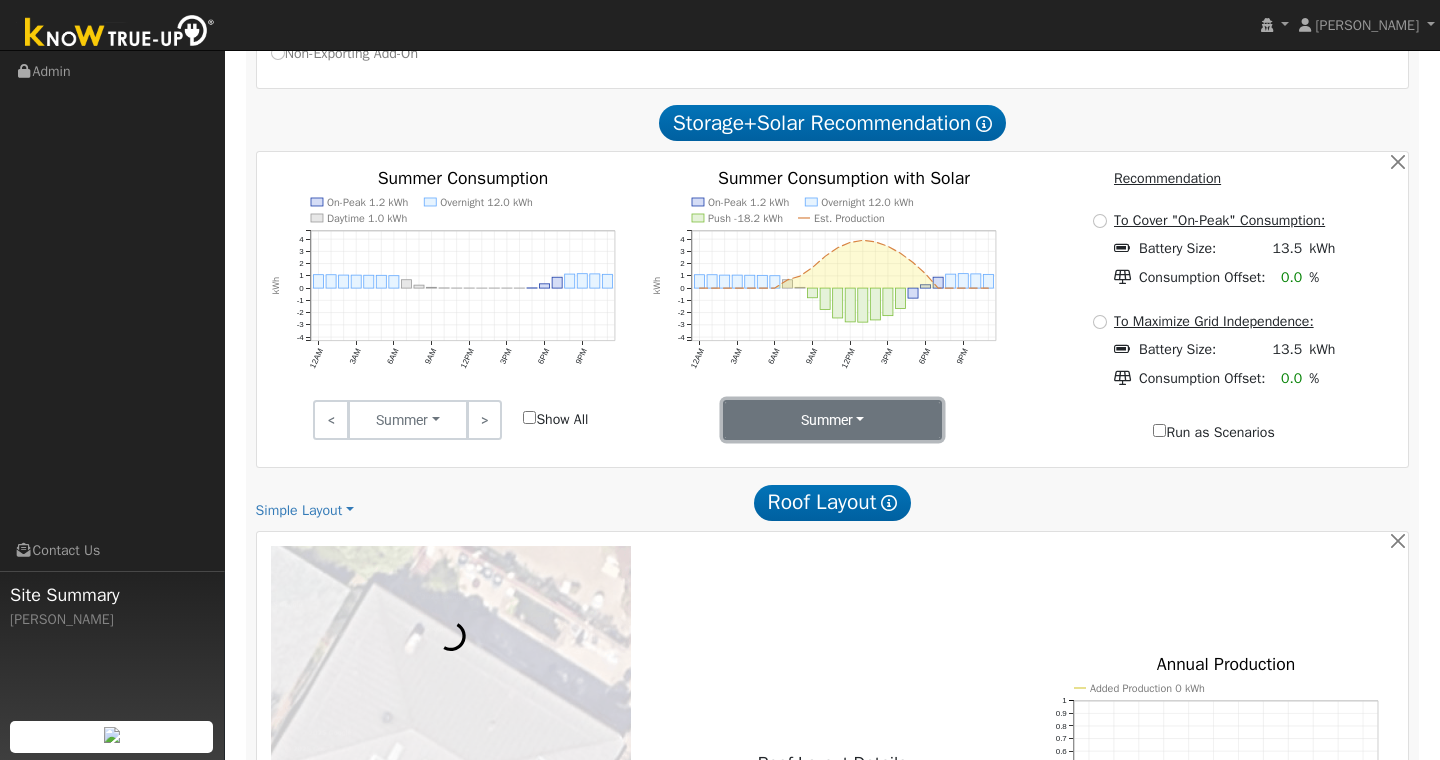 click on "Summer" at bounding box center [832, 420] 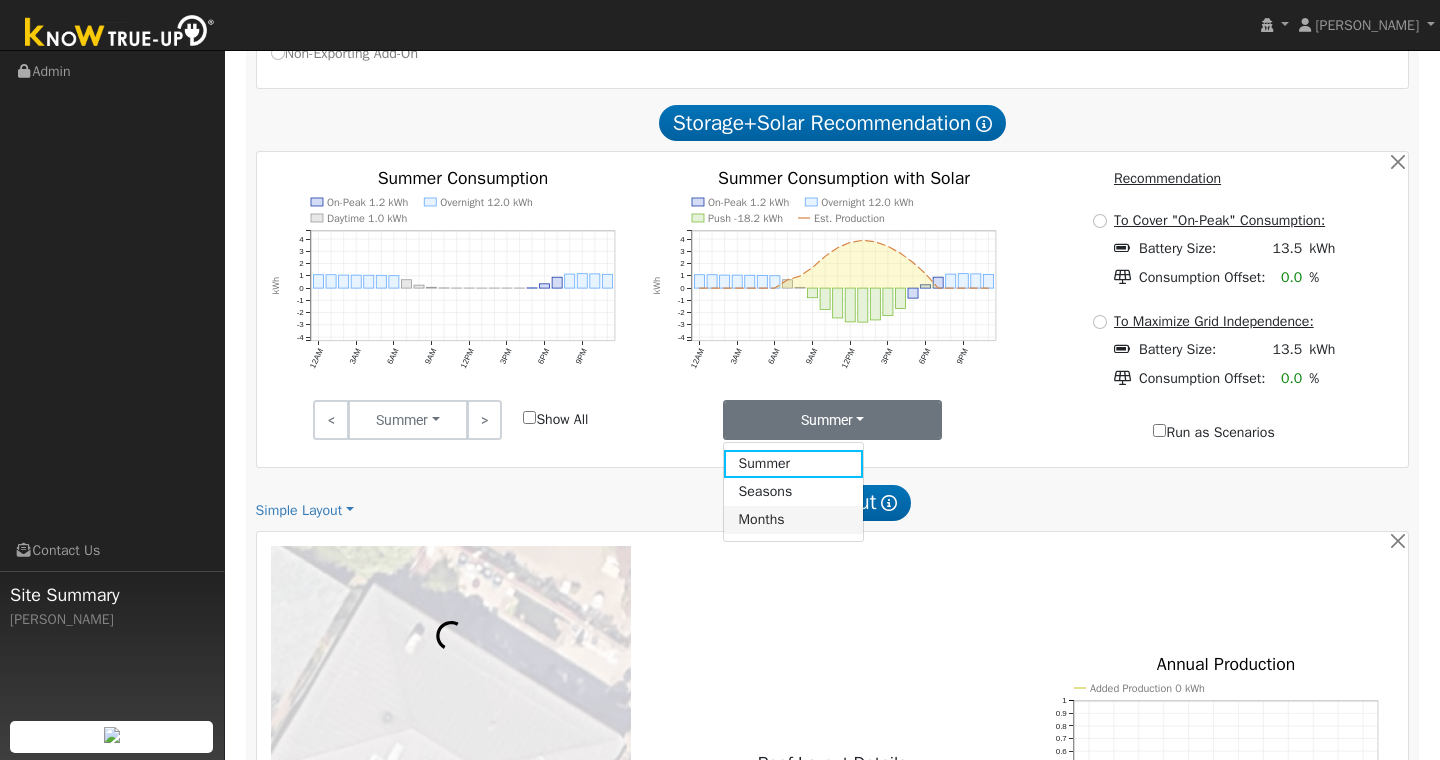 click on "Months" at bounding box center [793, 520] 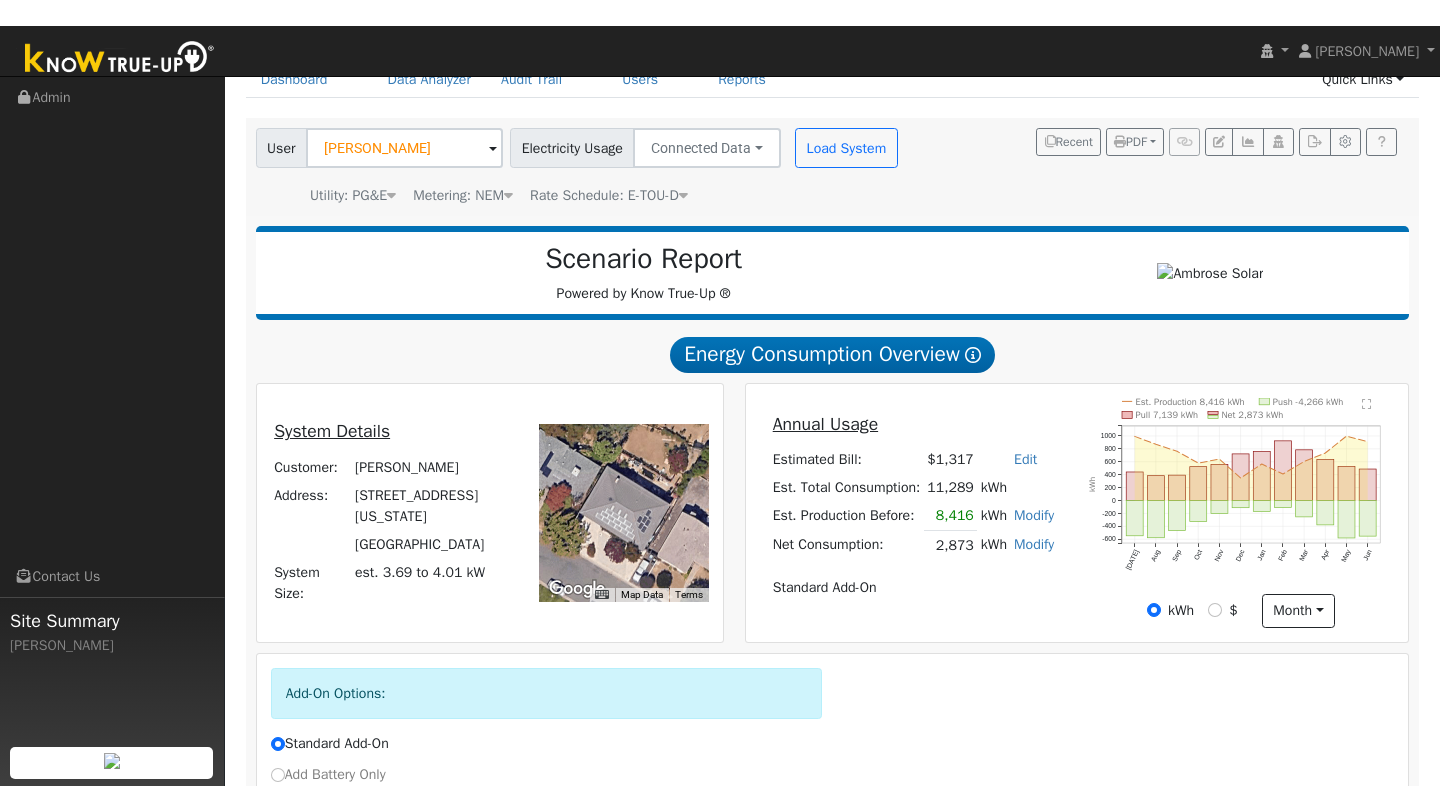 scroll, scrollTop: 106, scrollLeft: 0, axis: vertical 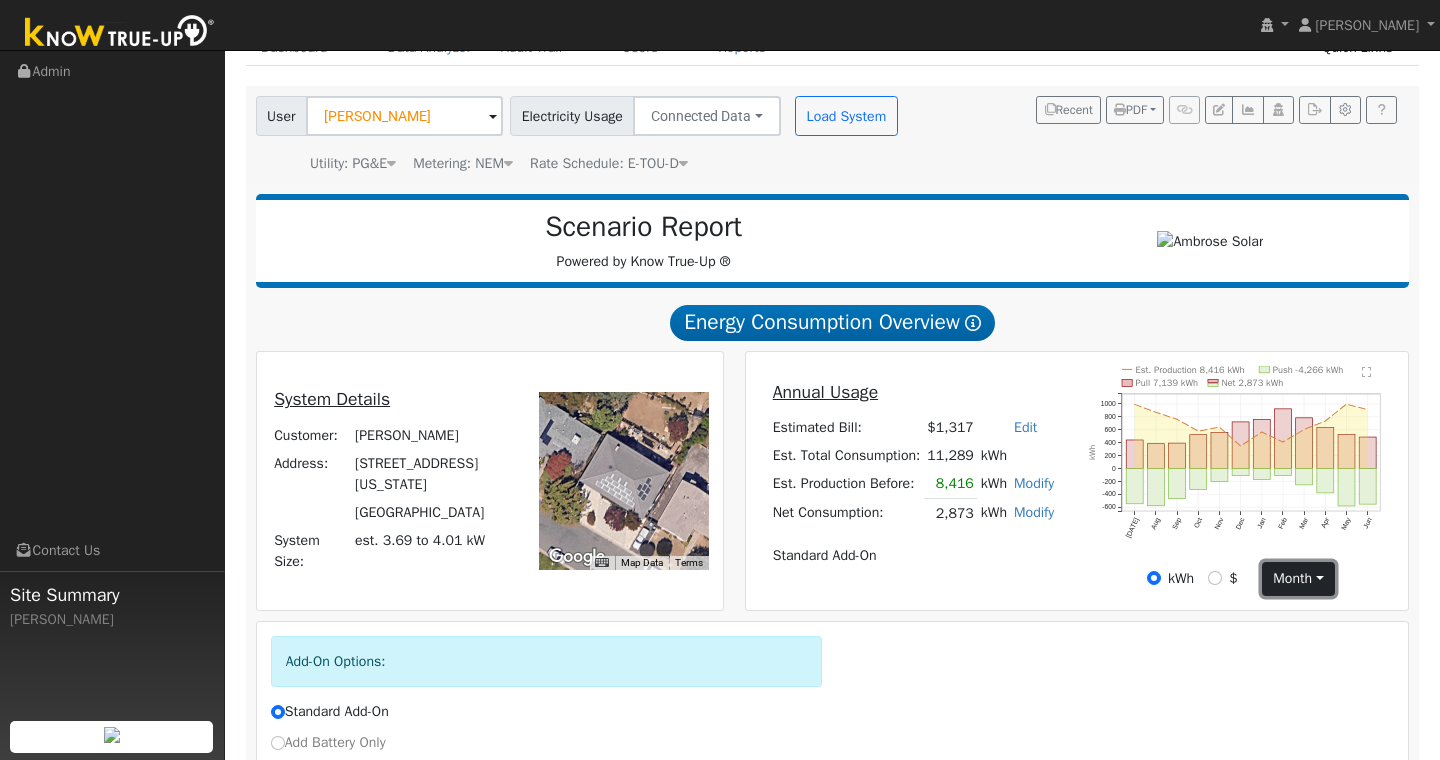 click on "month" at bounding box center [1298, 579] 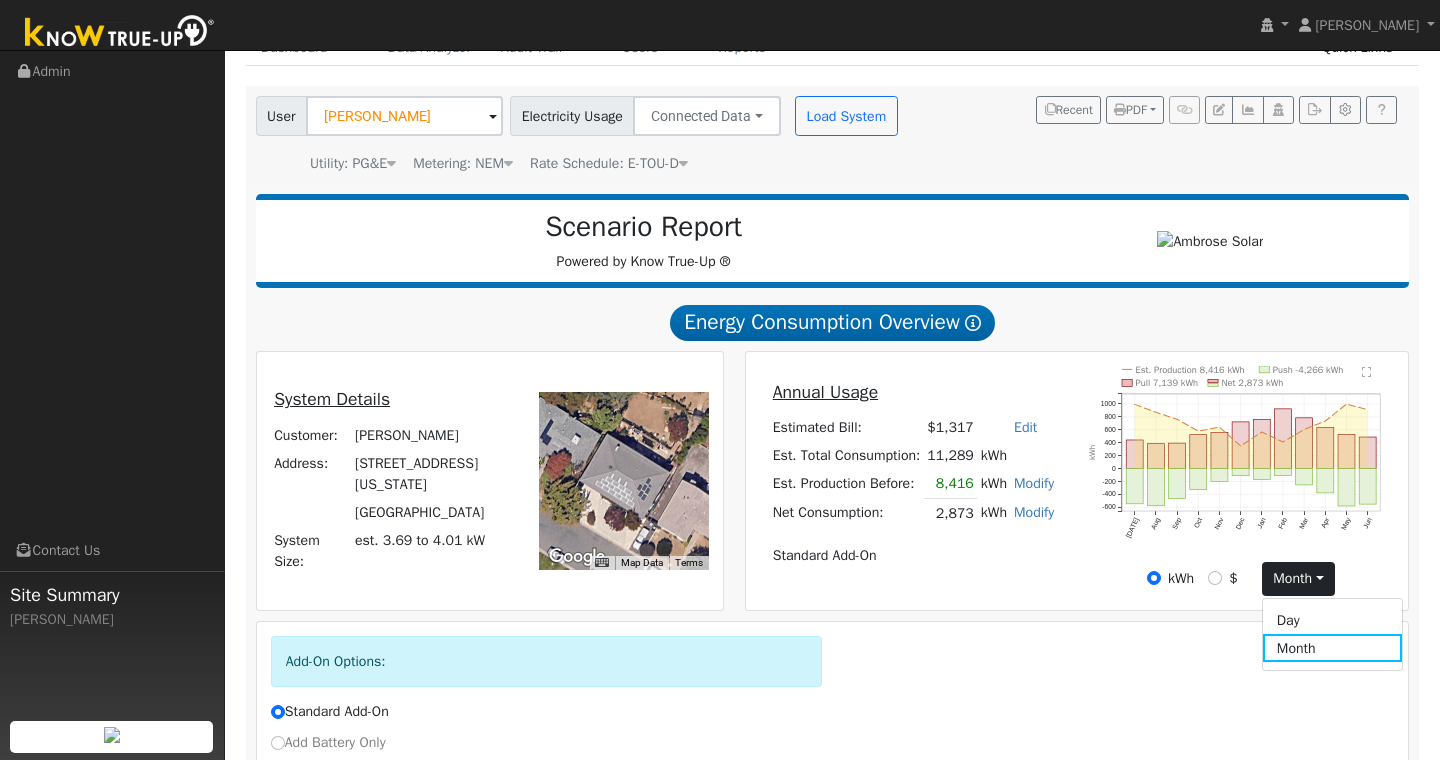 click 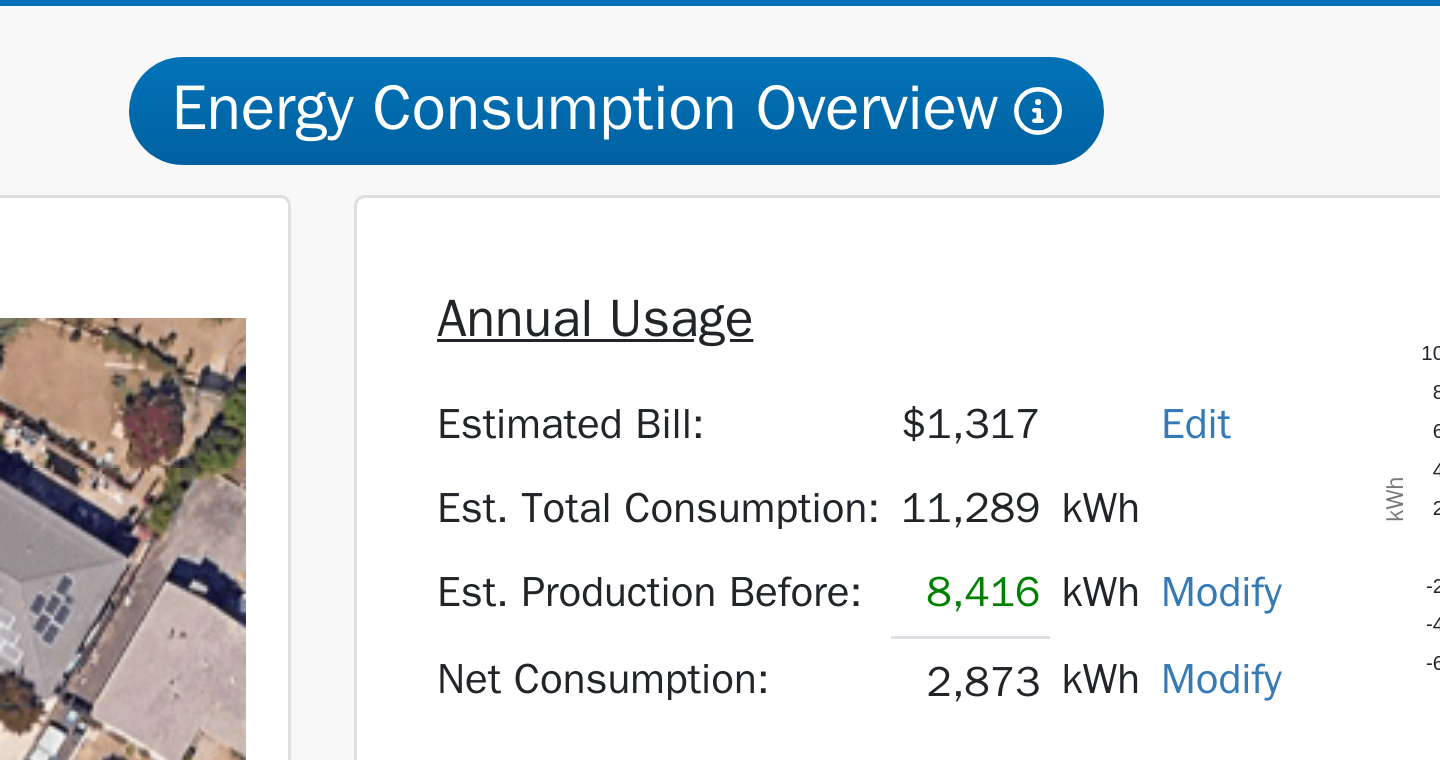 drag, startPoint x: 1017, startPoint y: 362, endPoint x: 1014, endPoint y: 319, distance: 43.104523 